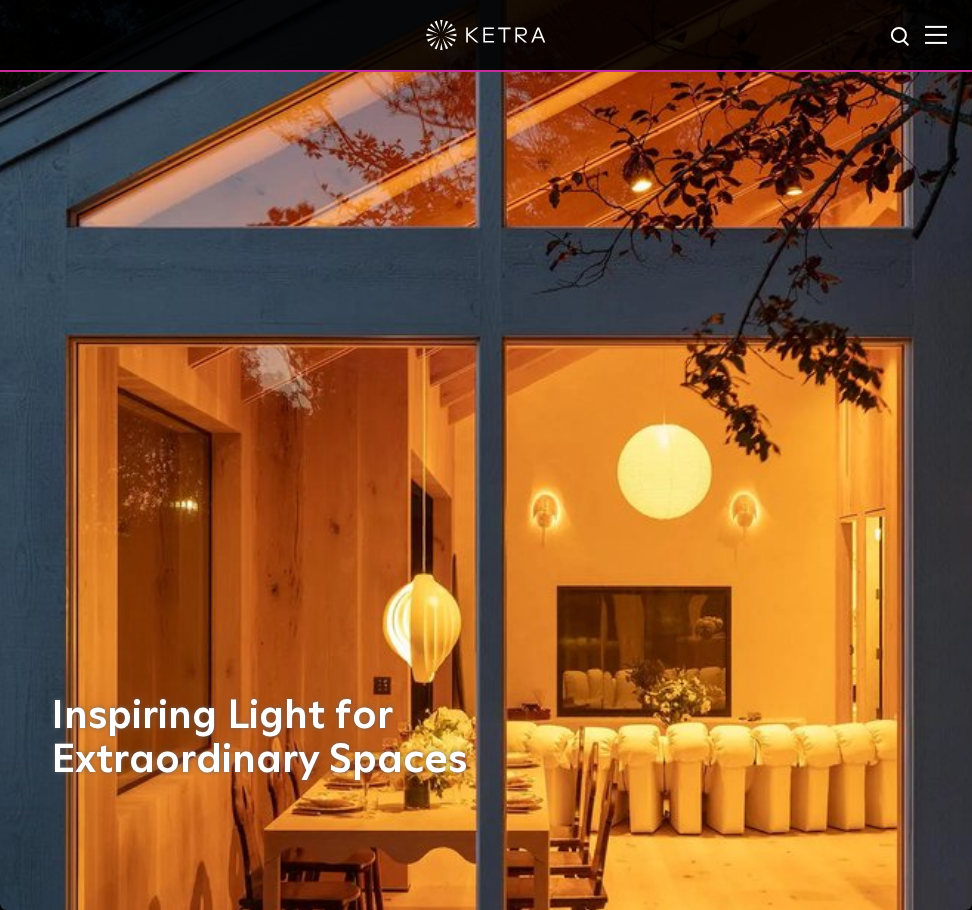 scroll, scrollTop: 0, scrollLeft: 0, axis: both 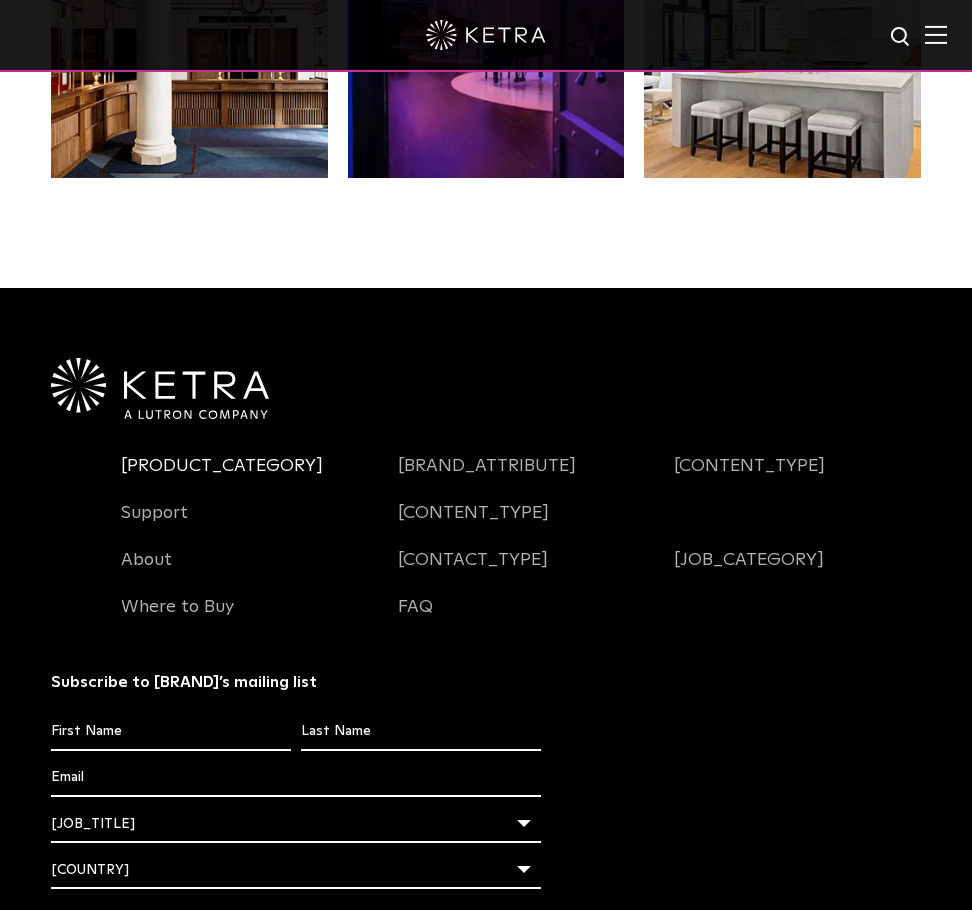 click on "Products" at bounding box center [222, 478] 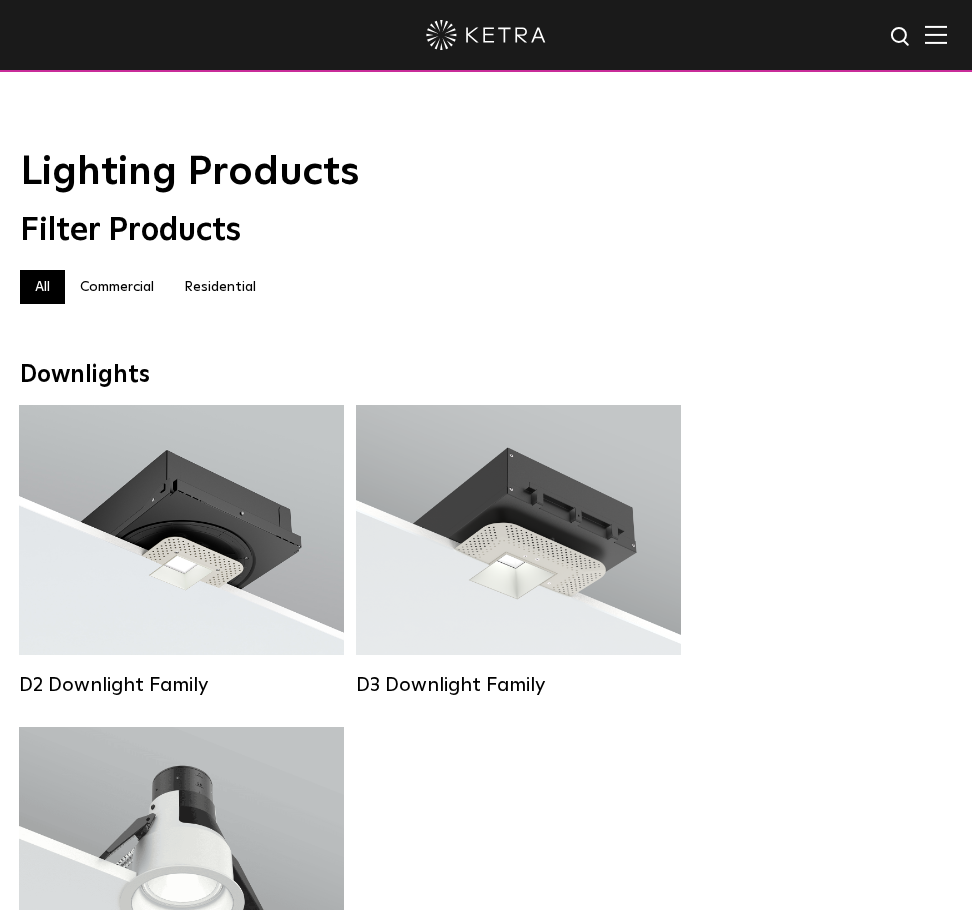 scroll, scrollTop: 0, scrollLeft: 0, axis: both 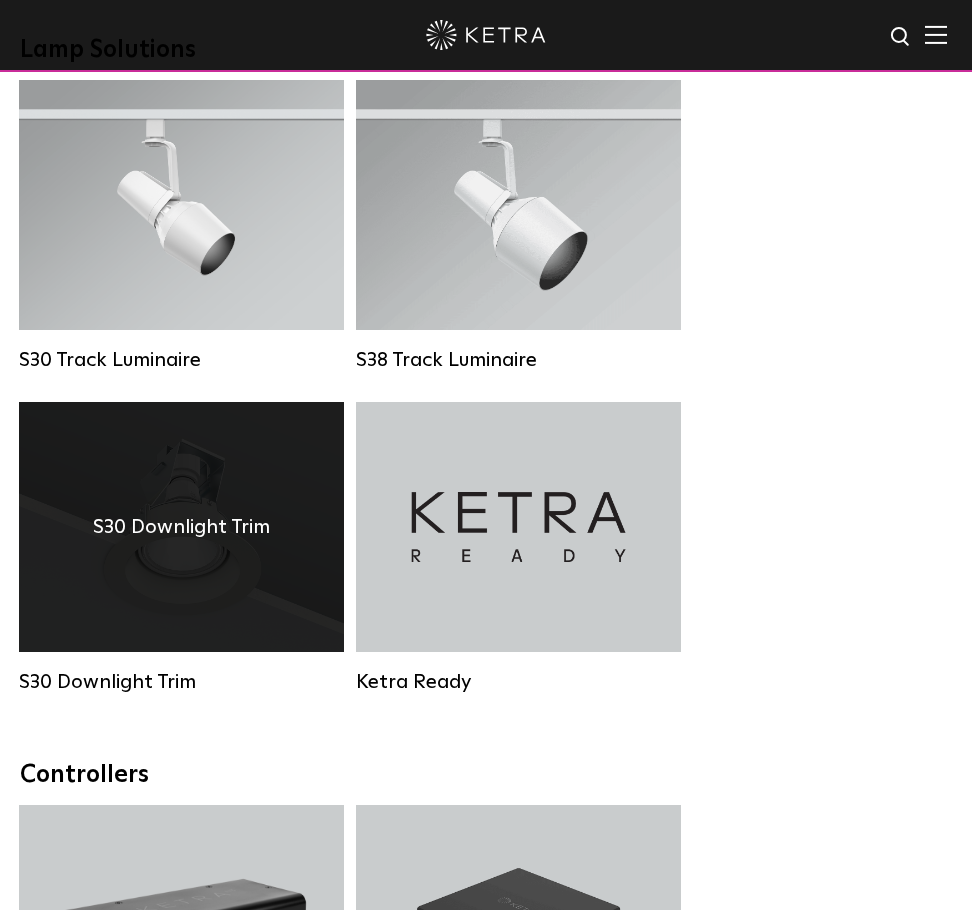 click on "S30 Downlight Trim" at bounding box center (181, 527) 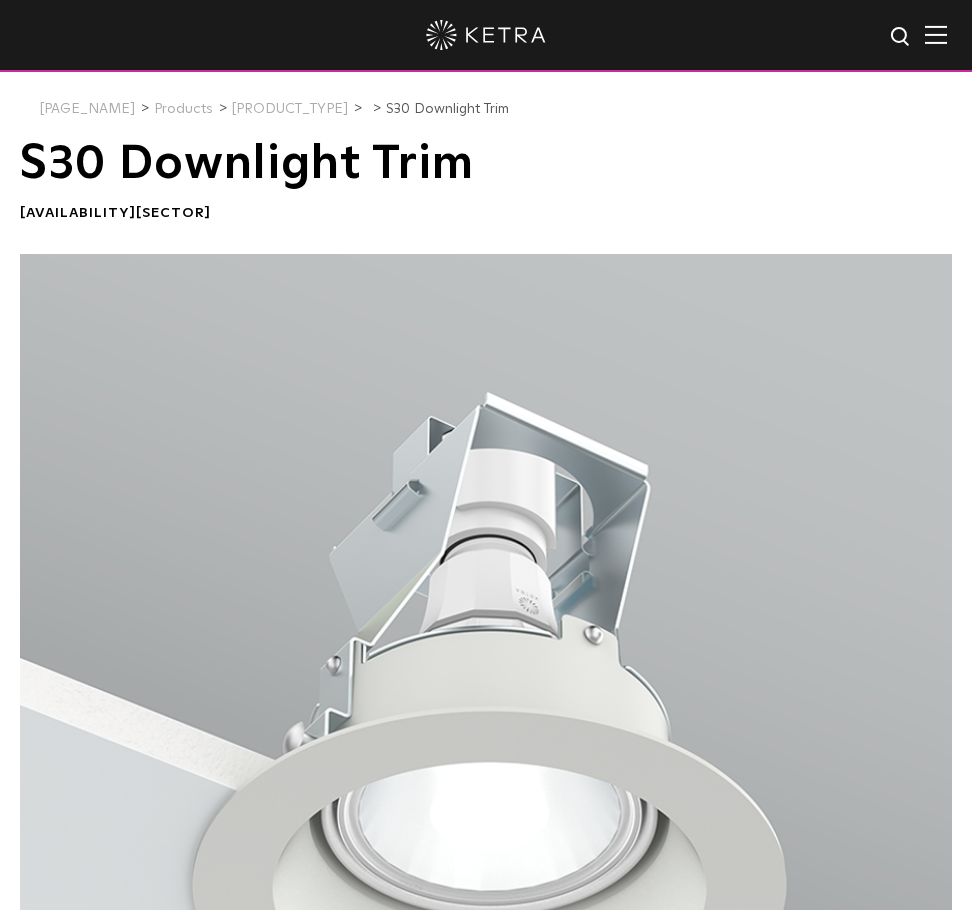 scroll, scrollTop: 0, scrollLeft: 0, axis: both 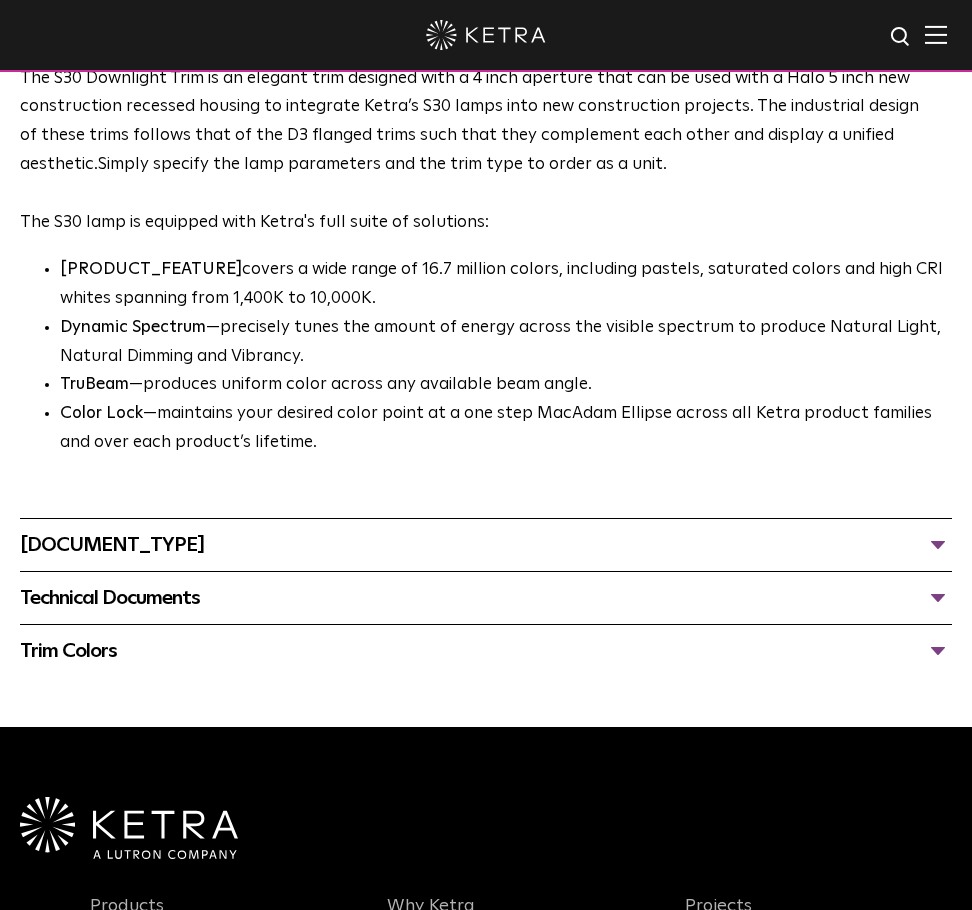click on "Specifications" at bounding box center (486, 545) 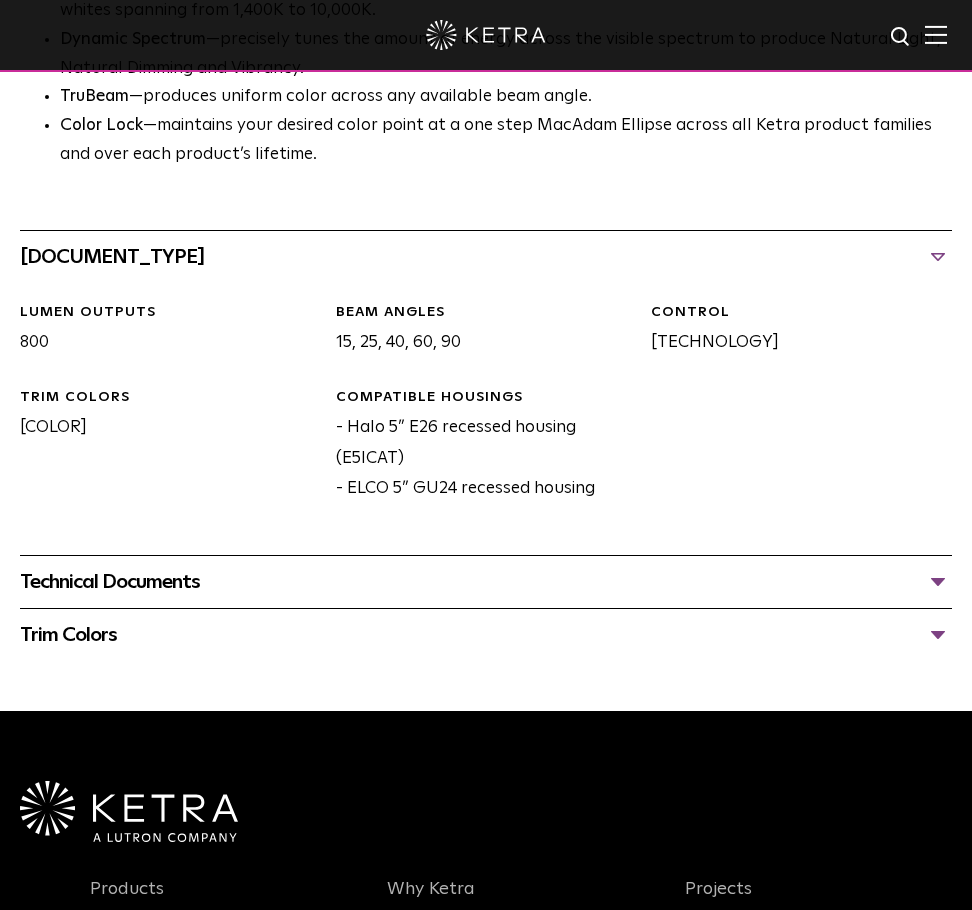 scroll, scrollTop: 1600, scrollLeft: 0, axis: vertical 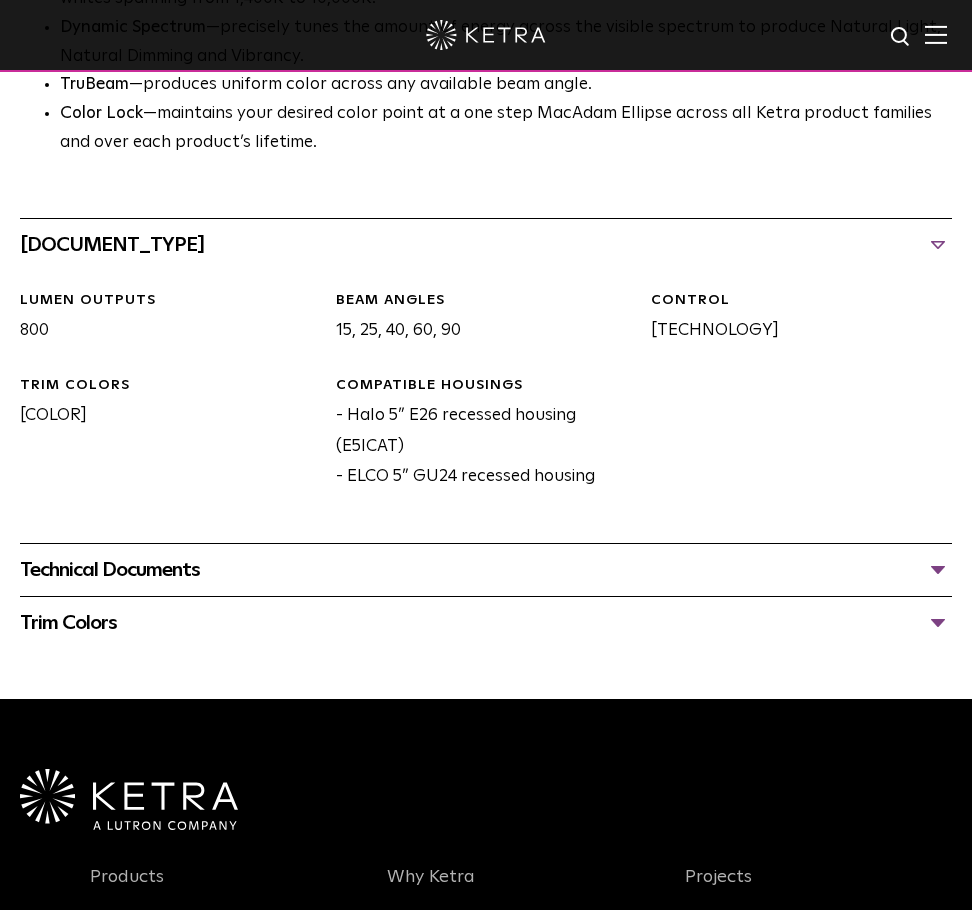 click on "Technical Documents" at bounding box center (486, 570) 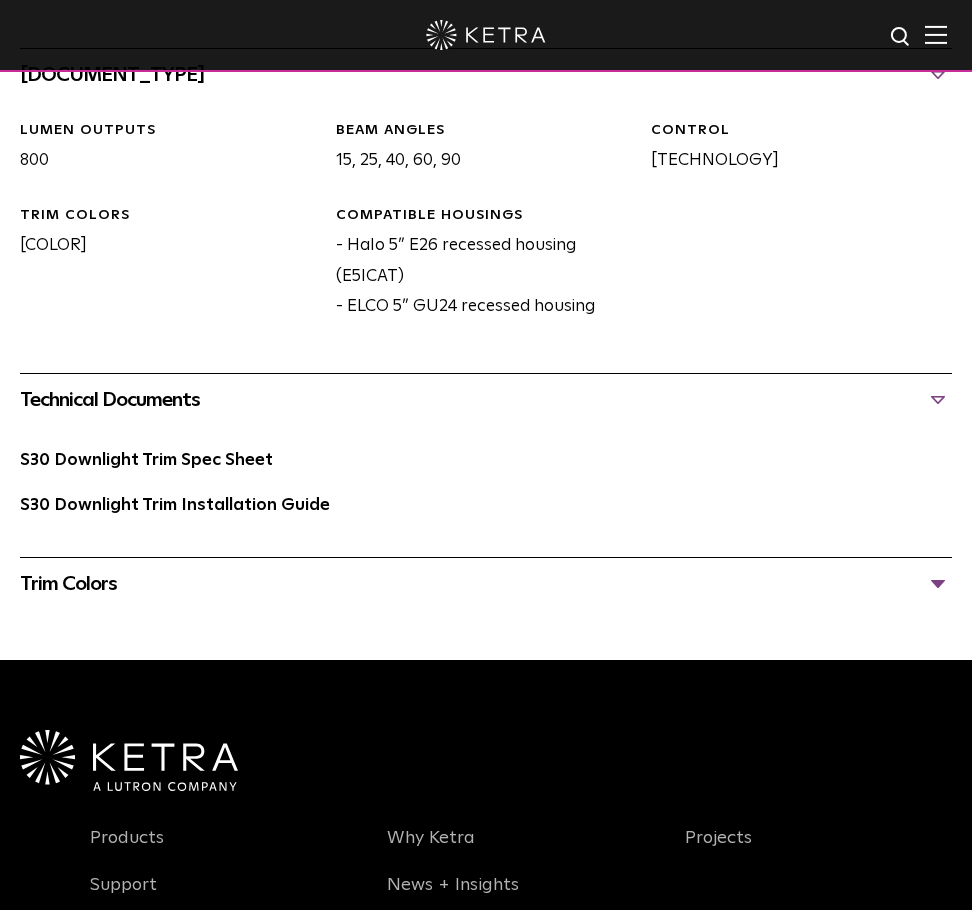 scroll, scrollTop: 1800, scrollLeft: 0, axis: vertical 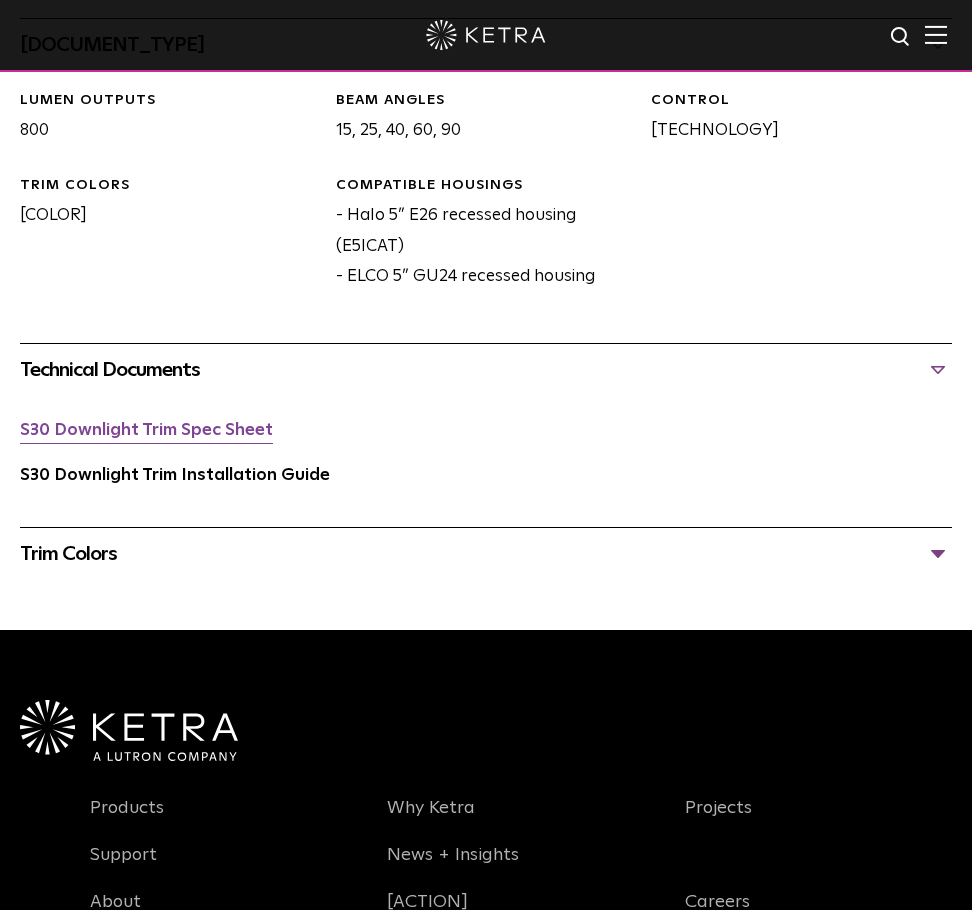 click on "S30 Downlight Trim Spec Sheet" at bounding box center (146, 430) 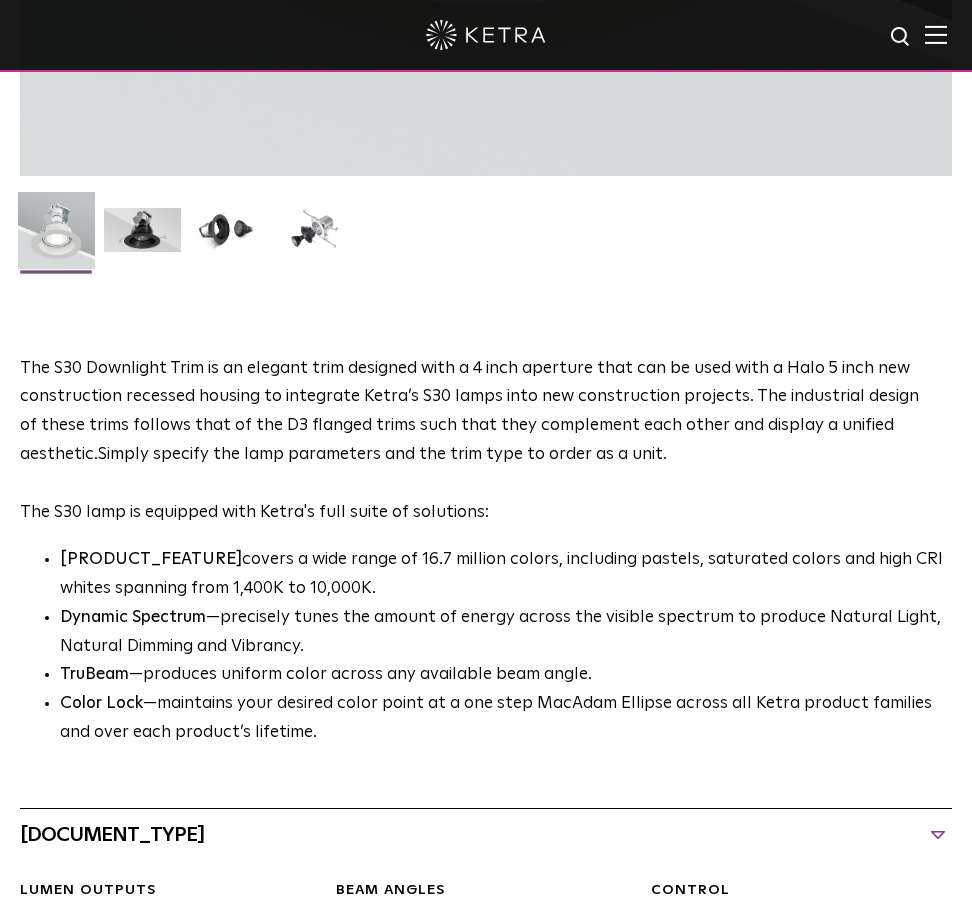 scroll, scrollTop: 1000, scrollLeft: 0, axis: vertical 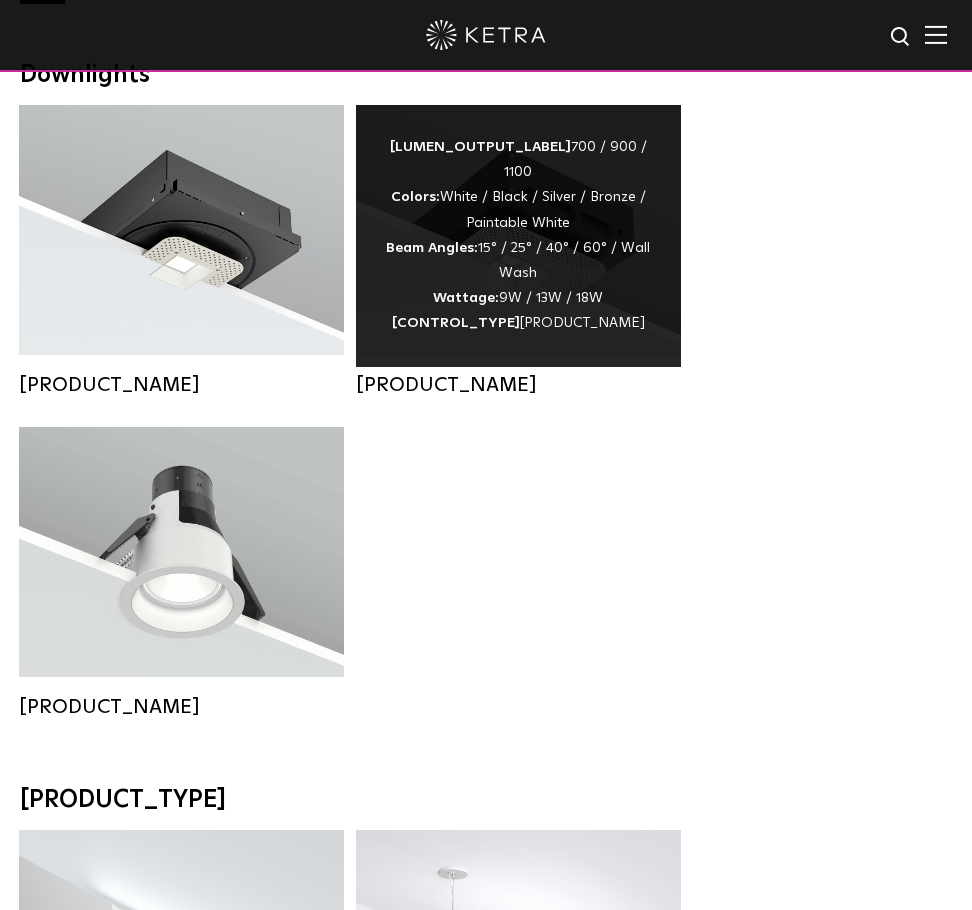 click on "[PRODUCT_NAME]
Lumen Output:  700 / 900 / 1100 Colors:  White / Black / Silver / Bronze / Paintable White Beam Angles:  15° / 25° / 40° / 60° / Wall Wash Wattage:  9W / 13W / 18W Control:  Lutron Clear Connect Type X" at bounding box center (518, 236) 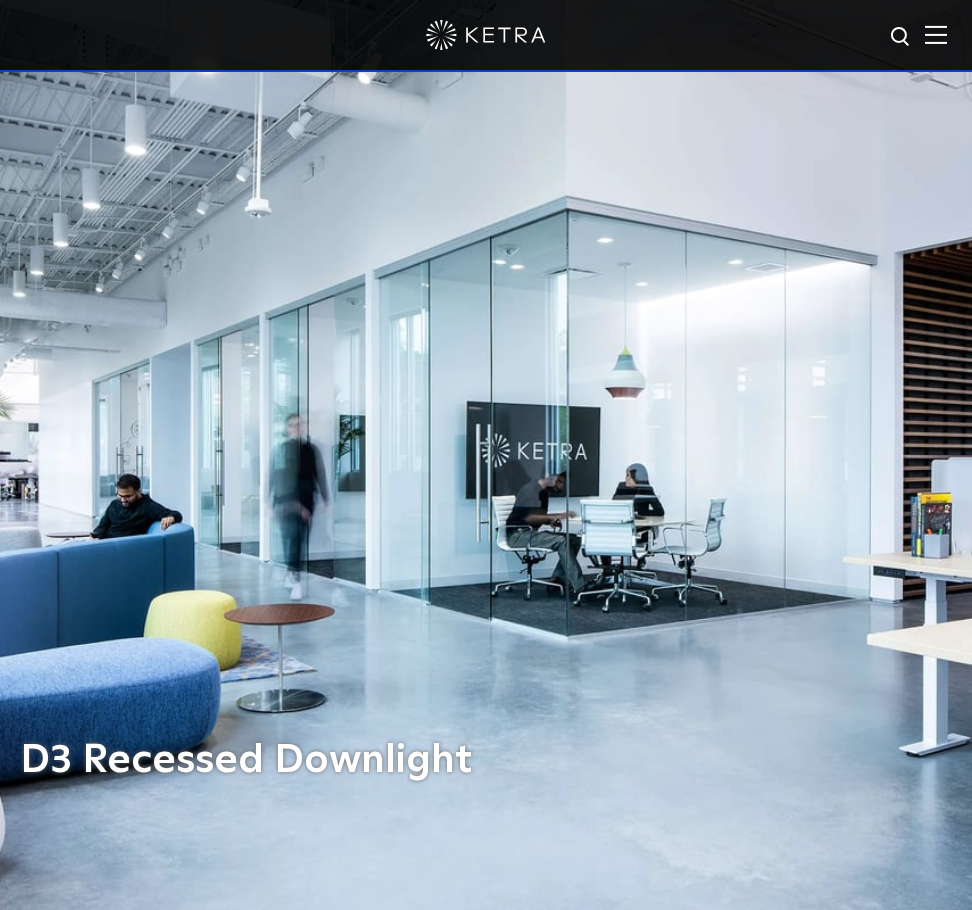 scroll, scrollTop: 0, scrollLeft: 0, axis: both 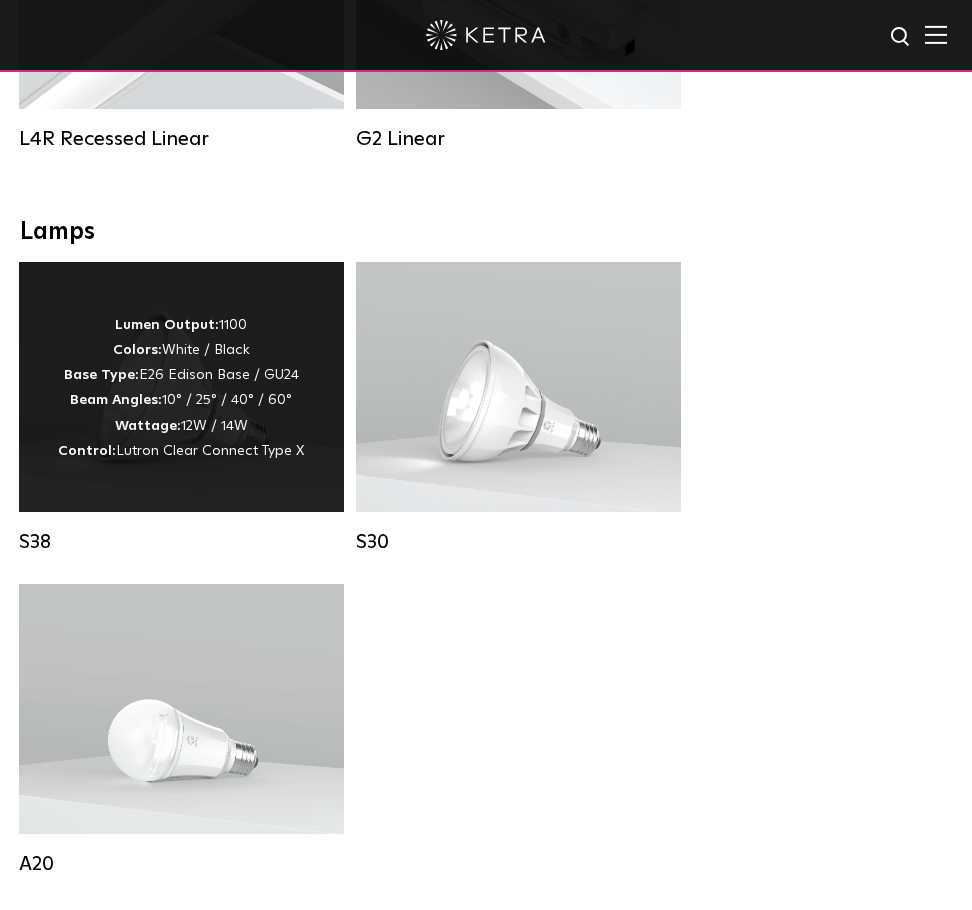 click on "Lumen Output:   1100 Colors:  White / Black Base Type:  E26 Edison Base / GU24 Beam Angles:  10° / 25° / 40° / 60° Wattage:  12W / 14W Control:  Lutron Clear Connect Type X" at bounding box center [181, 387] 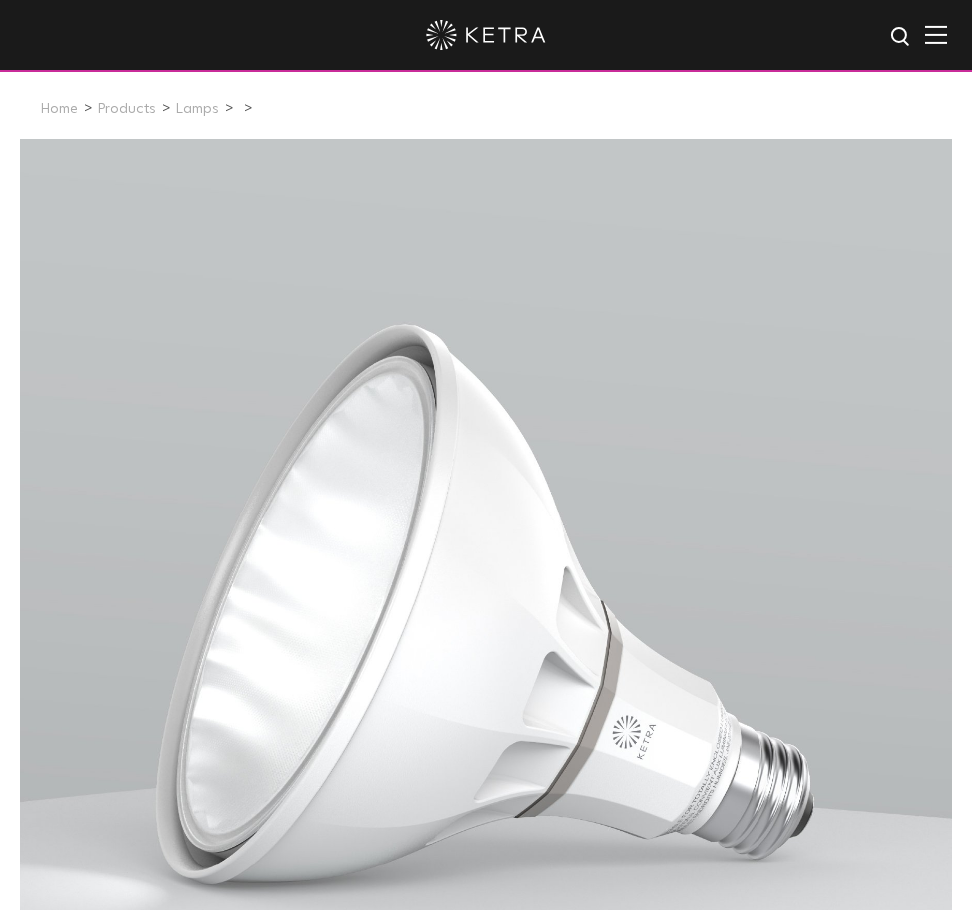 scroll, scrollTop: 0, scrollLeft: 0, axis: both 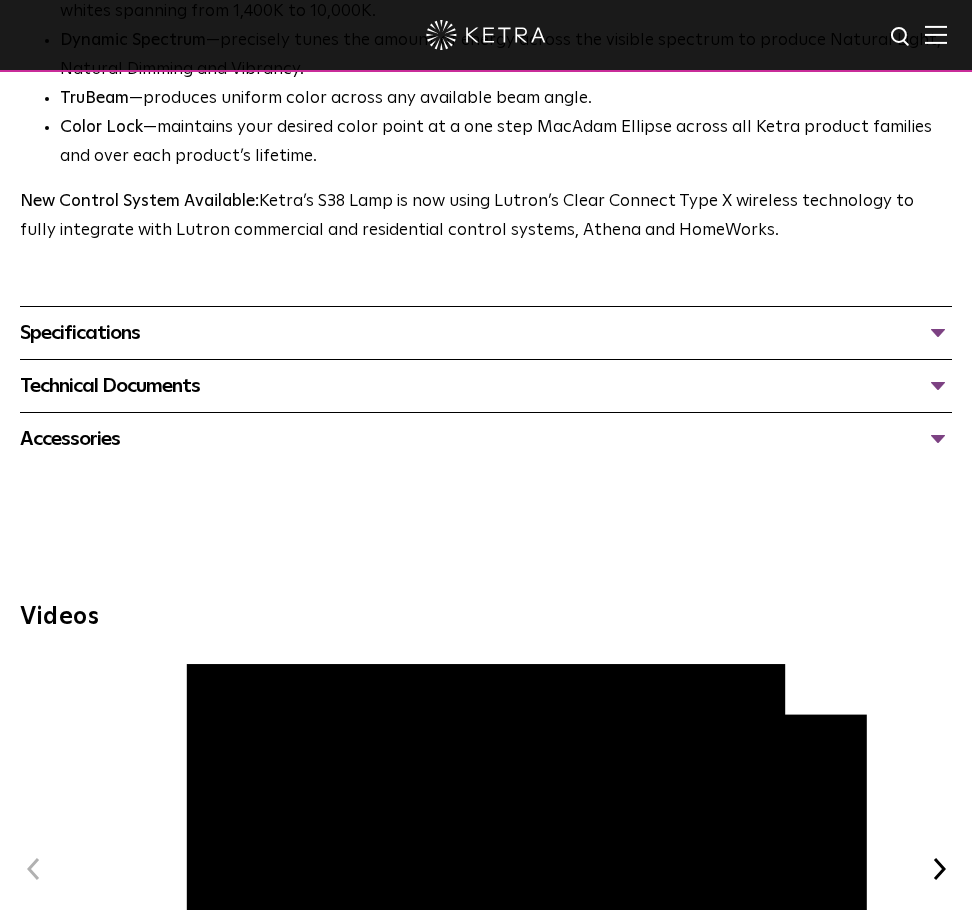 click on "Technical Documents" at bounding box center [486, 386] 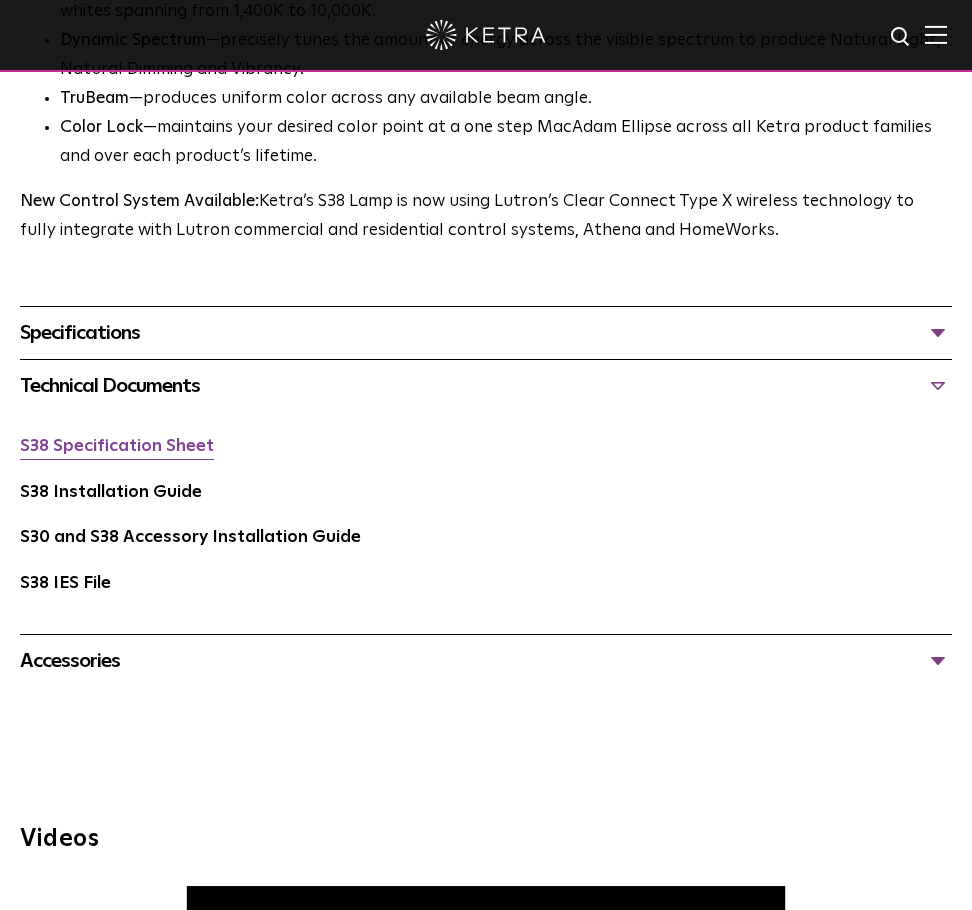 click on "S38 Specification Sheet" at bounding box center [117, 446] 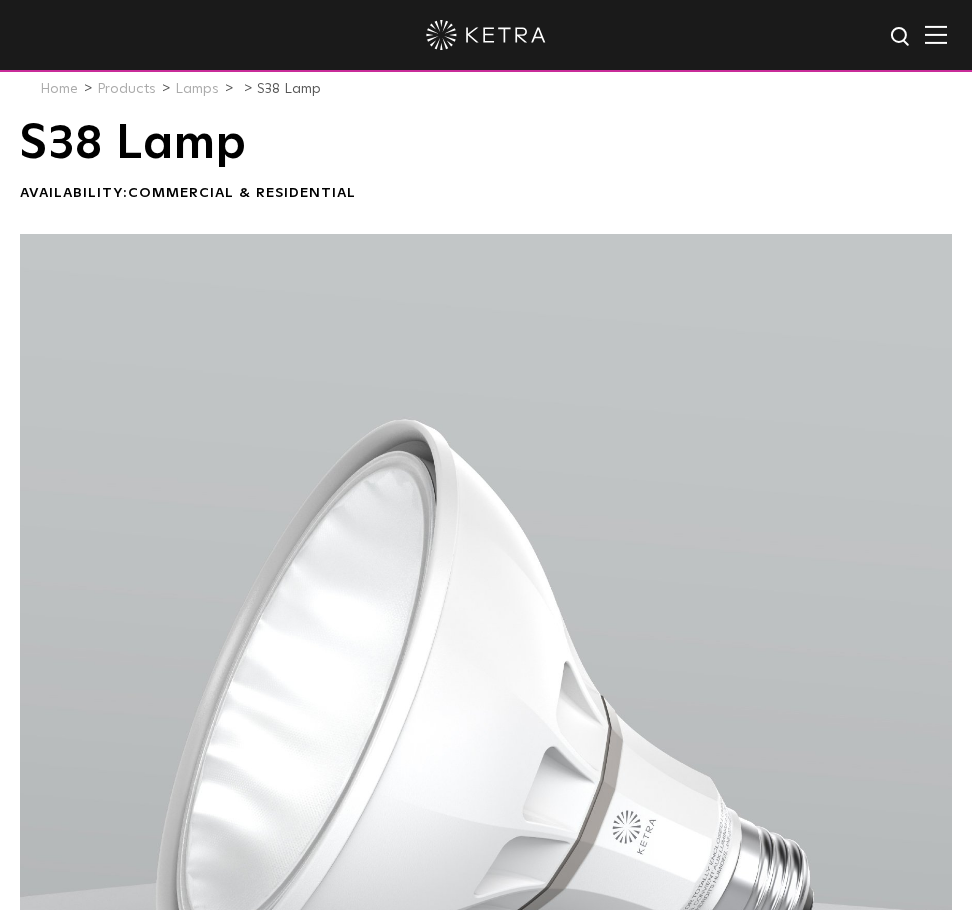 scroll, scrollTop: 0, scrollLeft: 0, axis: both 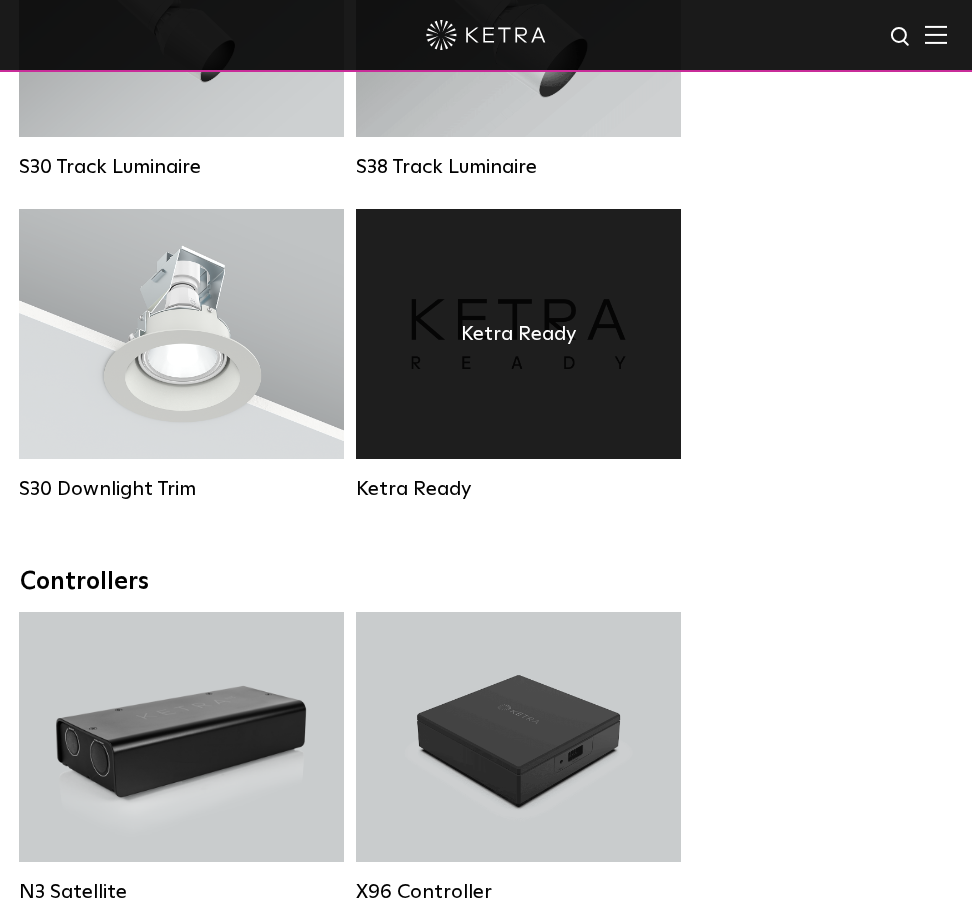 click on "Ketra Ready" at bounding box center (518, 334) 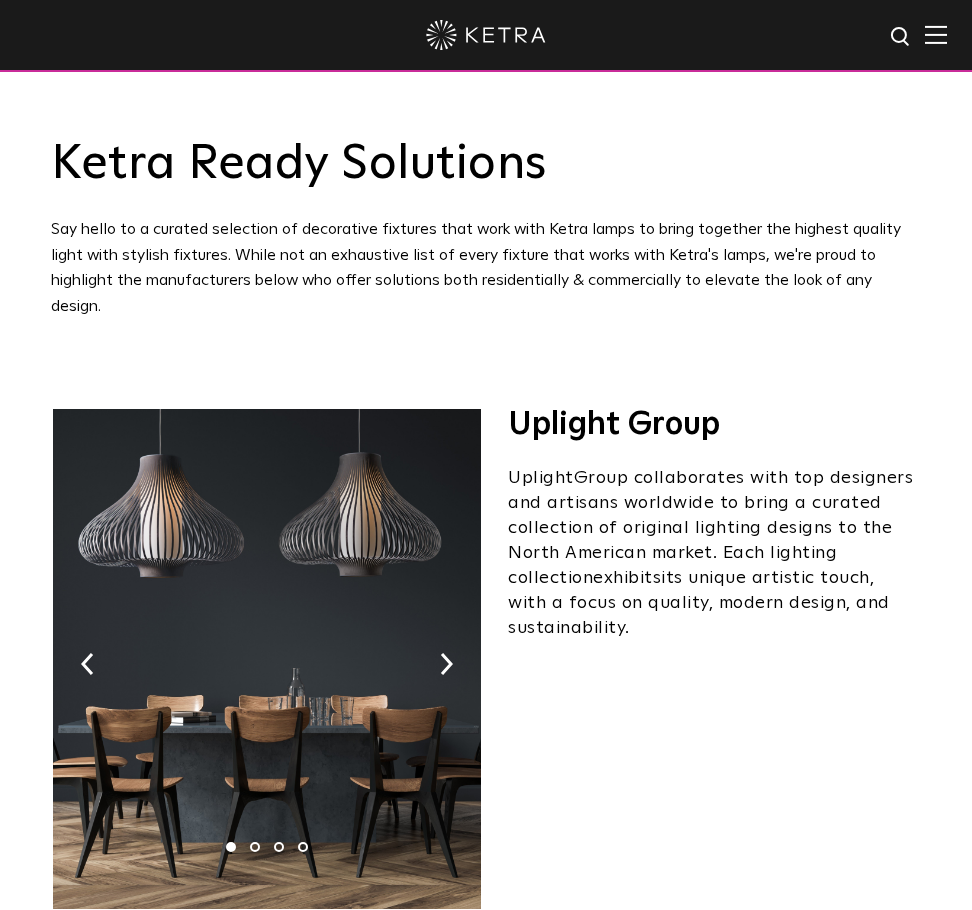 scroll, scrollTop: 0, scrollLeft: 0, axis: both 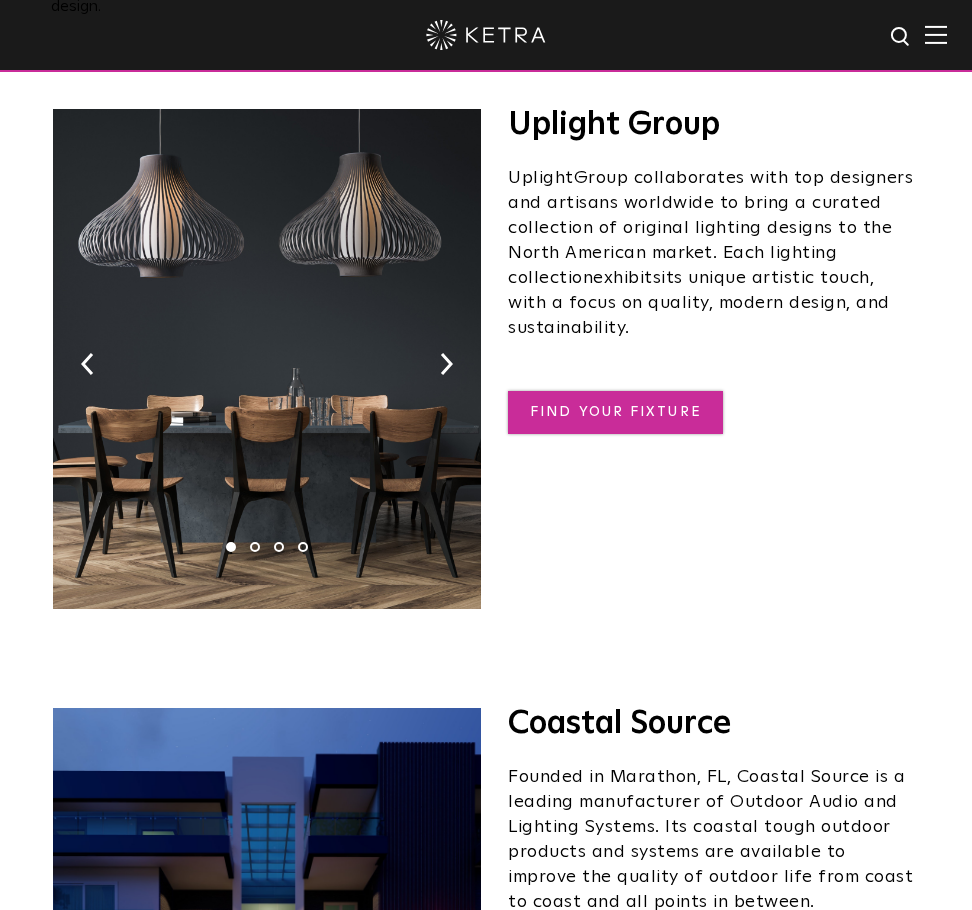click on "FIND YOUR FIXTURE" at bounding box center [615, 412] 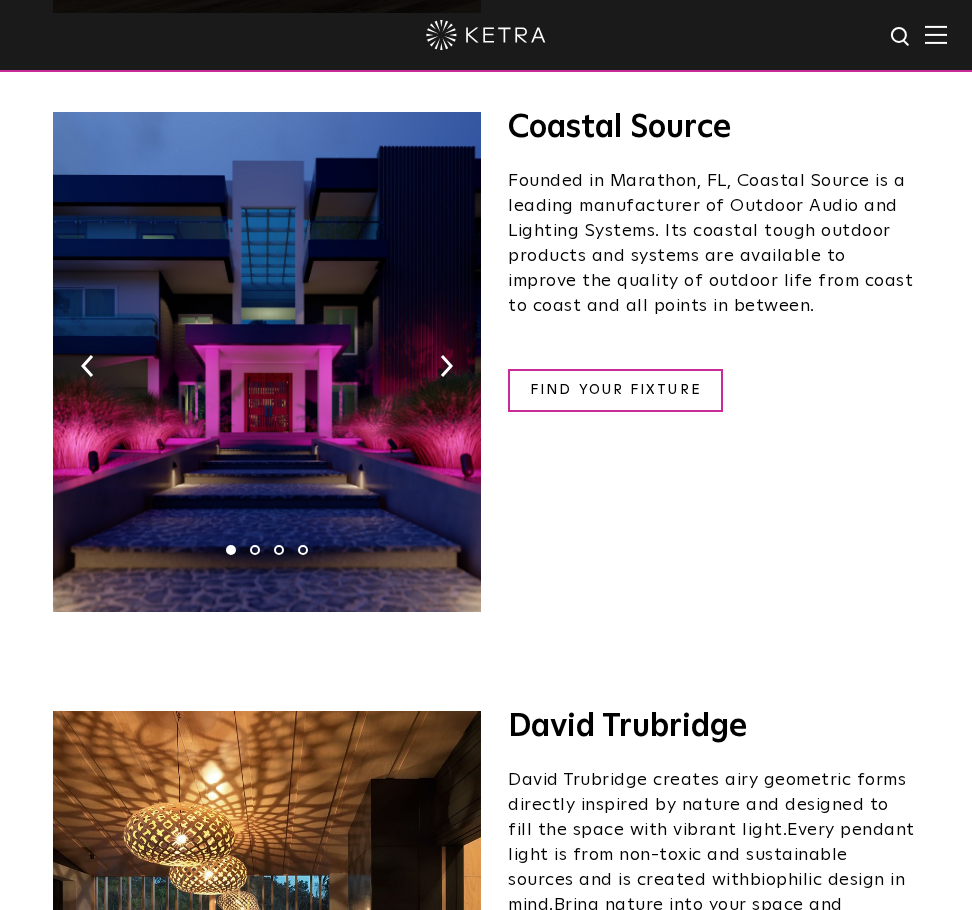 scroll, scrollTop: 900, scrollLeft: 0, axis: vertical 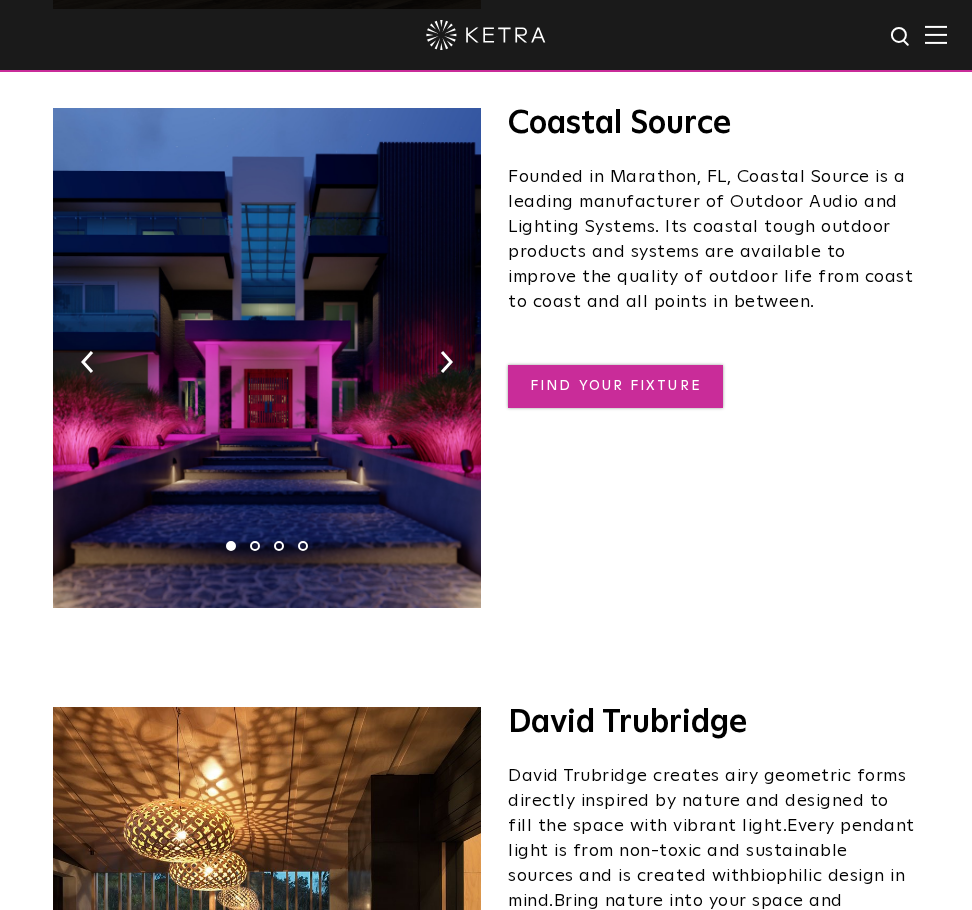 click on "FIND YOUR FIXTURE" at bounding box center (615, 386) 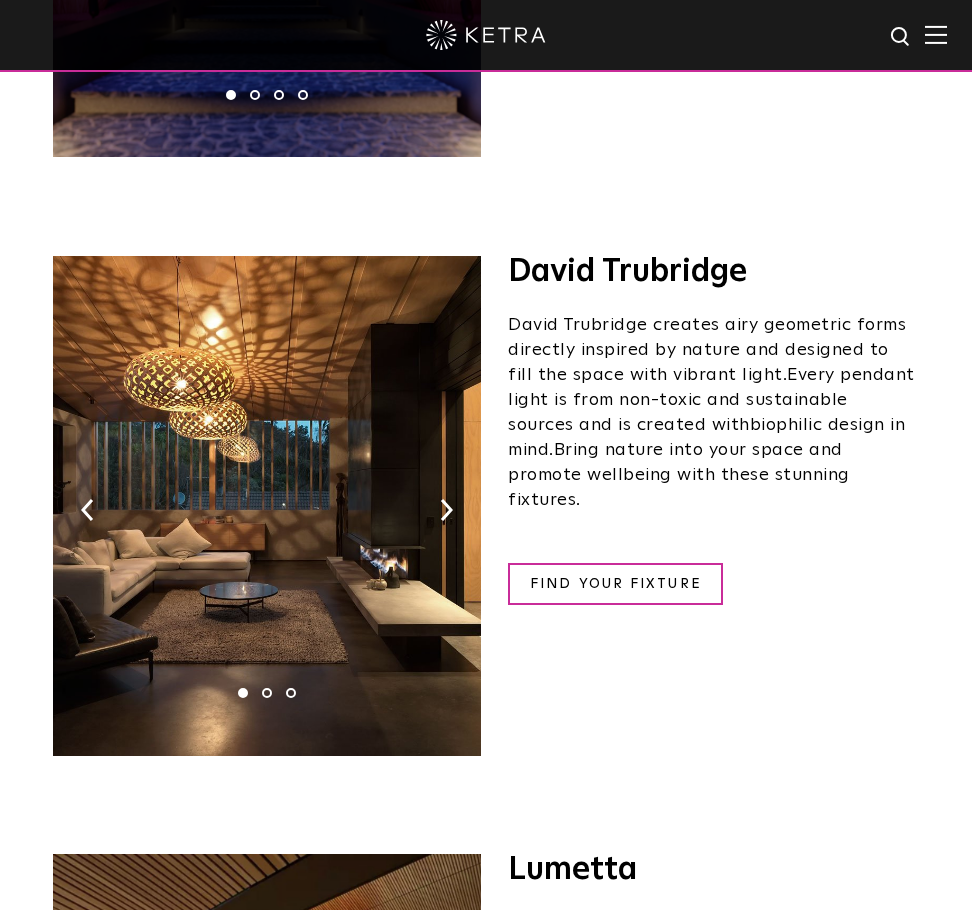 scroll, scrollTop: 1400, scrollLeft: 0, axis: vertical 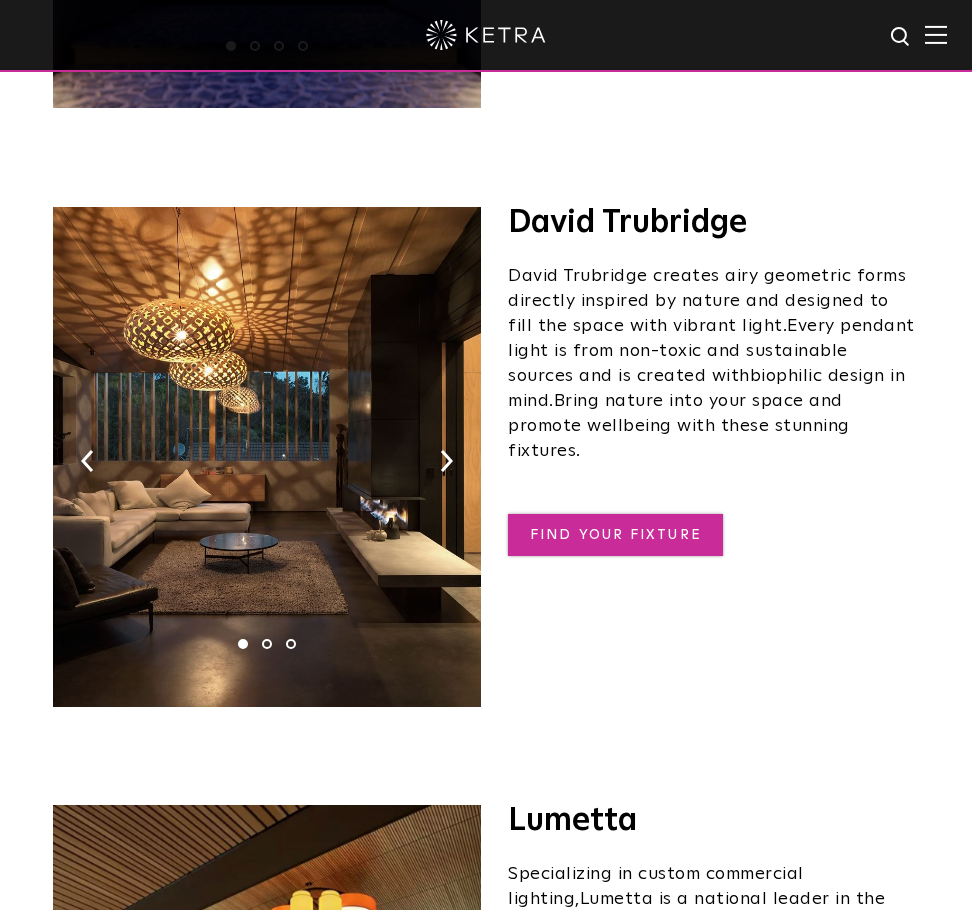 click on "FIND YOUR FIXTURE" at bounding box center [615, 535] 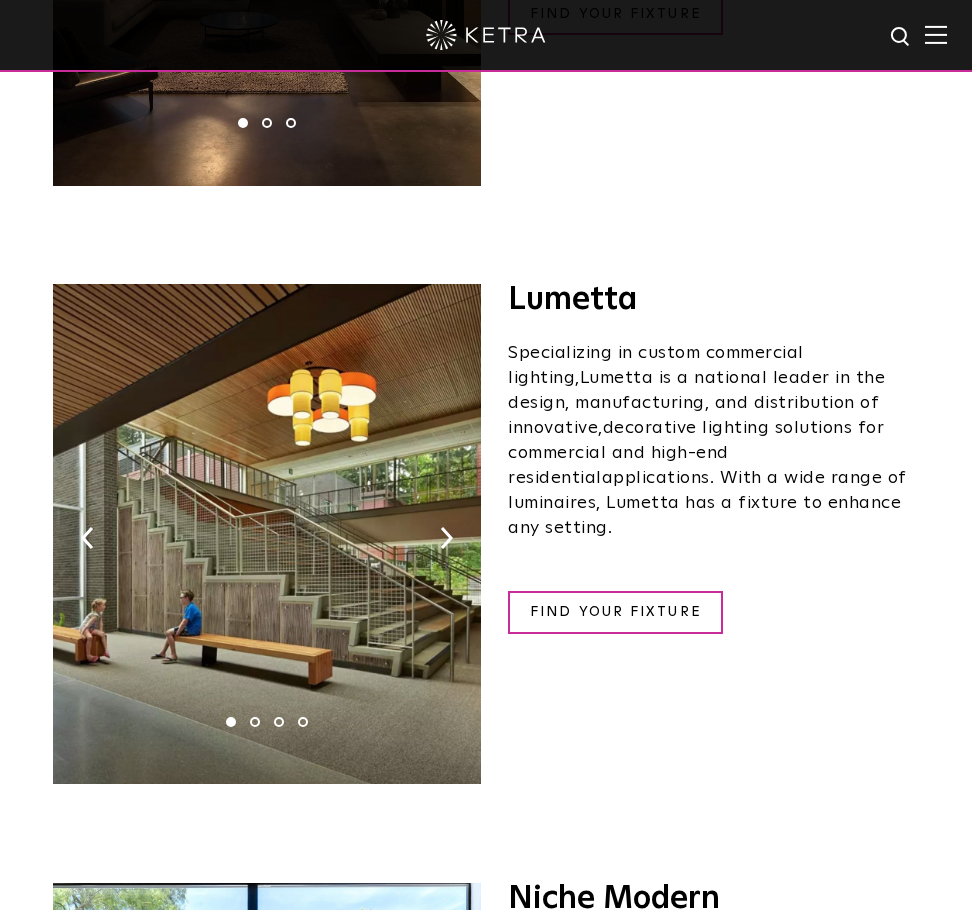 scroll, scrollTop: 2000, scrollLeft: 0, axis: vertical 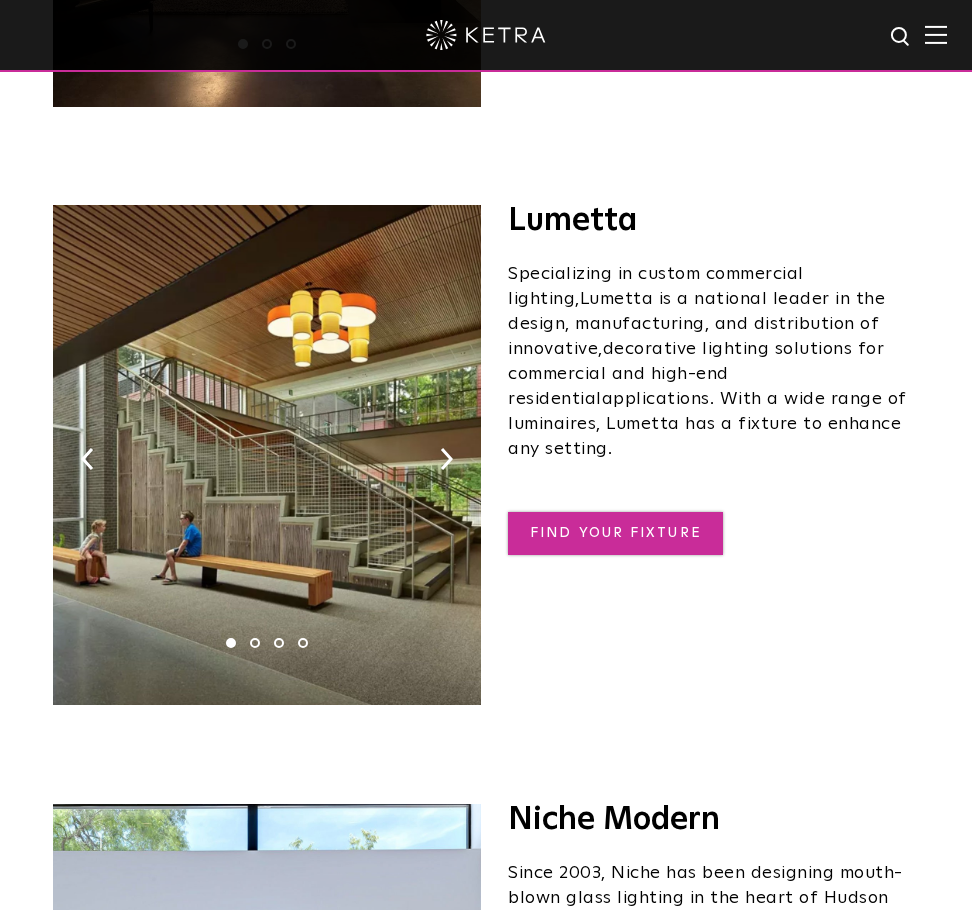 click on "FIND YOUR FIXTURE" at bounding box center (615, 533) 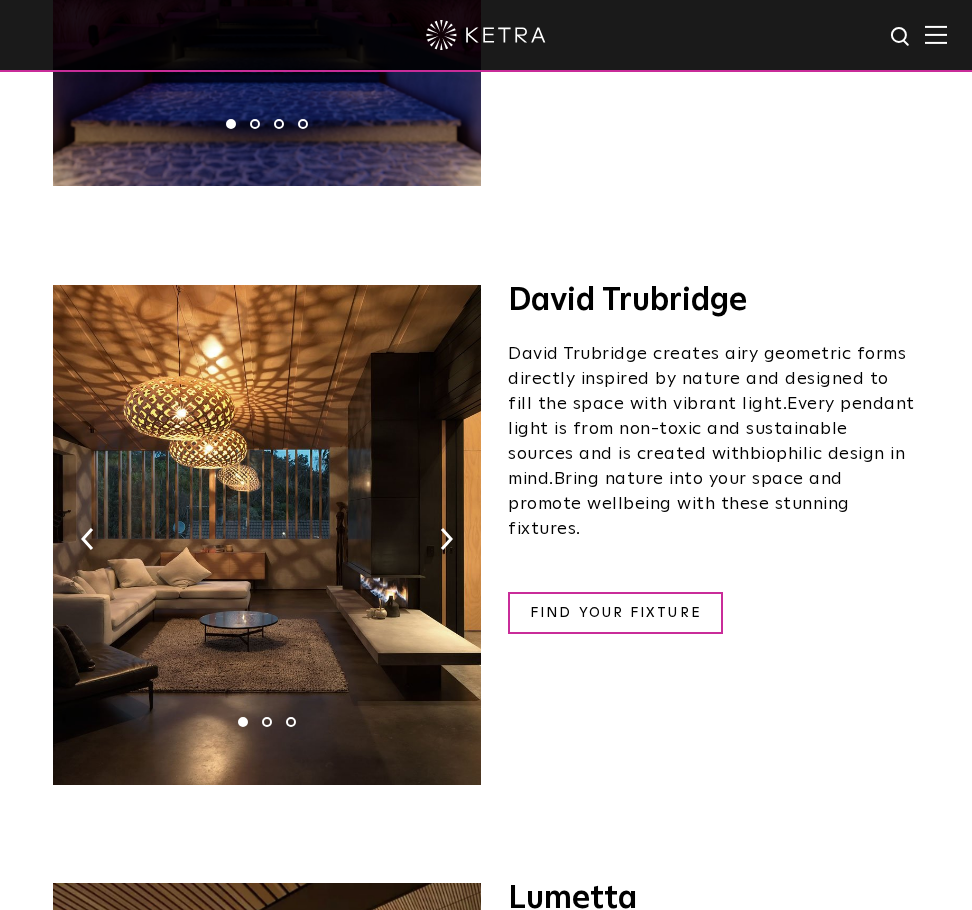 scroll, scrollTop: 1300, scrollLeft: 0, axis: vertical 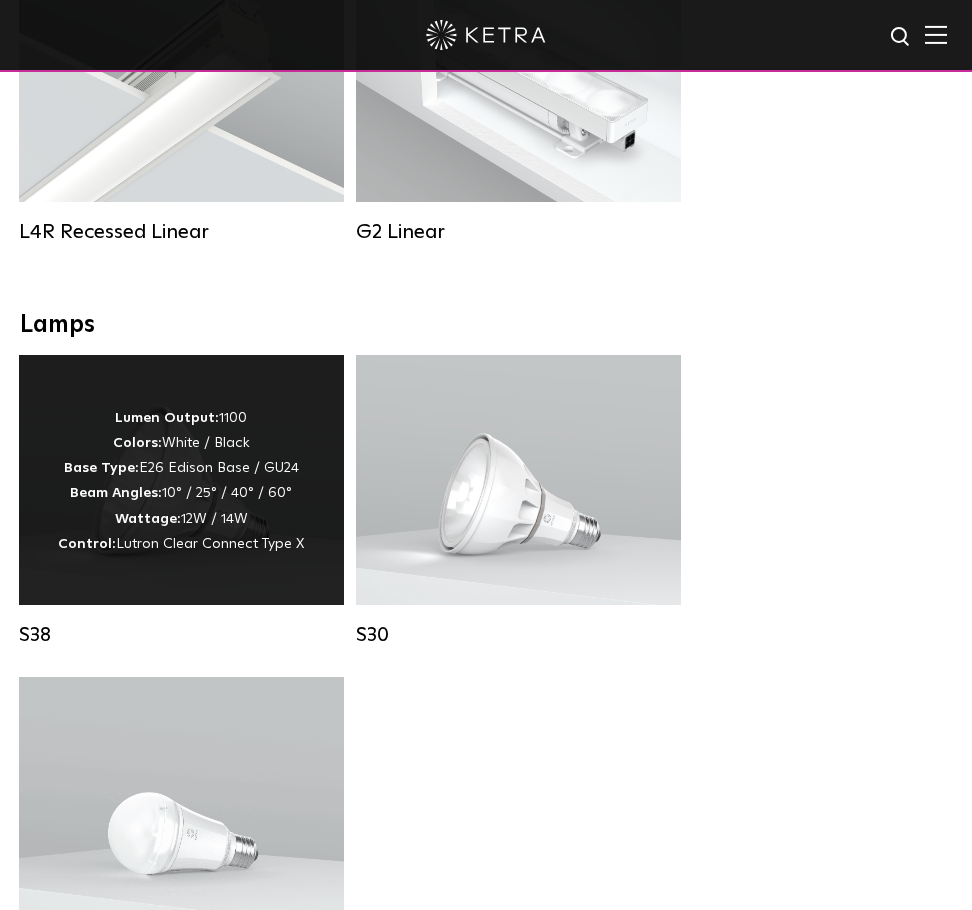click on "Lumen Output:   1100 Colors:  White / Black Base Type:  E26 Edison Base / GU24 Beam Angles:  10° / 25° / 40° / 60° Wattage:  12W / 14W Control:  Lutron Clear Connect Type X" at bounding box center (181, 480) 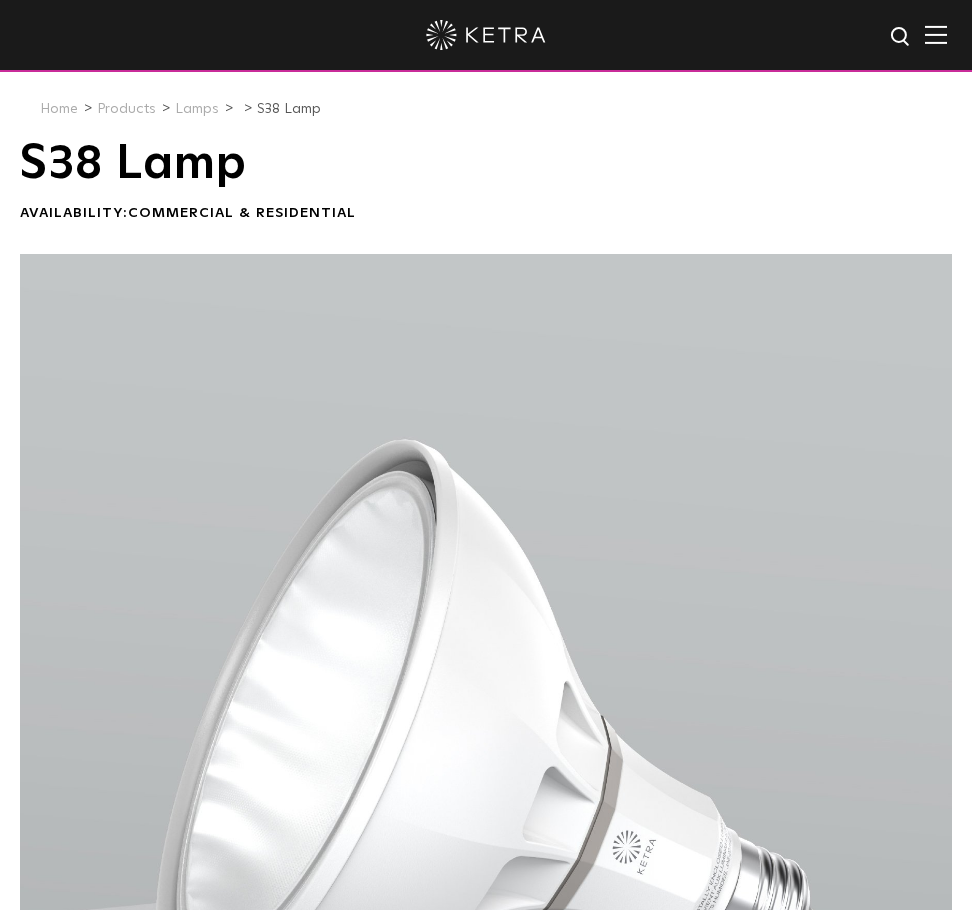 scroll, scrollTop: 0, scrollLeft: 0, axis: both 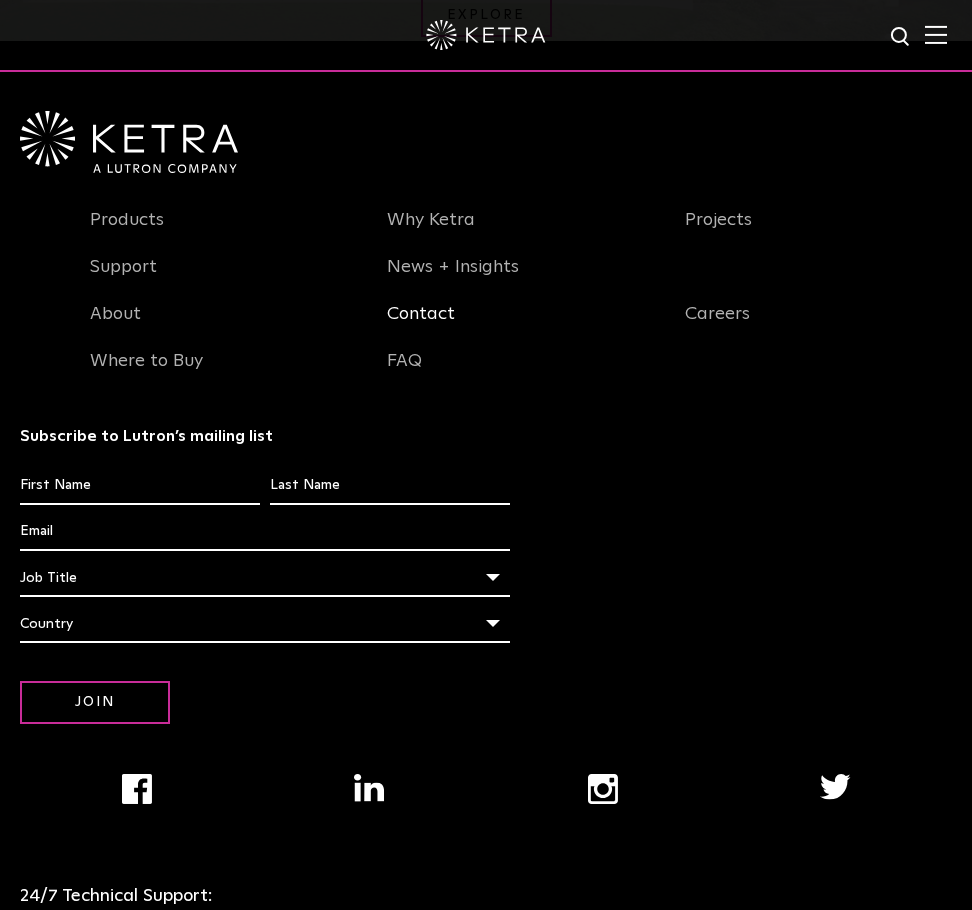 click on "Contact" at bounding box center [421, 326] 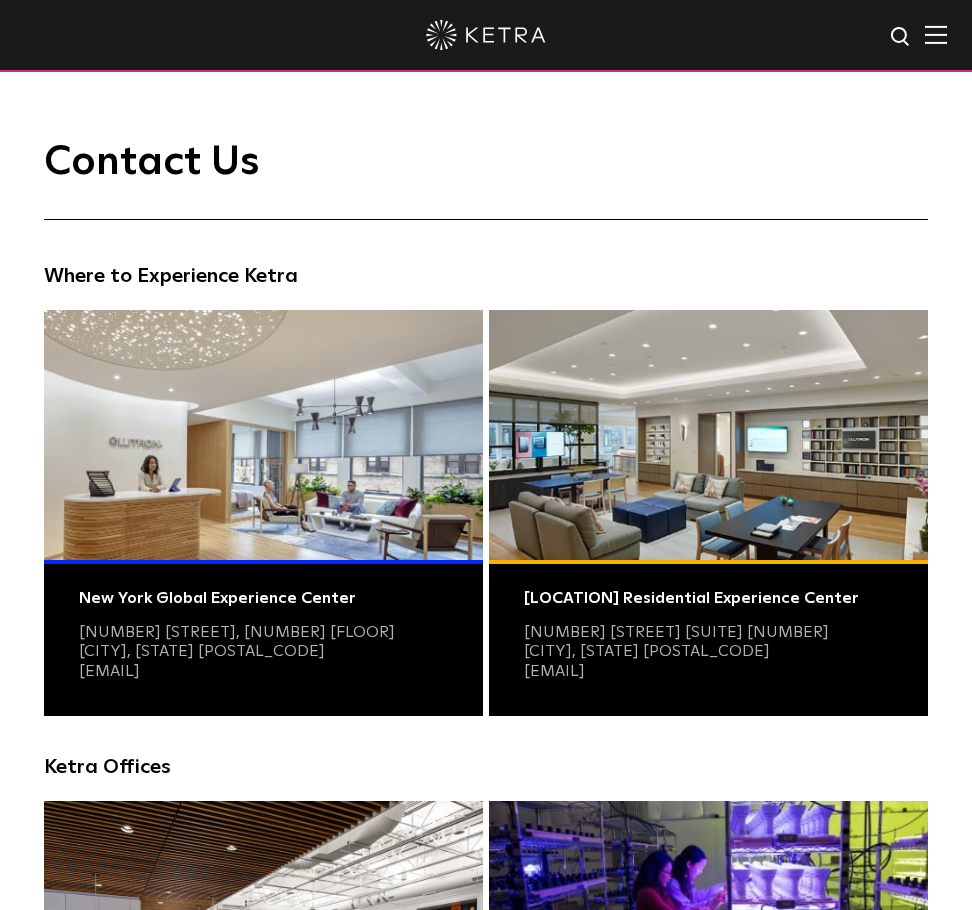 scroll, scrollTop: 0, scrollLeft: 0, axis: both 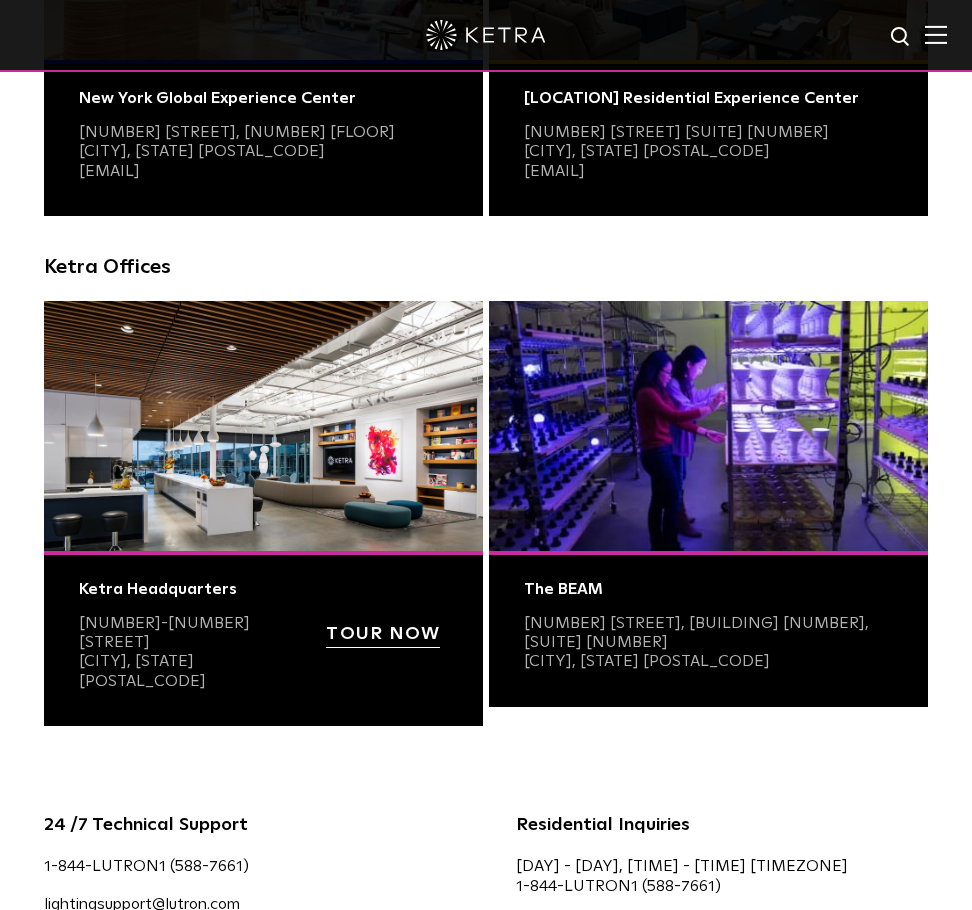 click at bounding box center [263, 426] 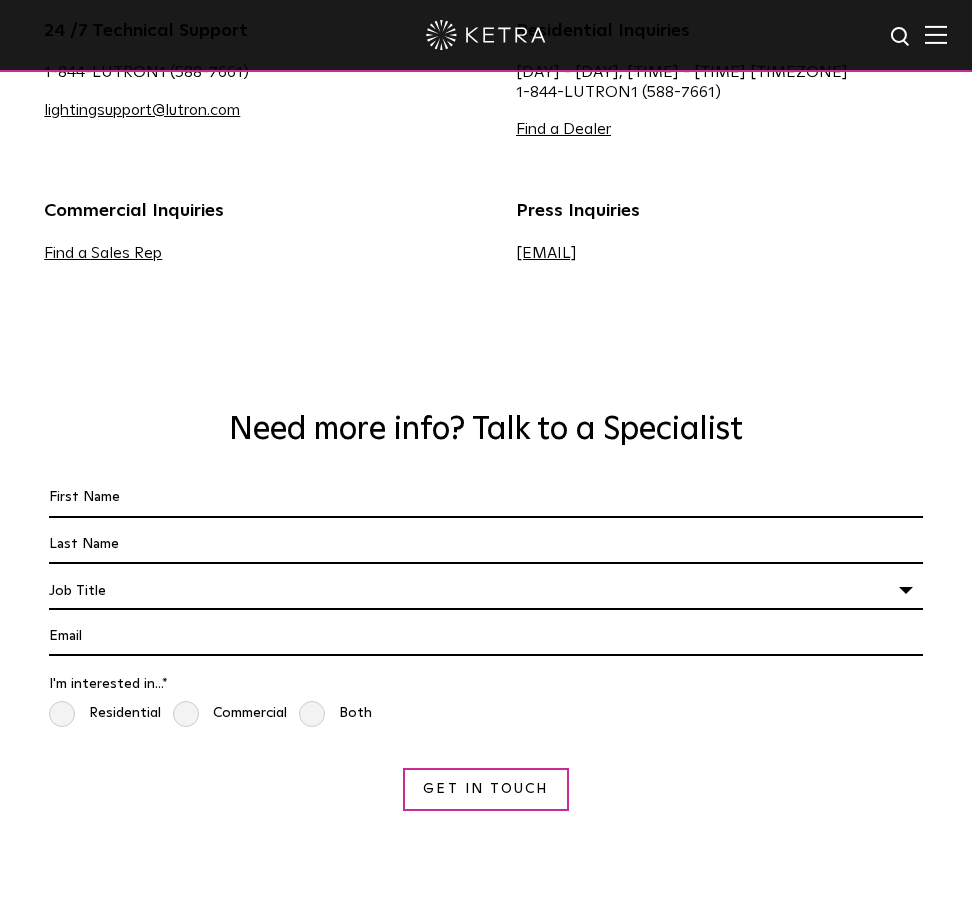 scroll, scrollTop: 1300, scrollLeft: 0, axis: vertical 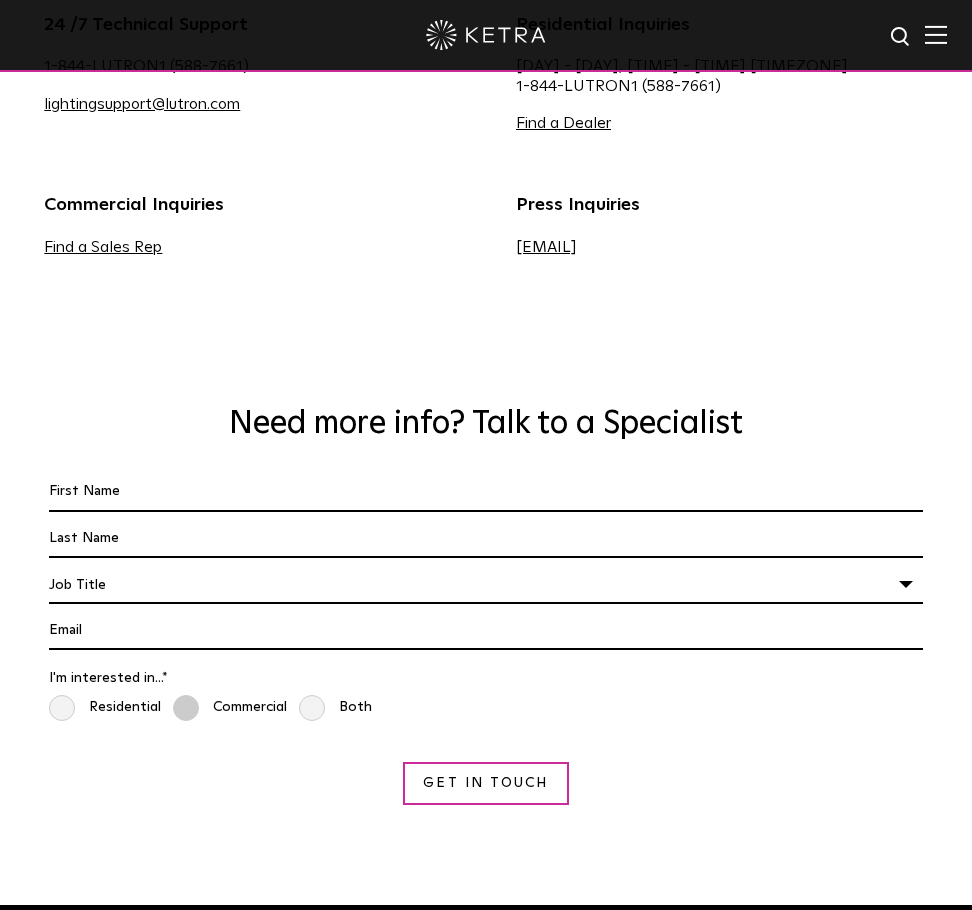click on "Commercial" at bounding box center [230, 708] 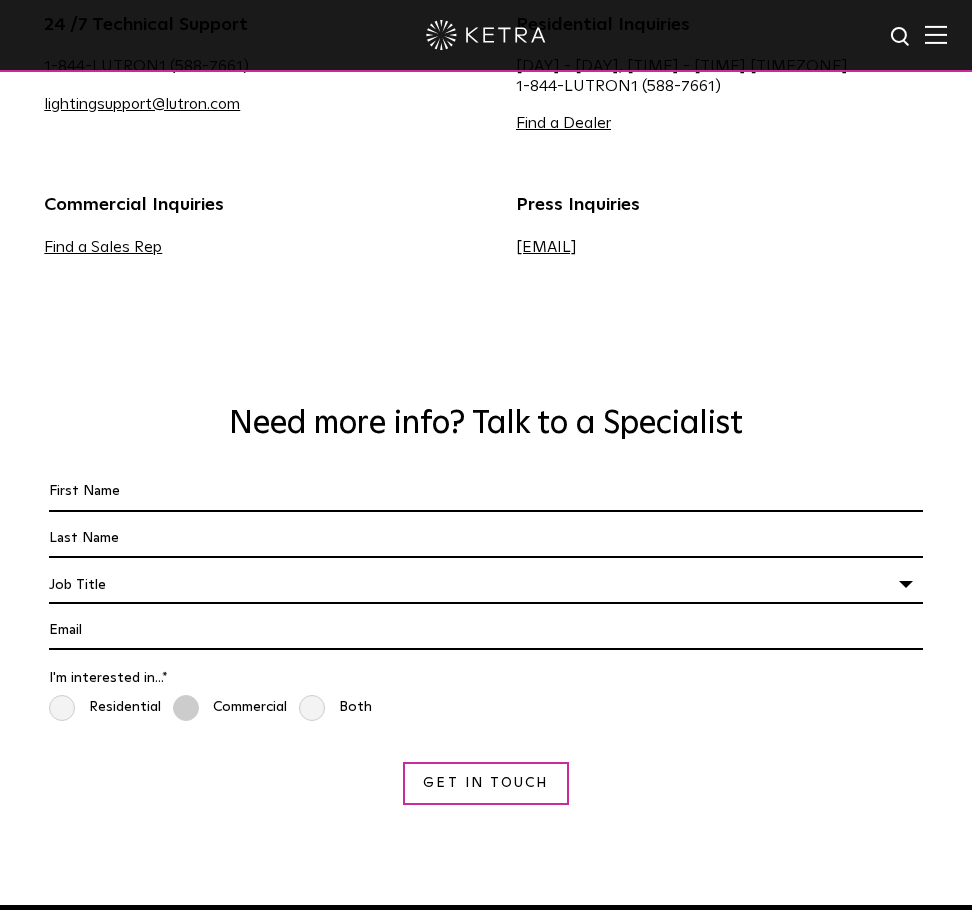radio on "true" 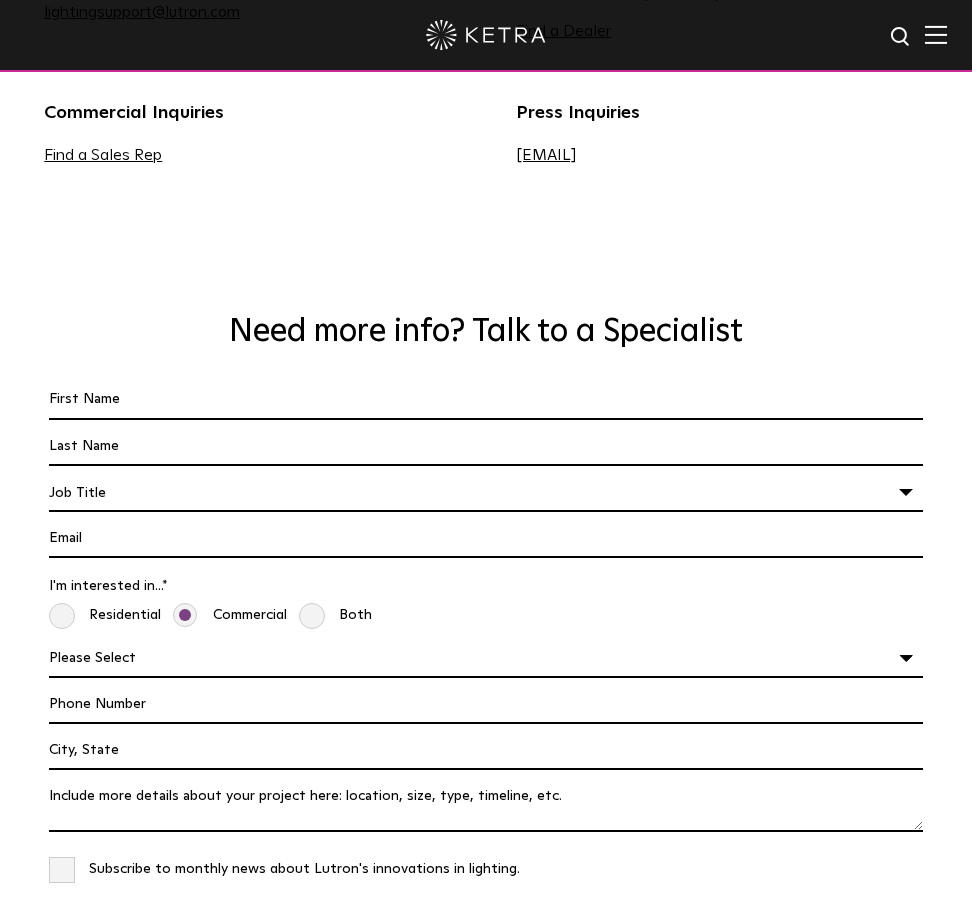 scroll, scrollTop: 1400, scrollLeft: 0, axis: vertical 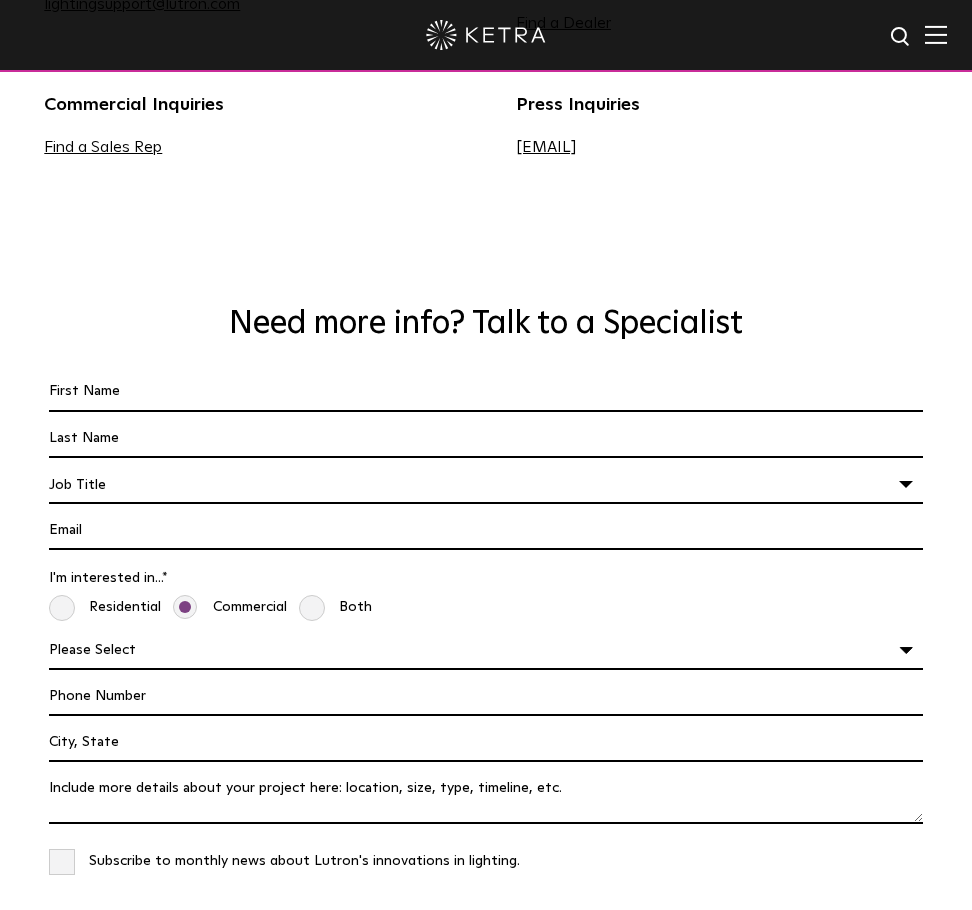 click on "Please Select Planning Concept / Schematic Design Design Development Construction Documents Construction Administration Post-occupancy / Maintenance Other (Provide details below)." at bounding box center (485, 651) 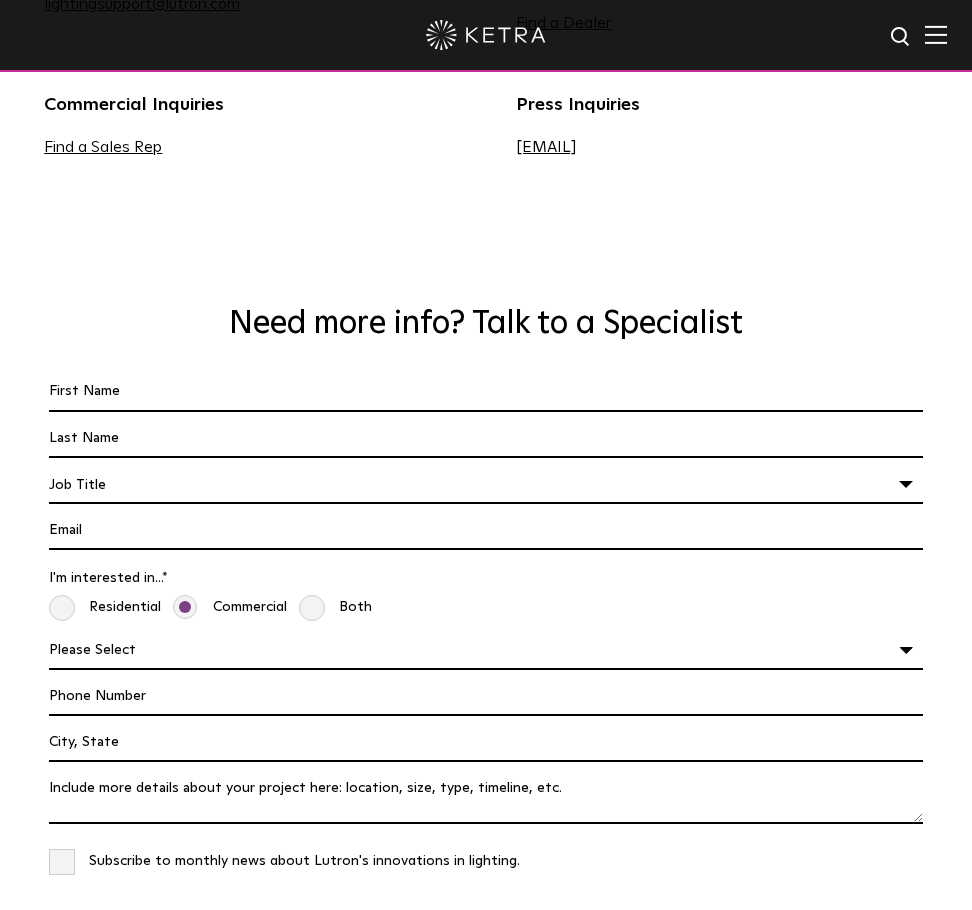 select on "Concept / Schematic Design" 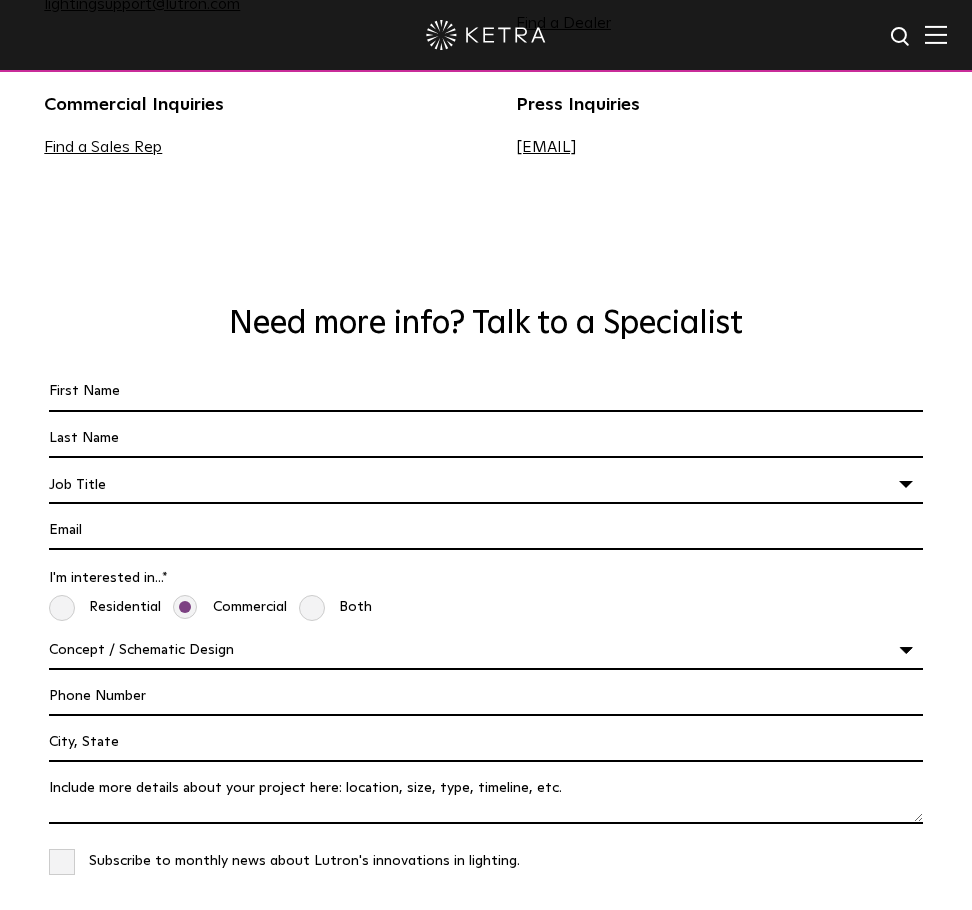click on "Please Select Planning Concept / Schematic Design Design Development Construction Documents Construction Administration Post-occupancy / Maintenance Other (Provide details below)." at bounding box center [485, 651] 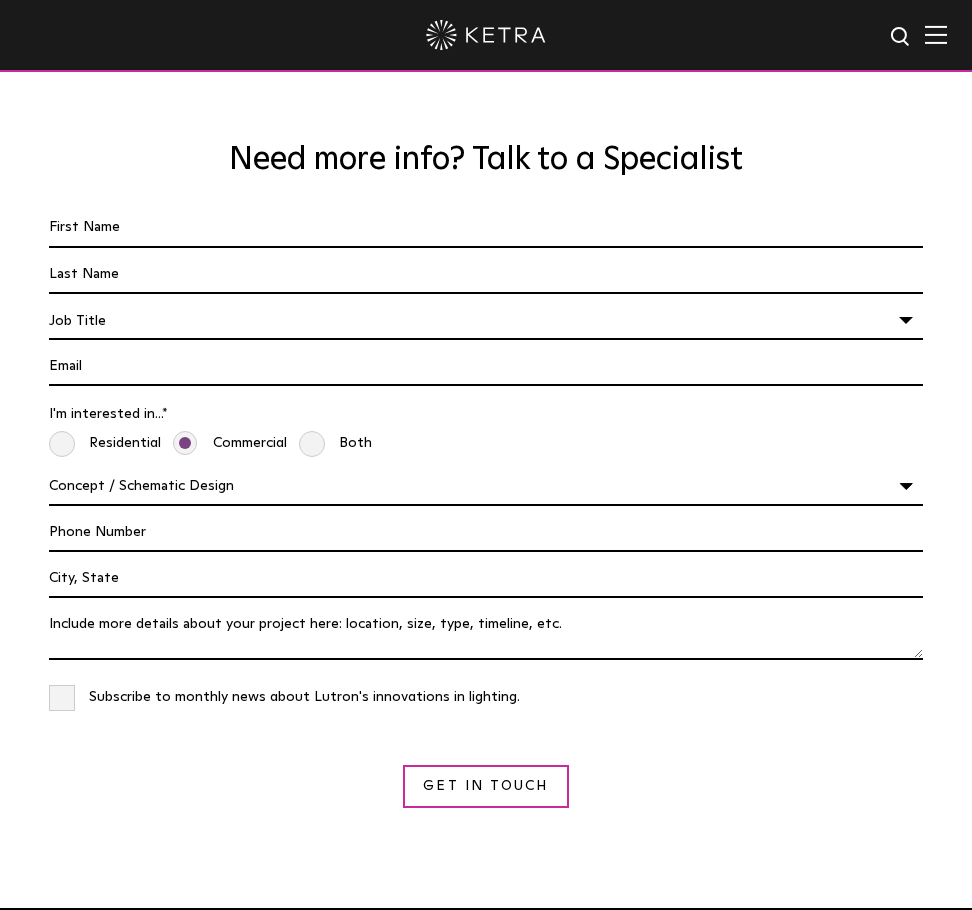 scroll, scrollTop: 1600, scrollLeft: 0, axis: vertical 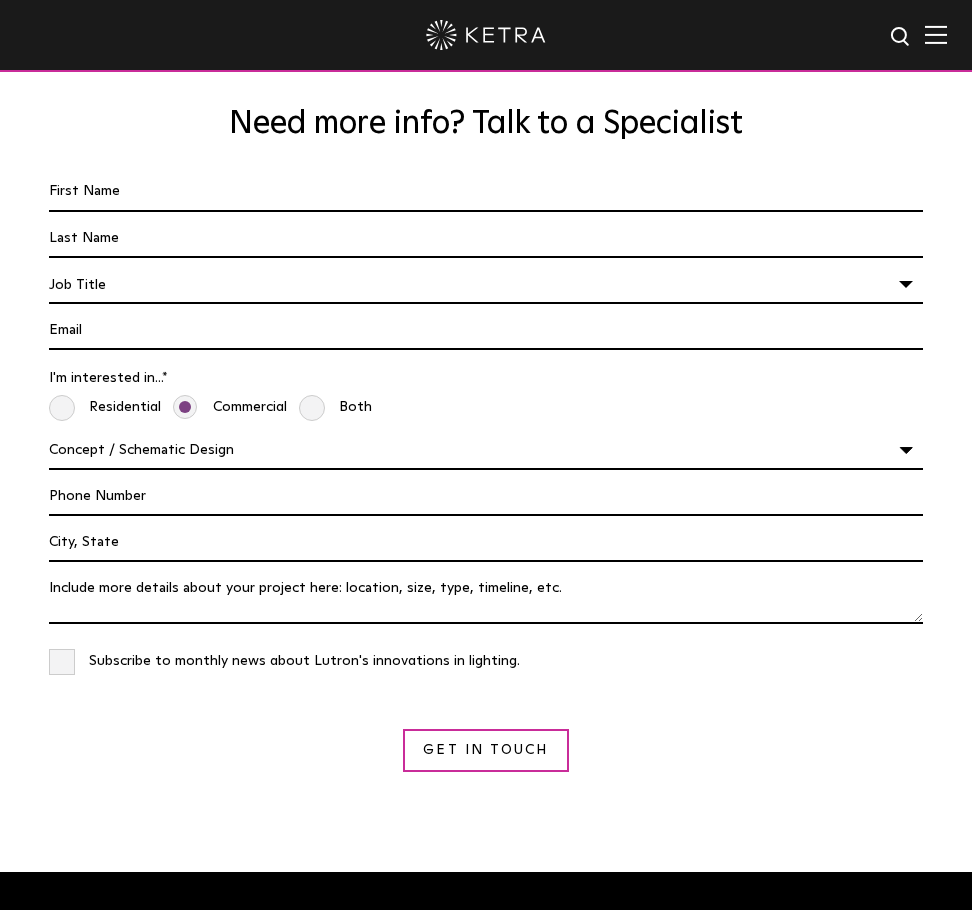 click on "Phone Number" at bounding box center (485, 497) 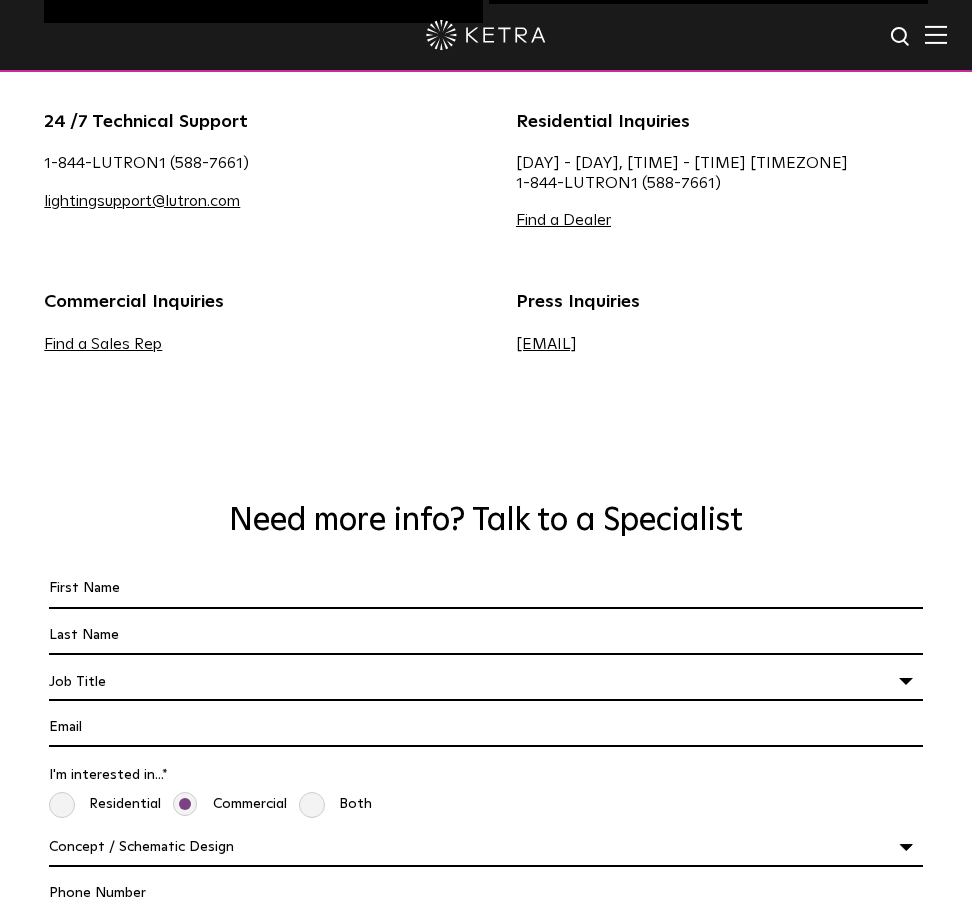 scroll, scrollTop: 1200, scrollLeft: 0, axis: vertical 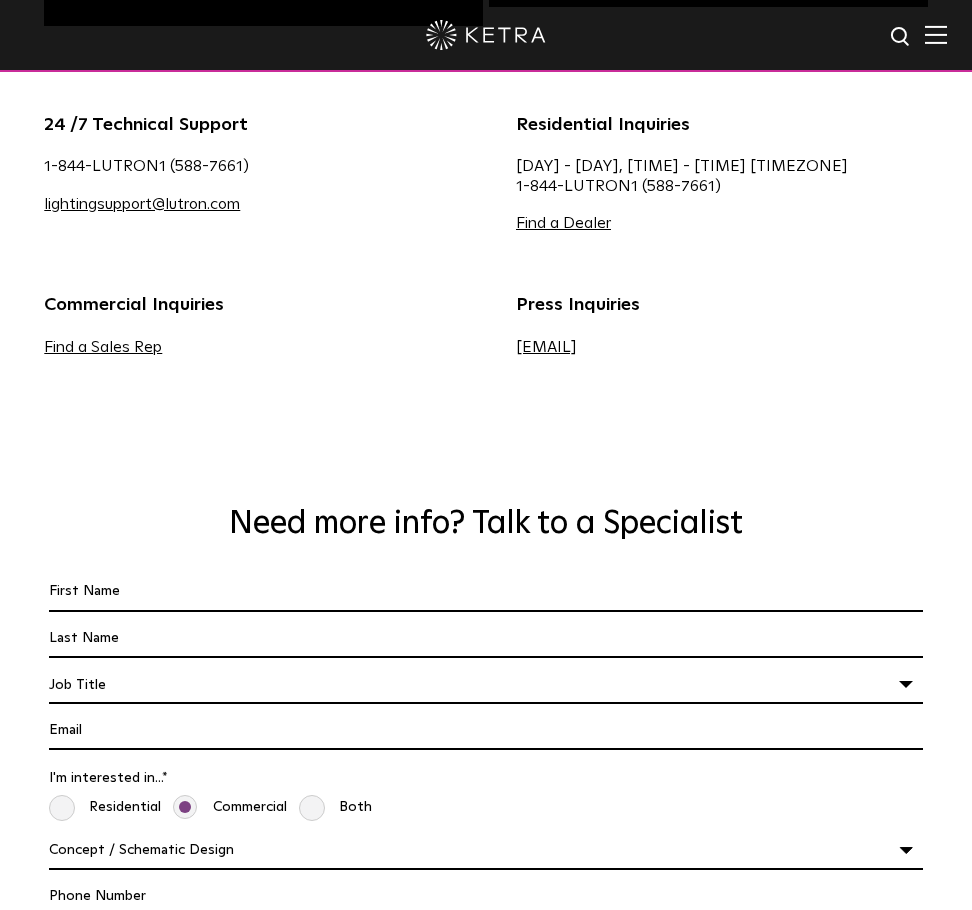click on "Commercial Inquiries
Find a Sales Rep" at bounding box center [250, 333] 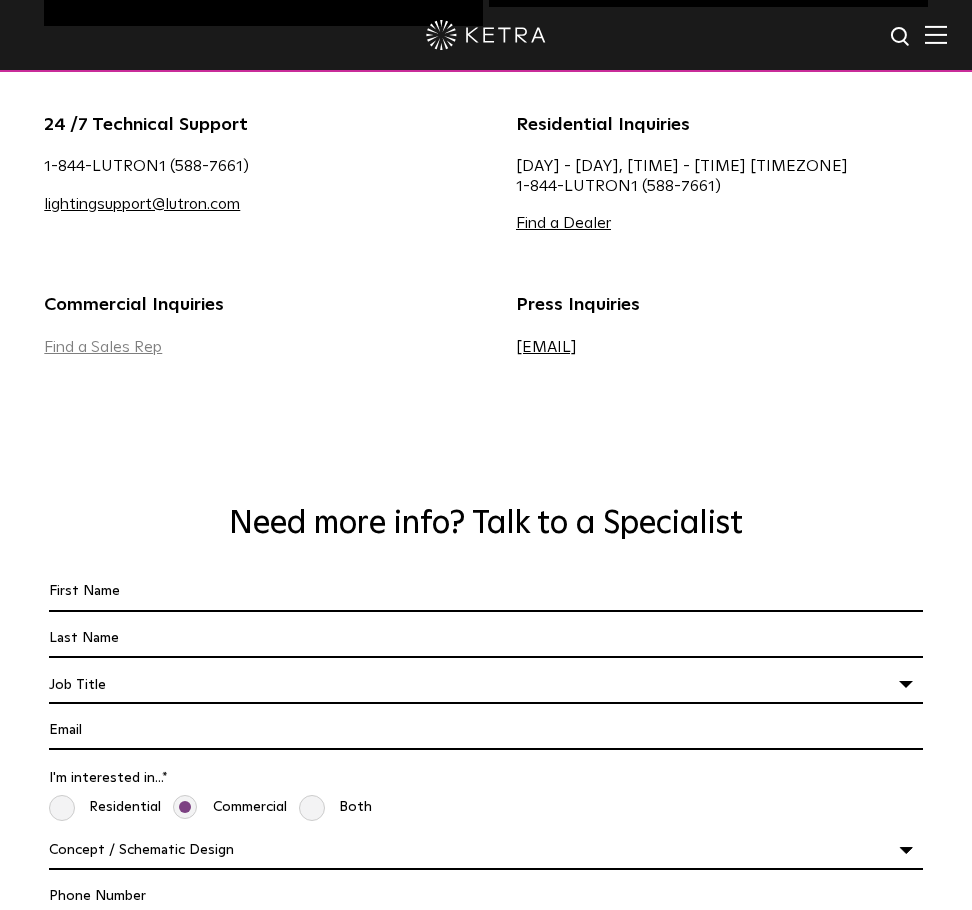 click on "Find a Sales Rep" at bounding box center [103, 347] 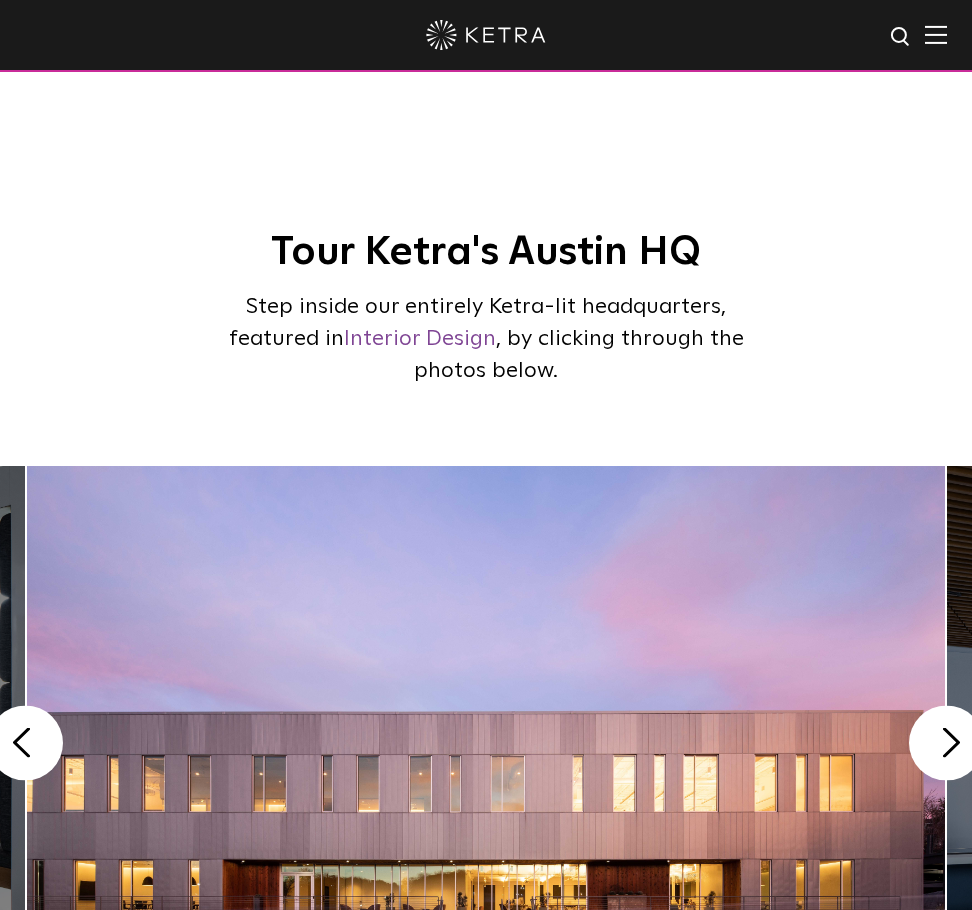scroll, scrollTop: 0, scrollLeft: 0, axis: both 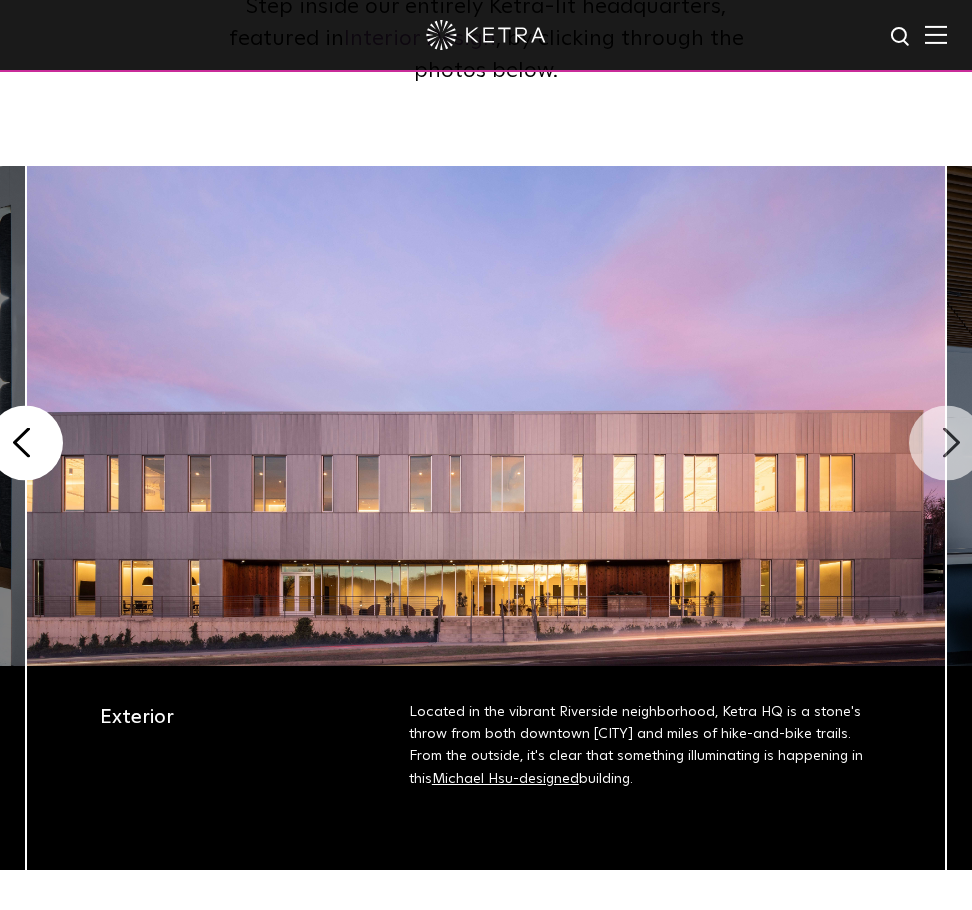 click on "Next" at bounding box center (946, 442) 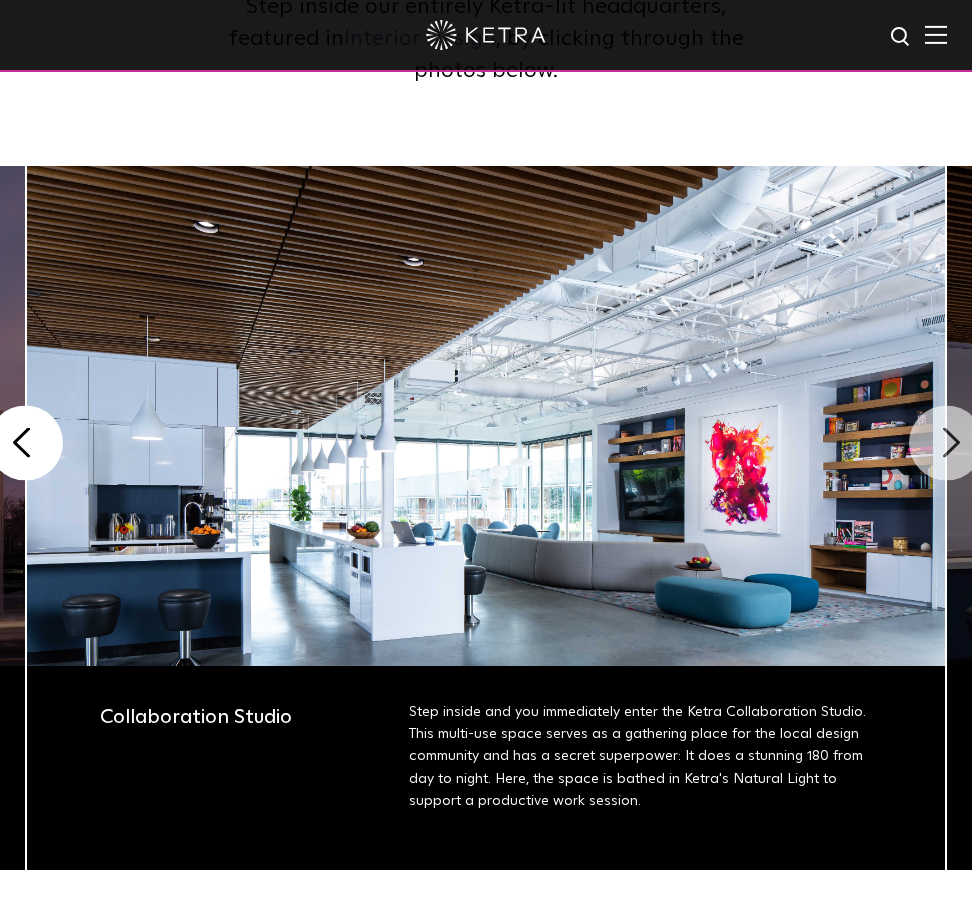 click on "Next" at bounding box center [946, 442] 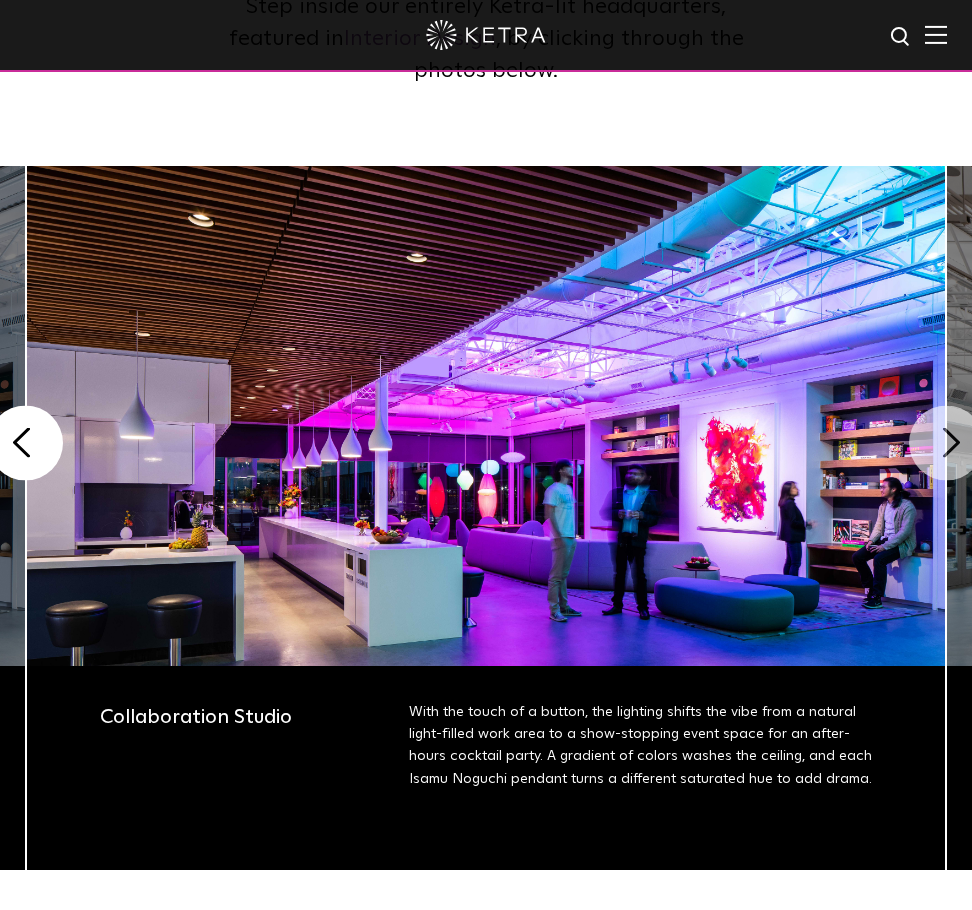 click on "Next" at bounding box center [946, 442] 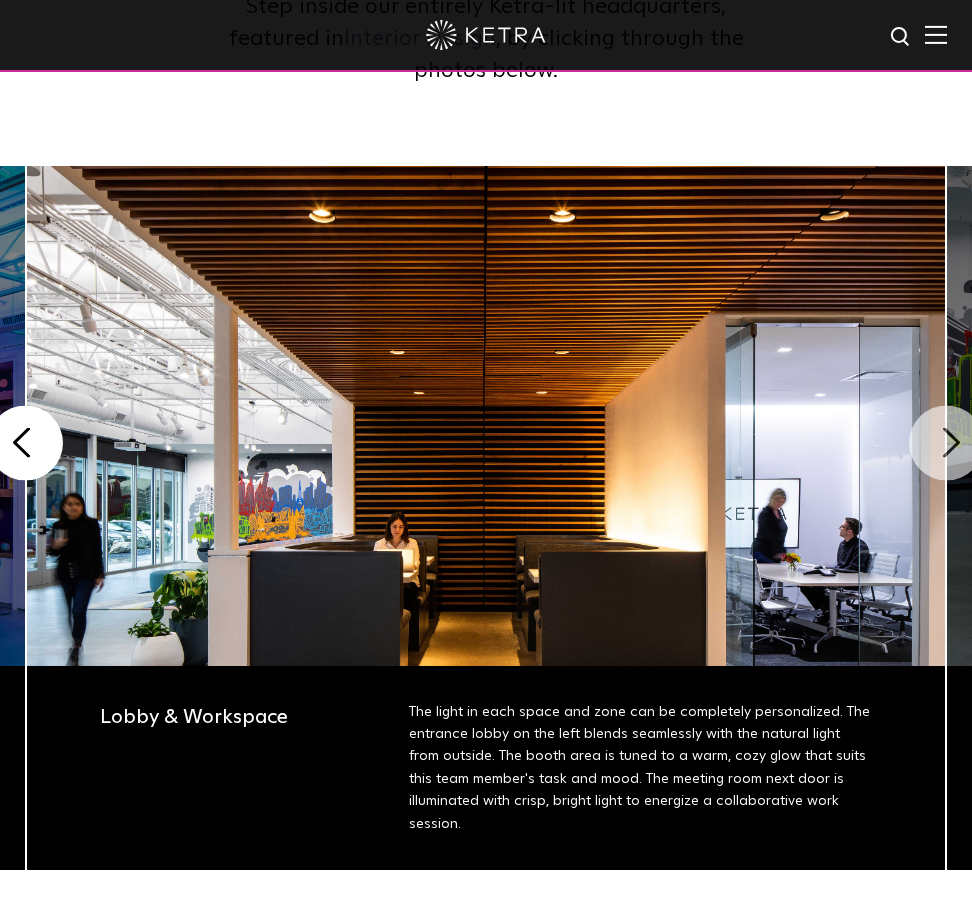 click on "Next" at bounding box center [946, 442] 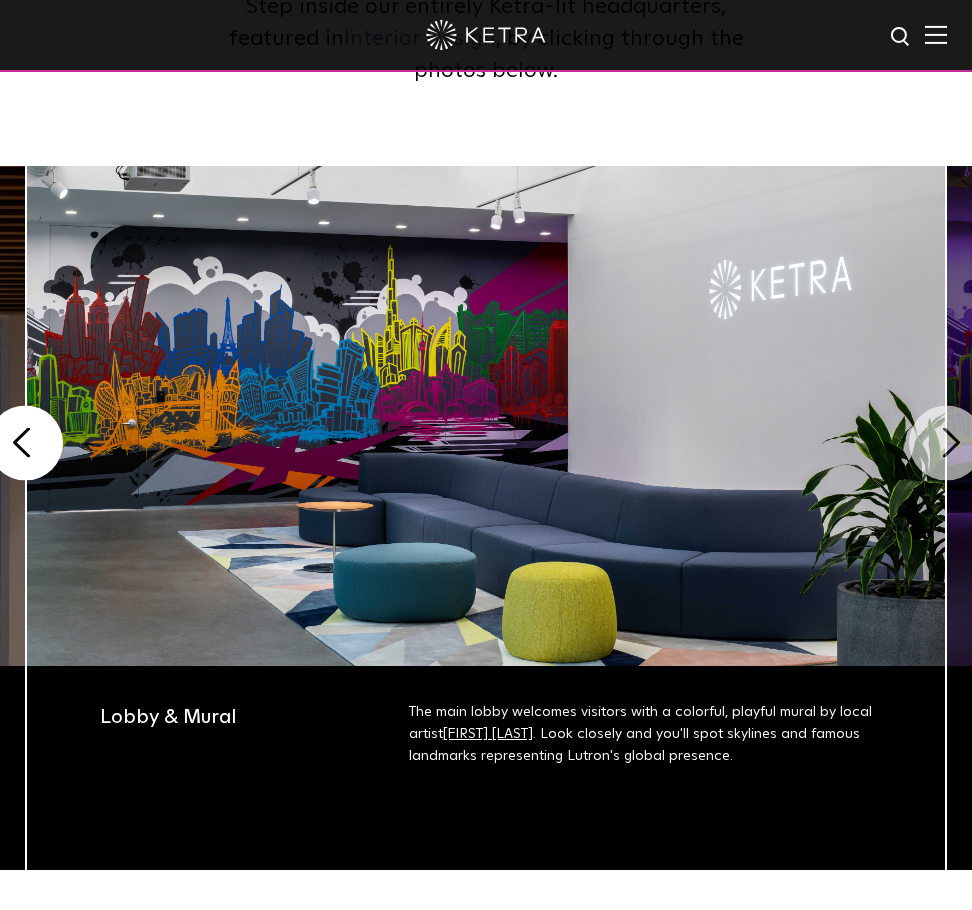 click on "Next" at bounding box center (946, 442) 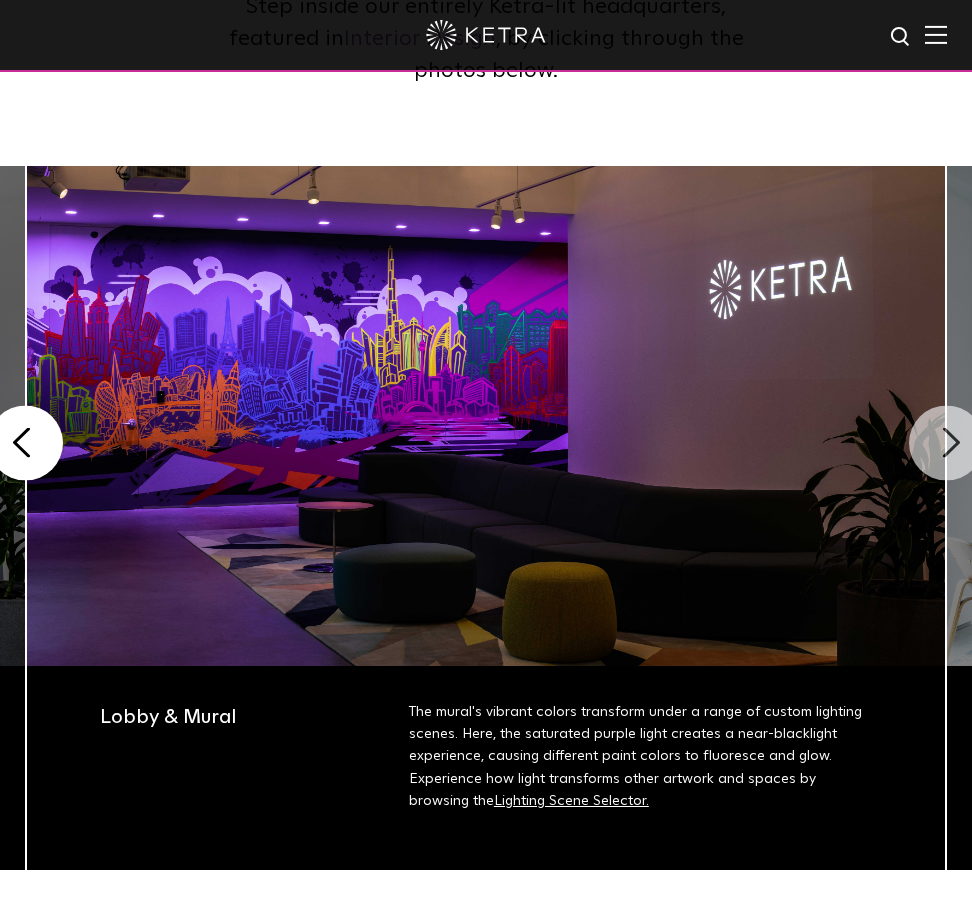 click on "Next" at bounding box center (946, 442) 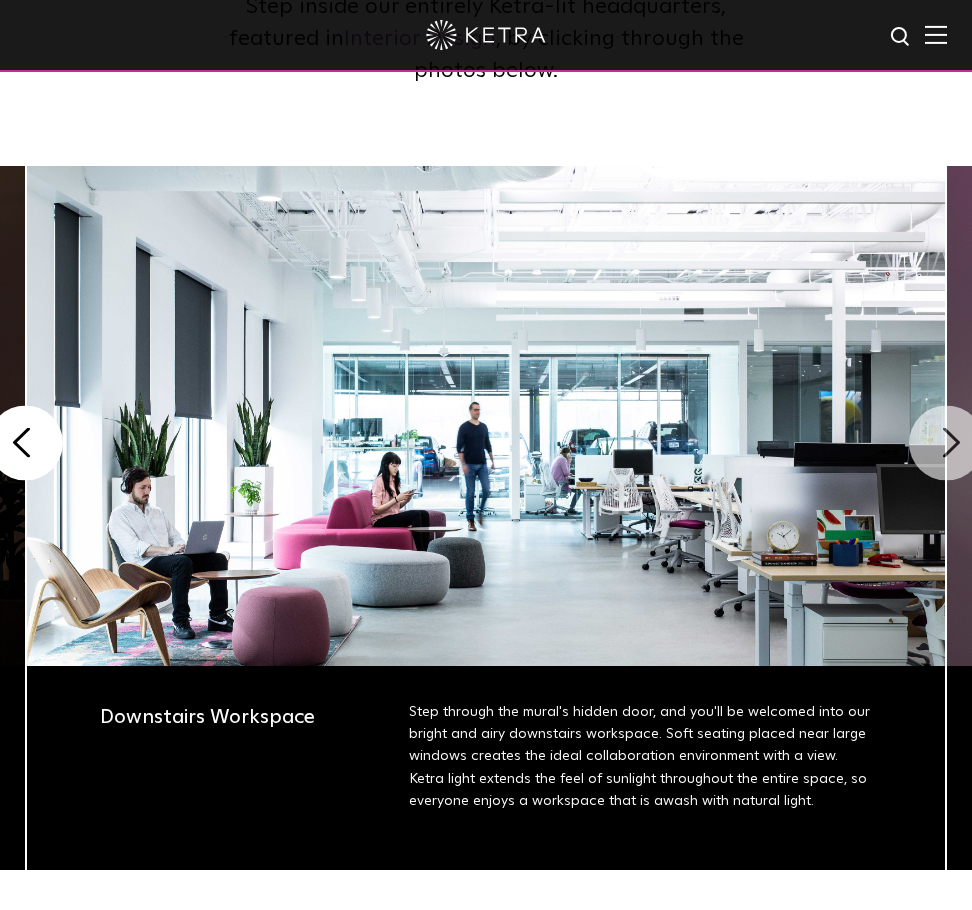 click on "Next" at bounding box center [946, 442] 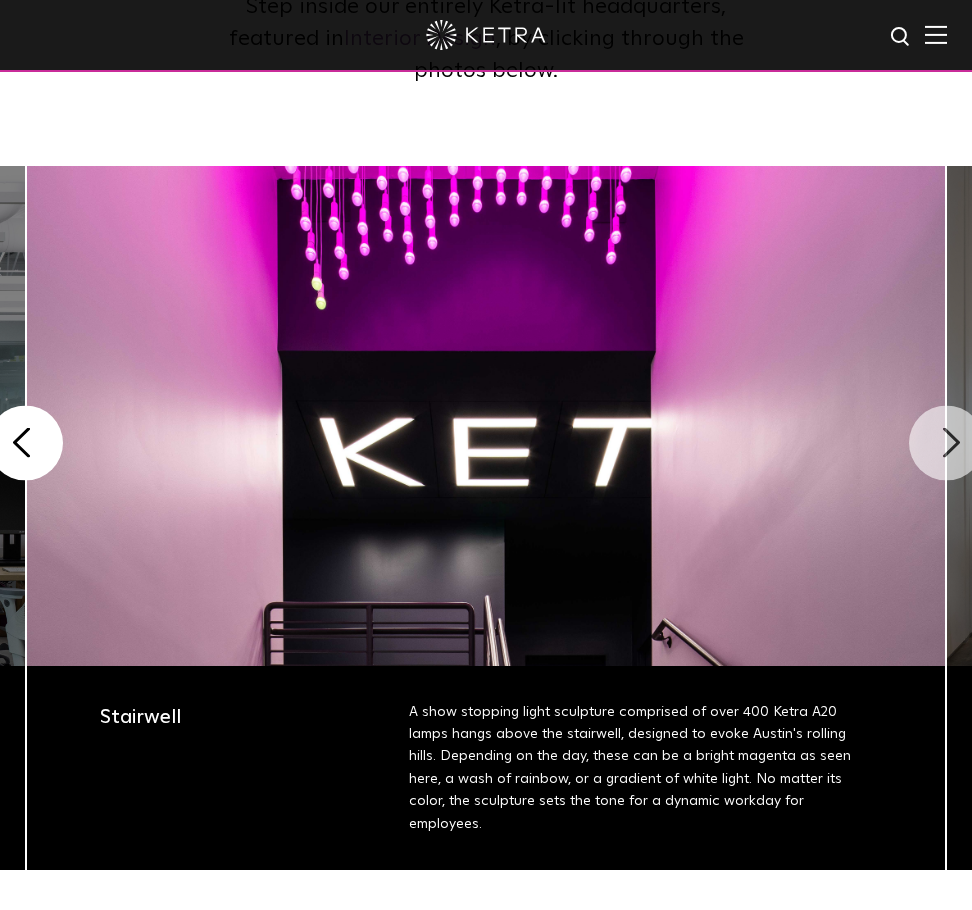 click on "Next" at bounding box center (946, 442) 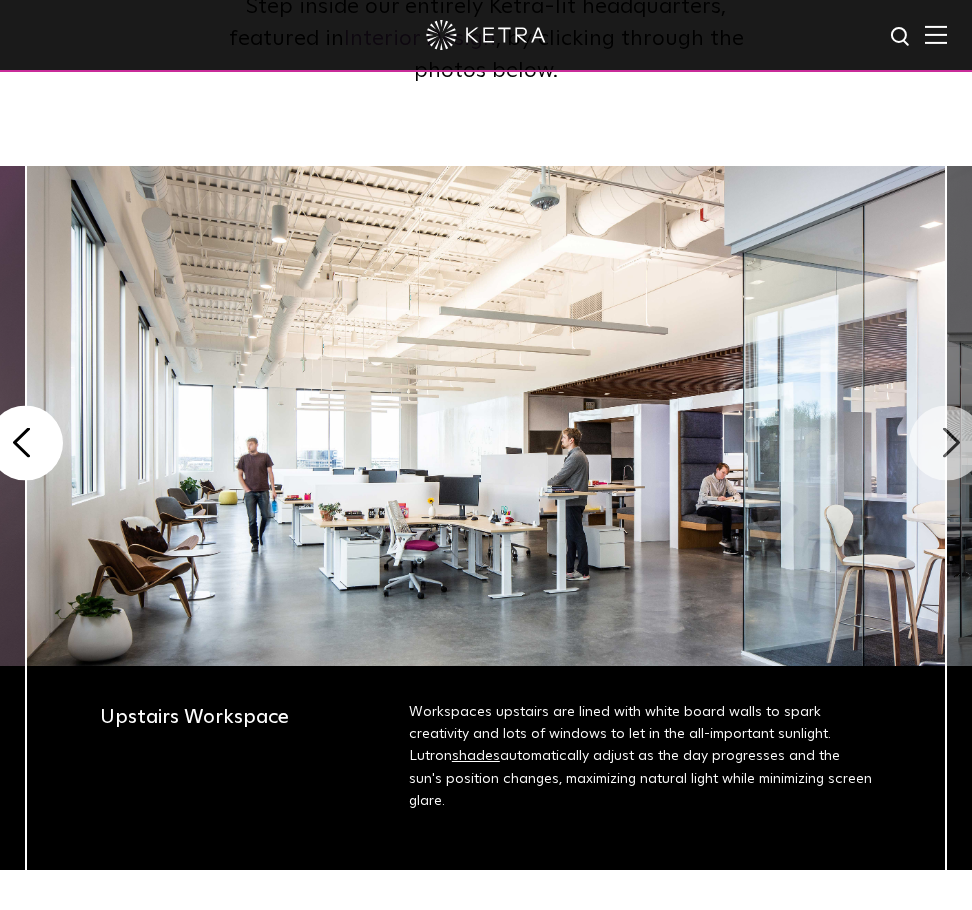 click on "Next" at bounding box center (946, 442) 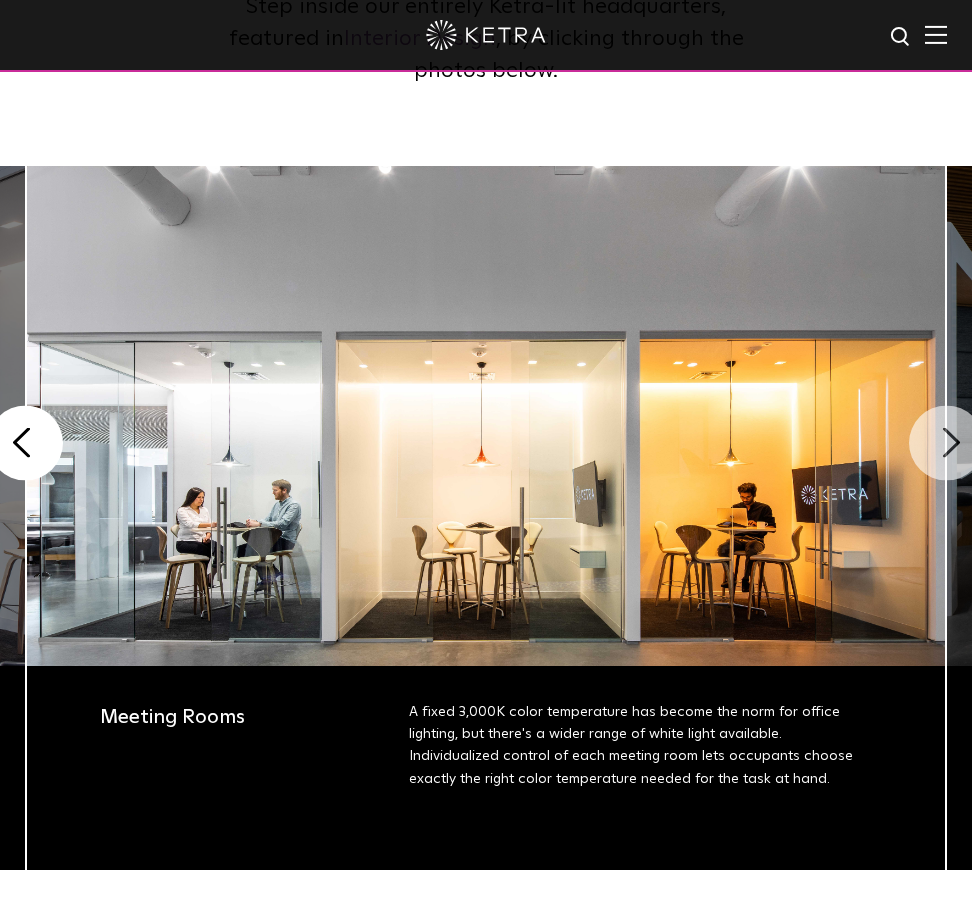 click on "Next" at bounding box center (946, 442) 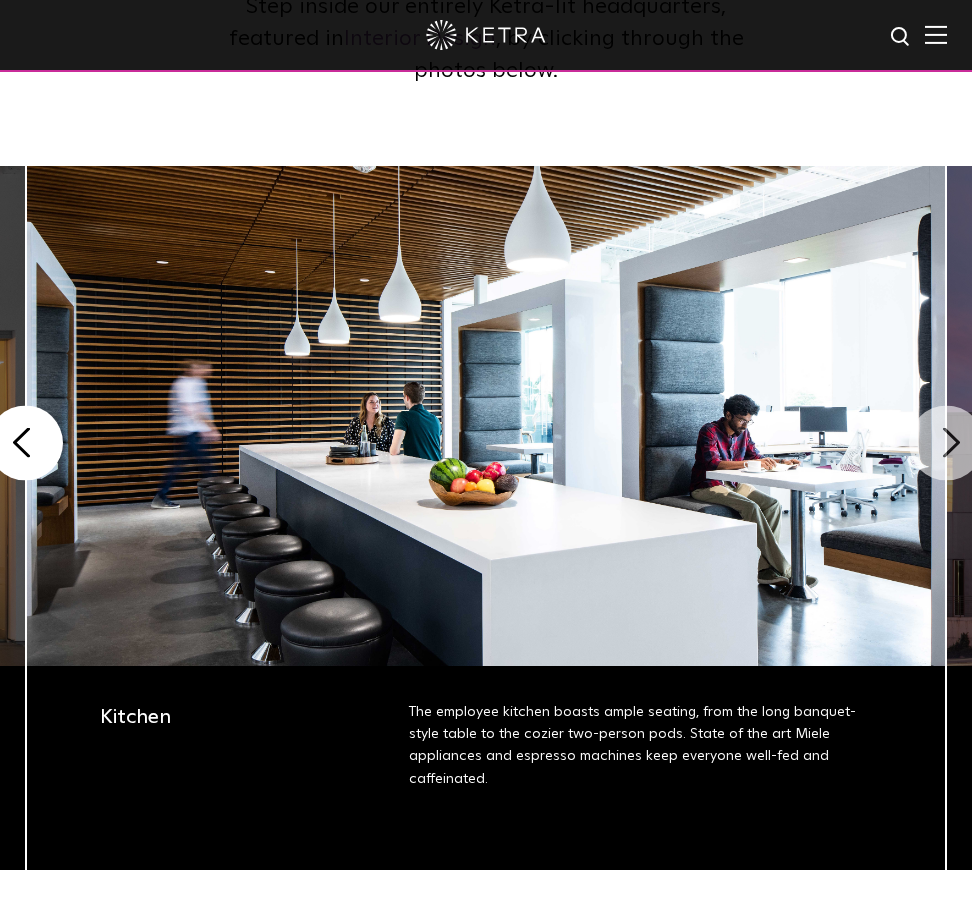 click on "Next" at bounding box center (946, 442) 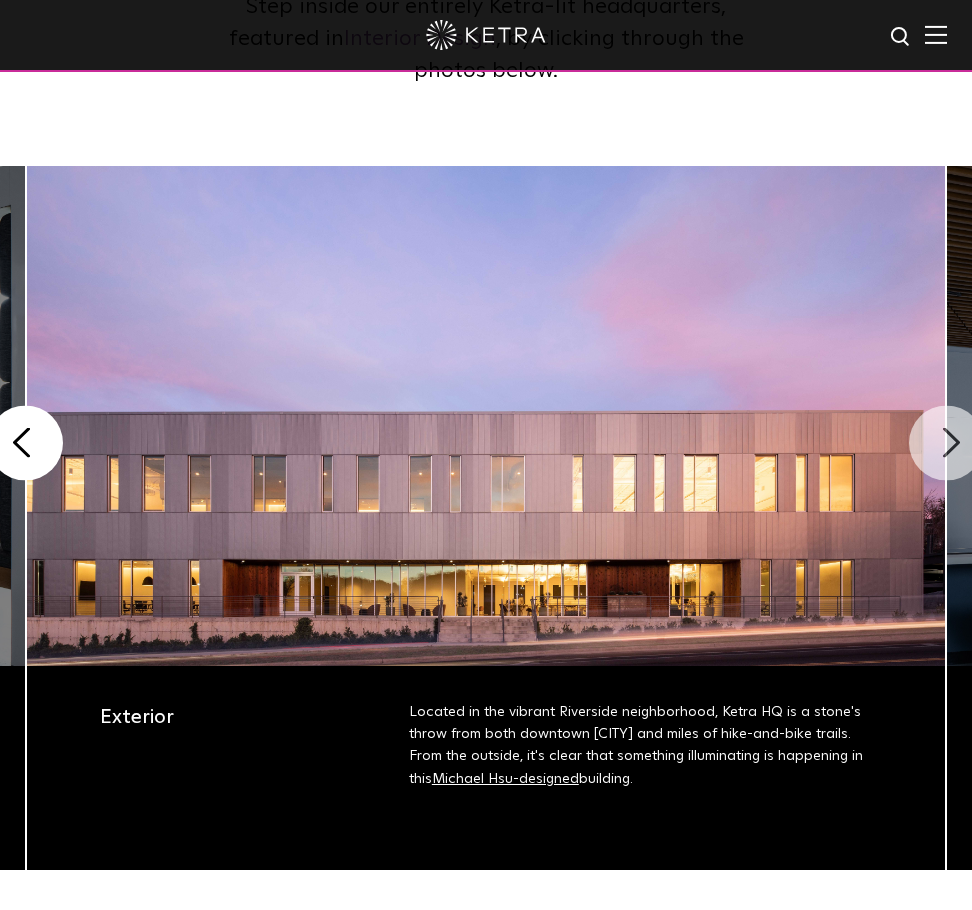click on "Next" at bounding box center [946, 442] 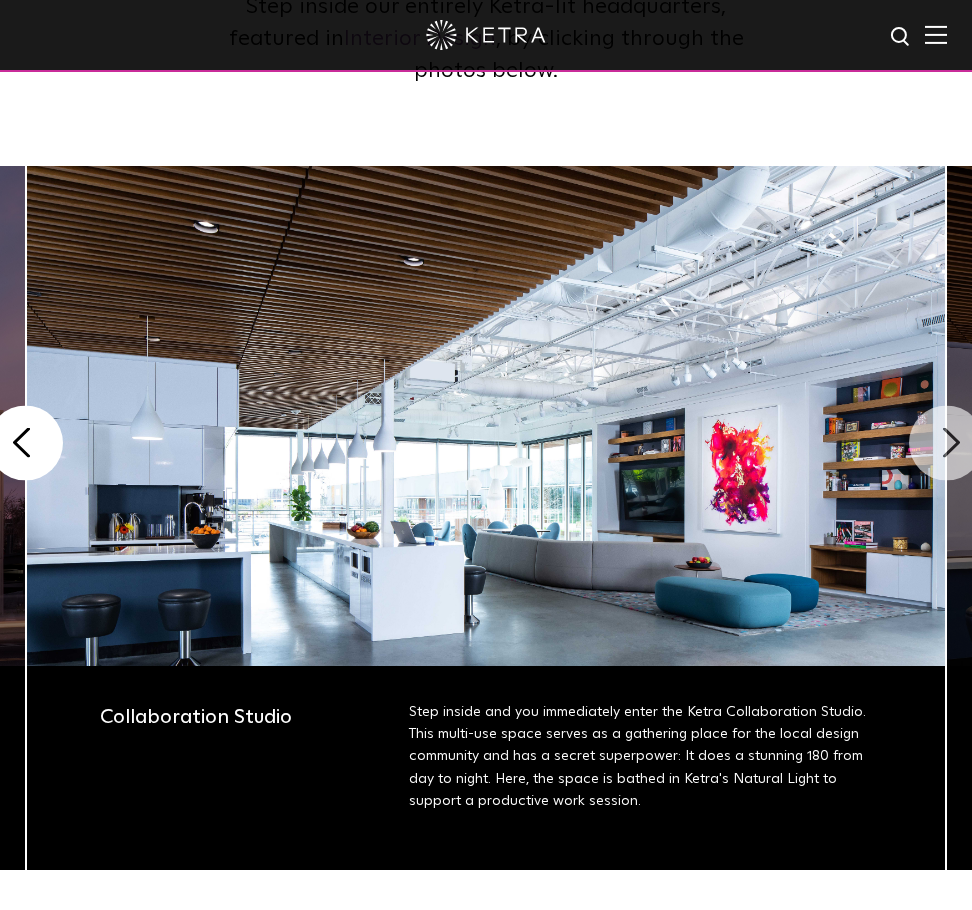 click on "Next" at bounding box center (946, 442) 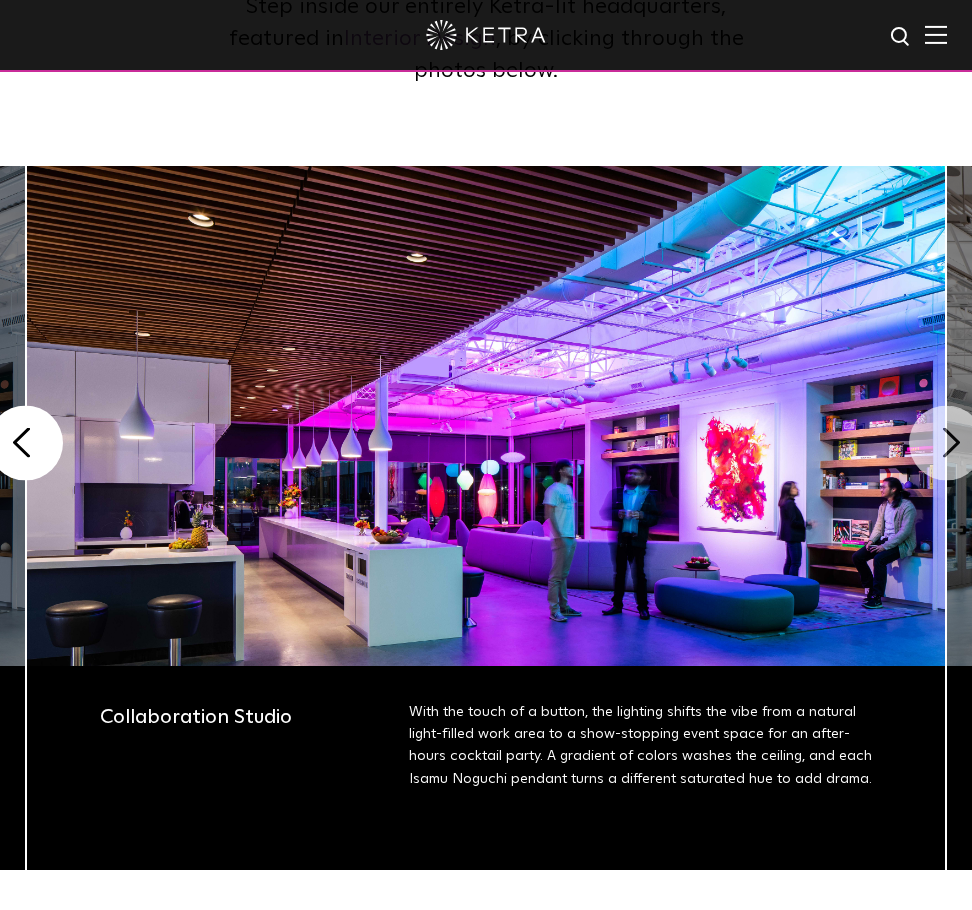 click on "Next" at bounding box center (946, 442) 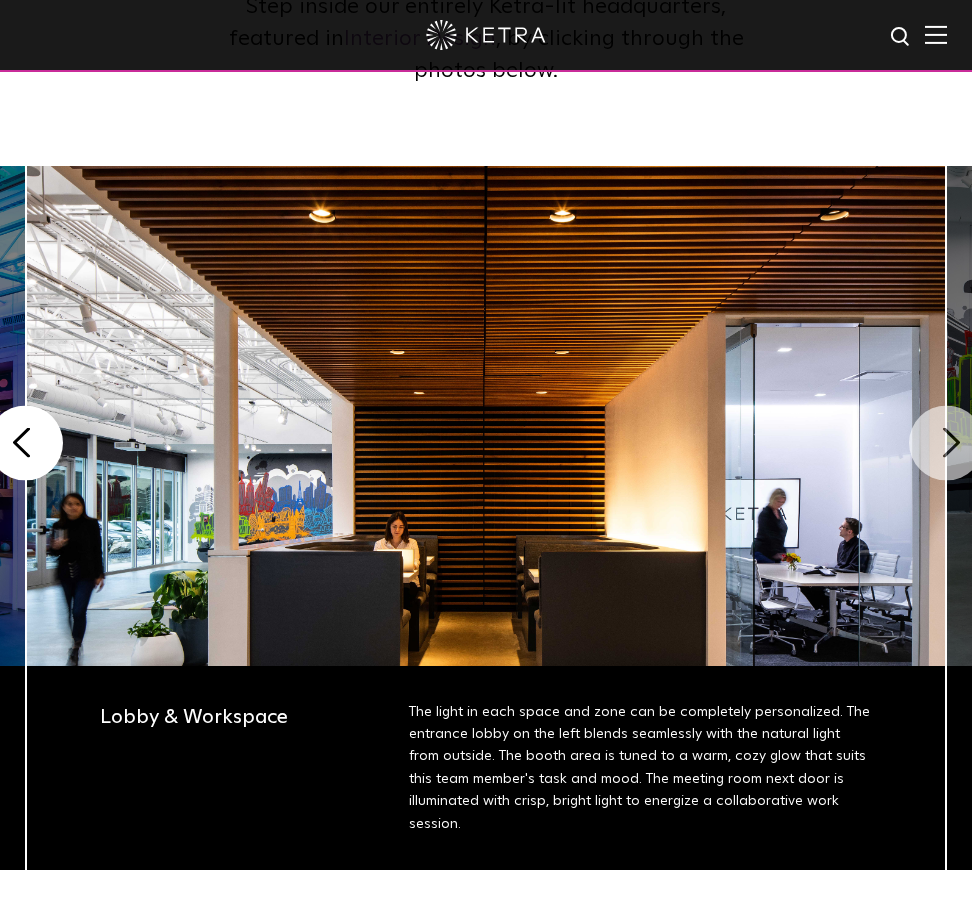 drag, startPoint x: 942, startPoint y: 438, endPoint x: 941, endPoint y: 456, distance: 18.027756 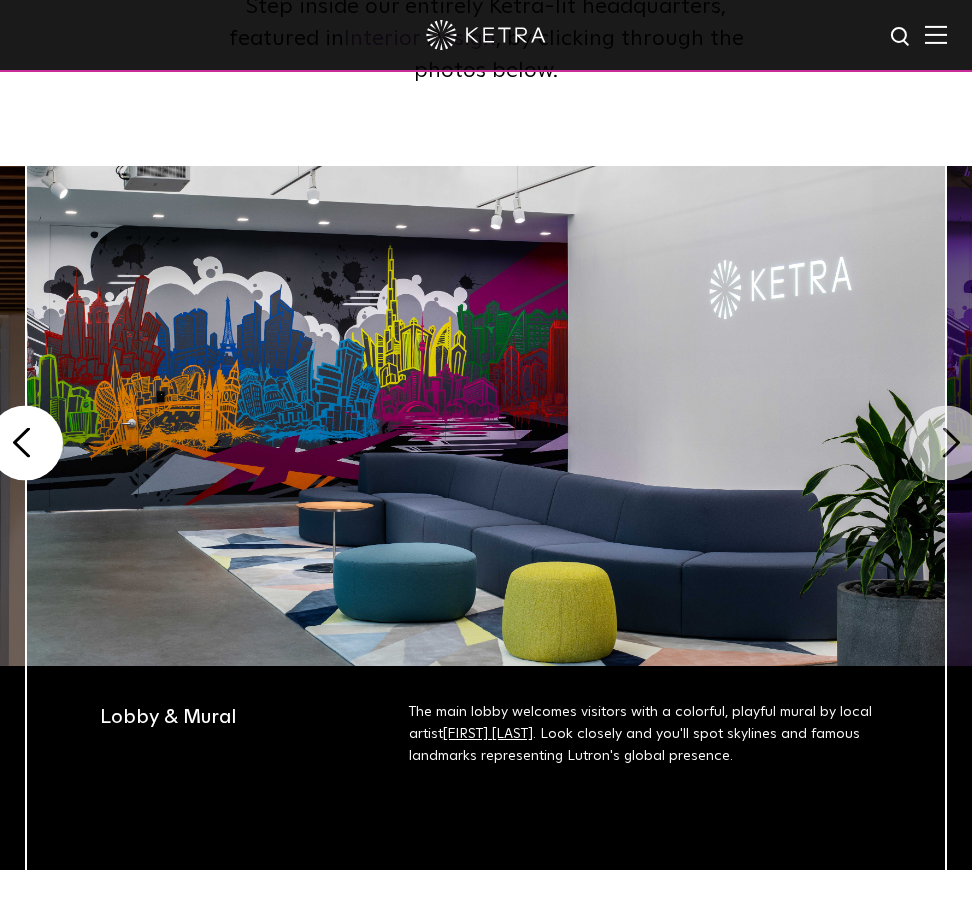 click on "Next" at bounding box center (946, 442) 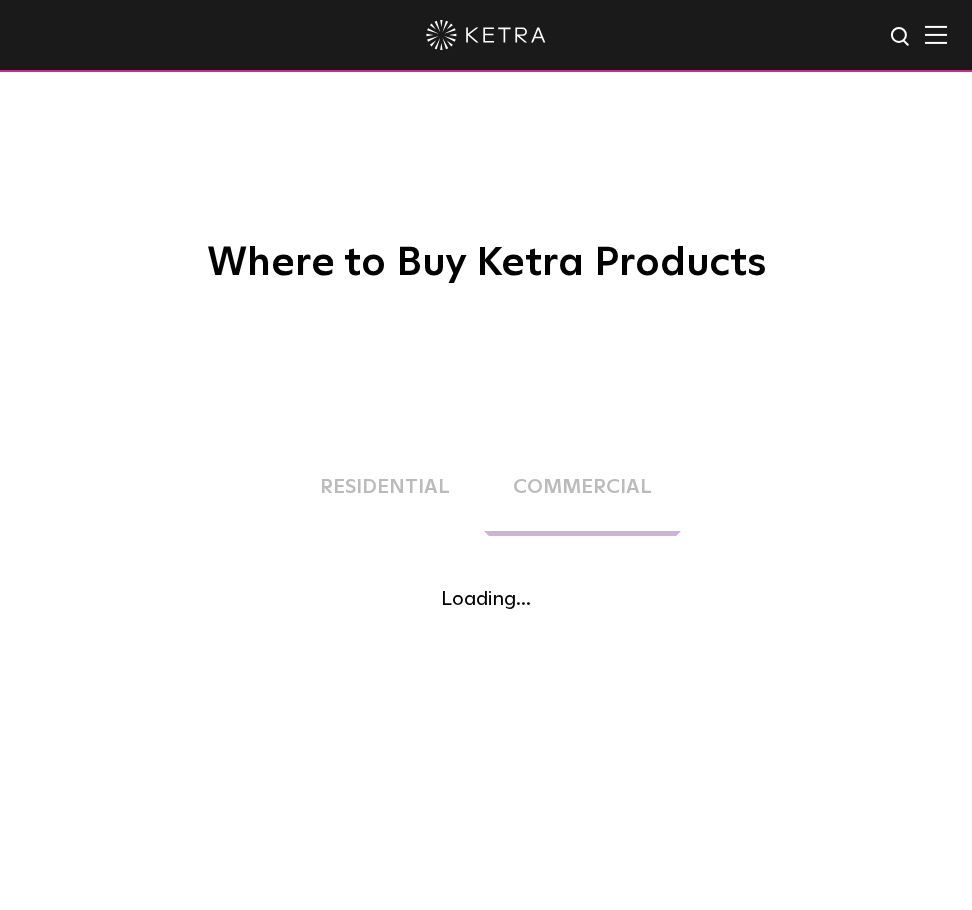 scroll, scrollTop: 0, scrollLeft: 0, axis: both 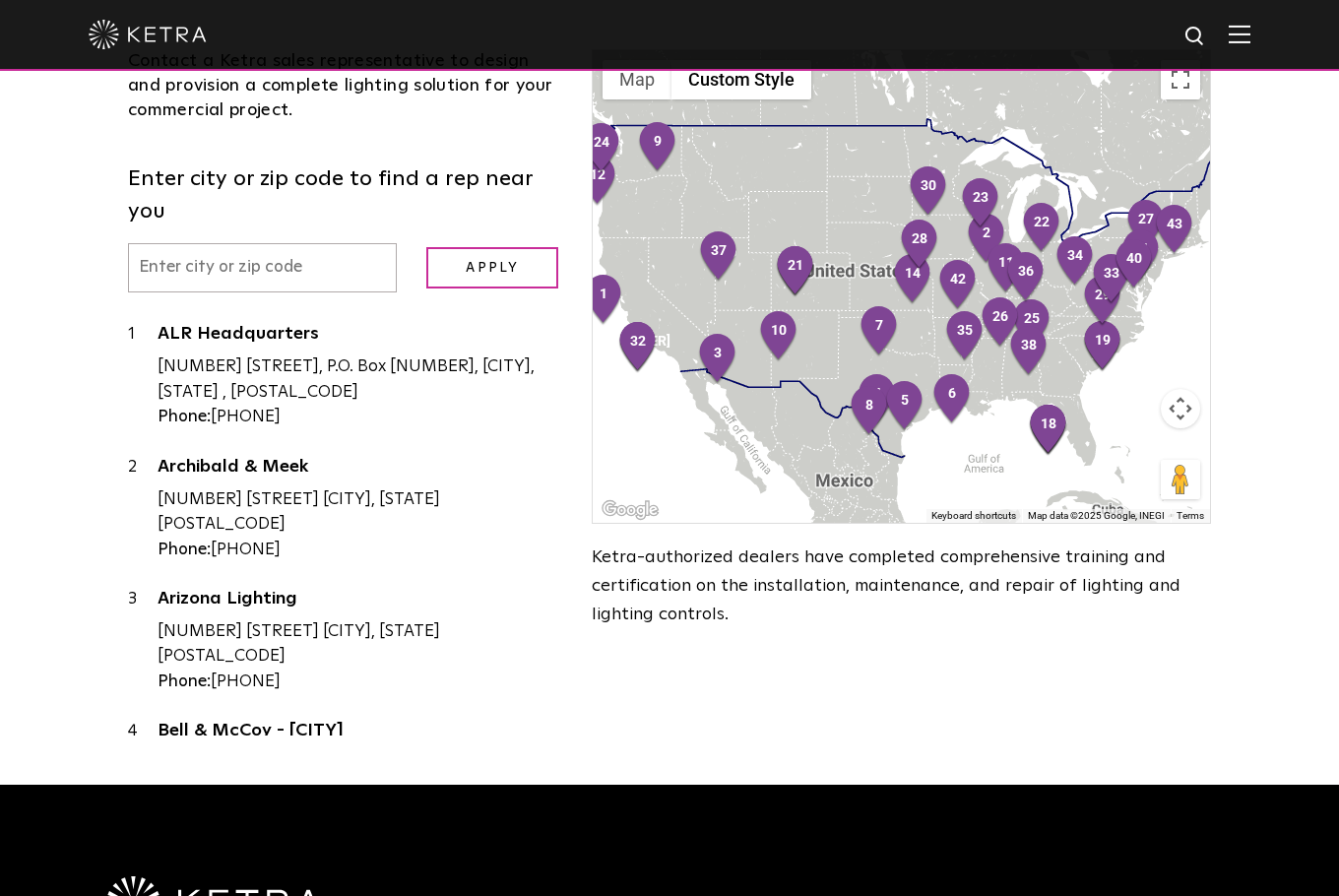 click at bounding box center [901, 287] 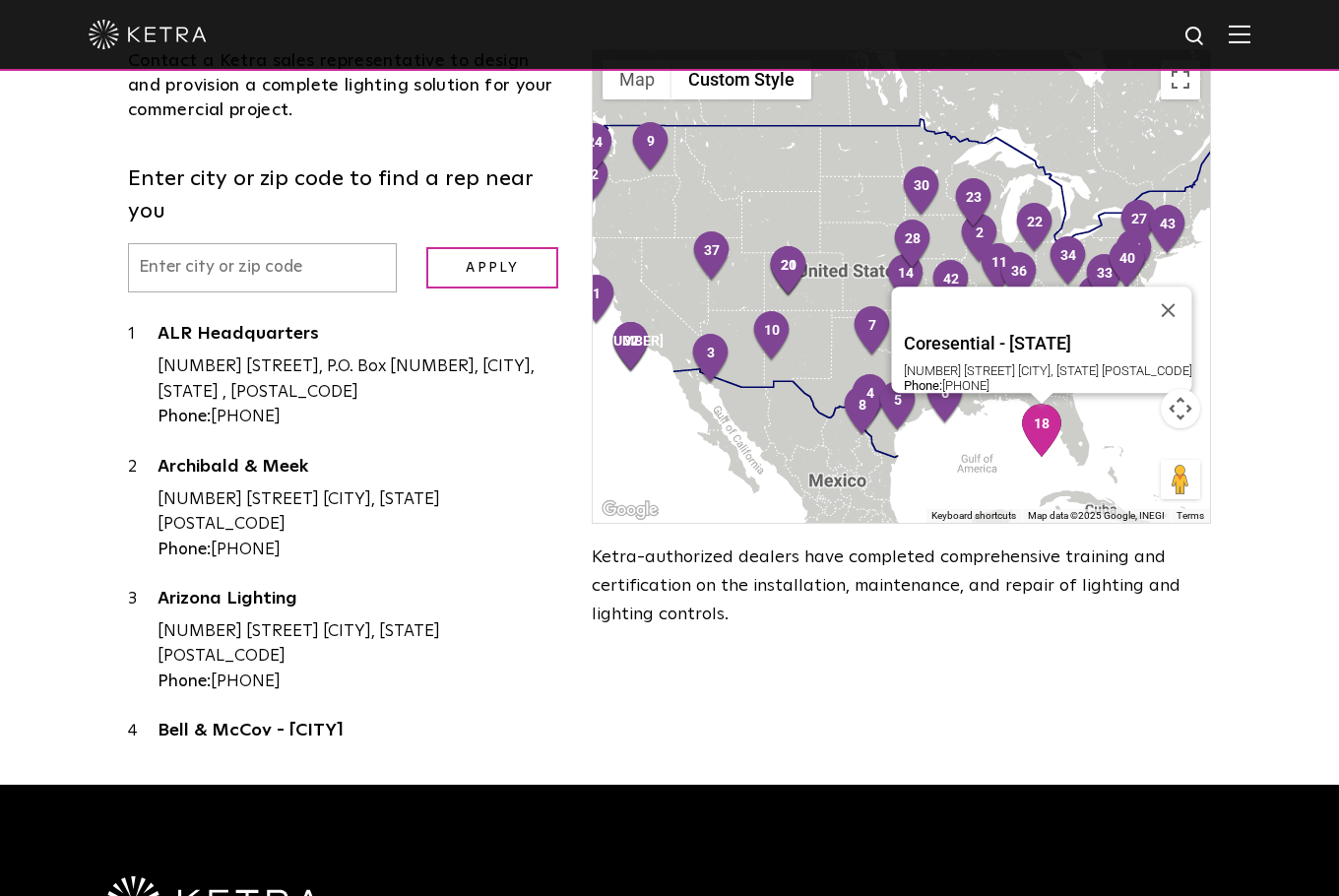 click at bounding box center (1042, 430) 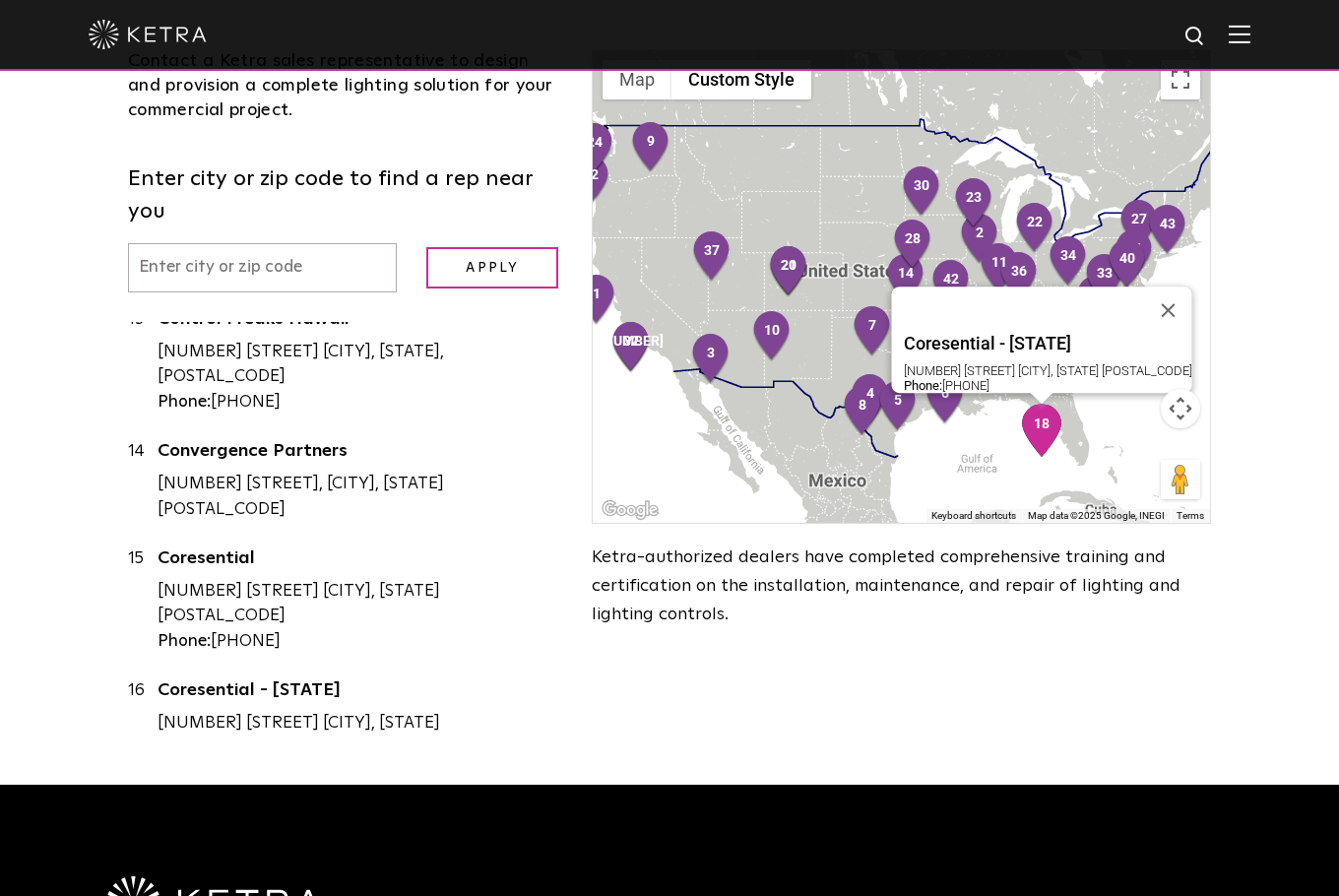 scroll, scrollTop: 1846, scrollLeft: 0, axis: vertical 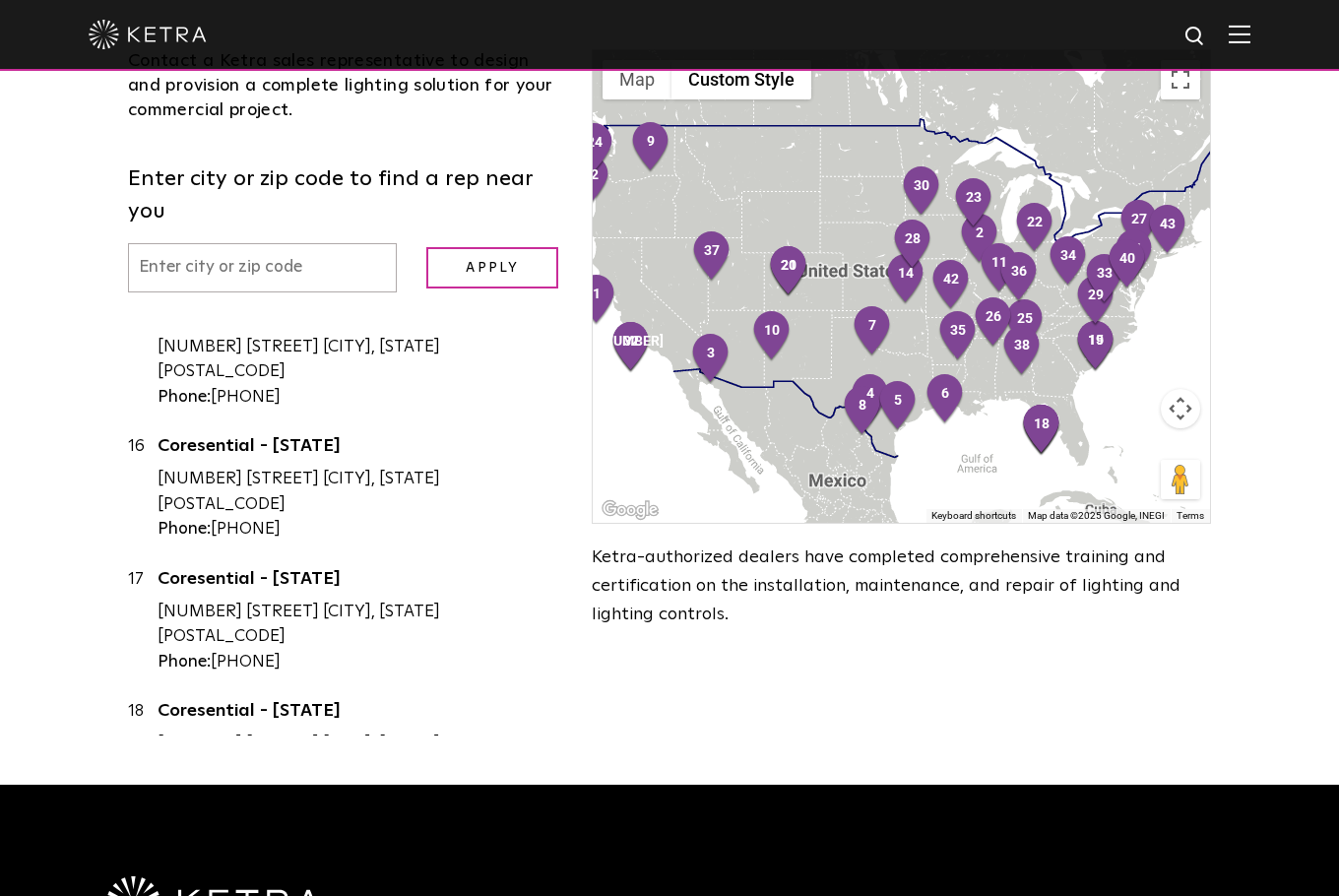 click on "To navigate, press the arrow keys." at bounding box center [901, 287] 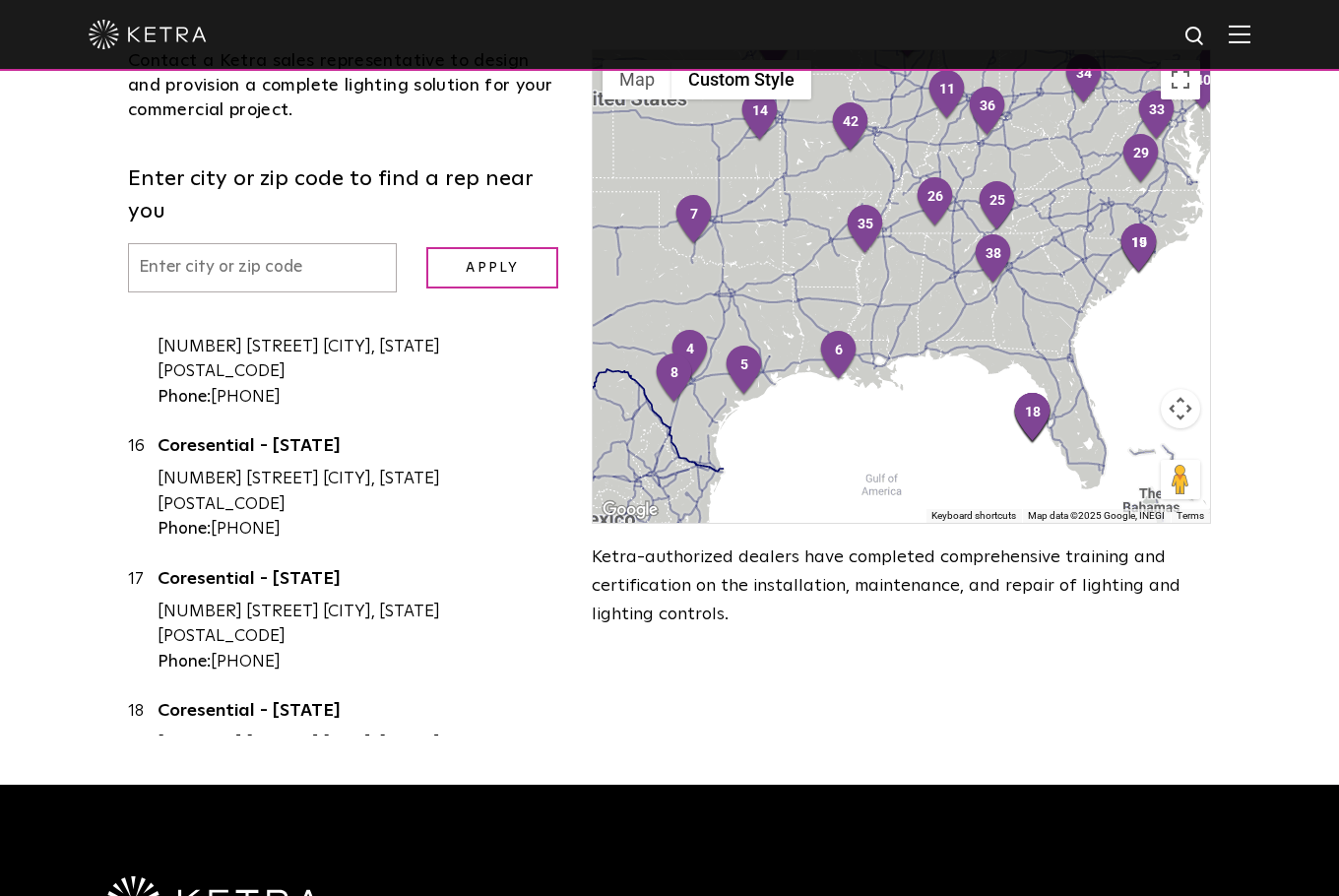 click at bounding box center (901, 287) 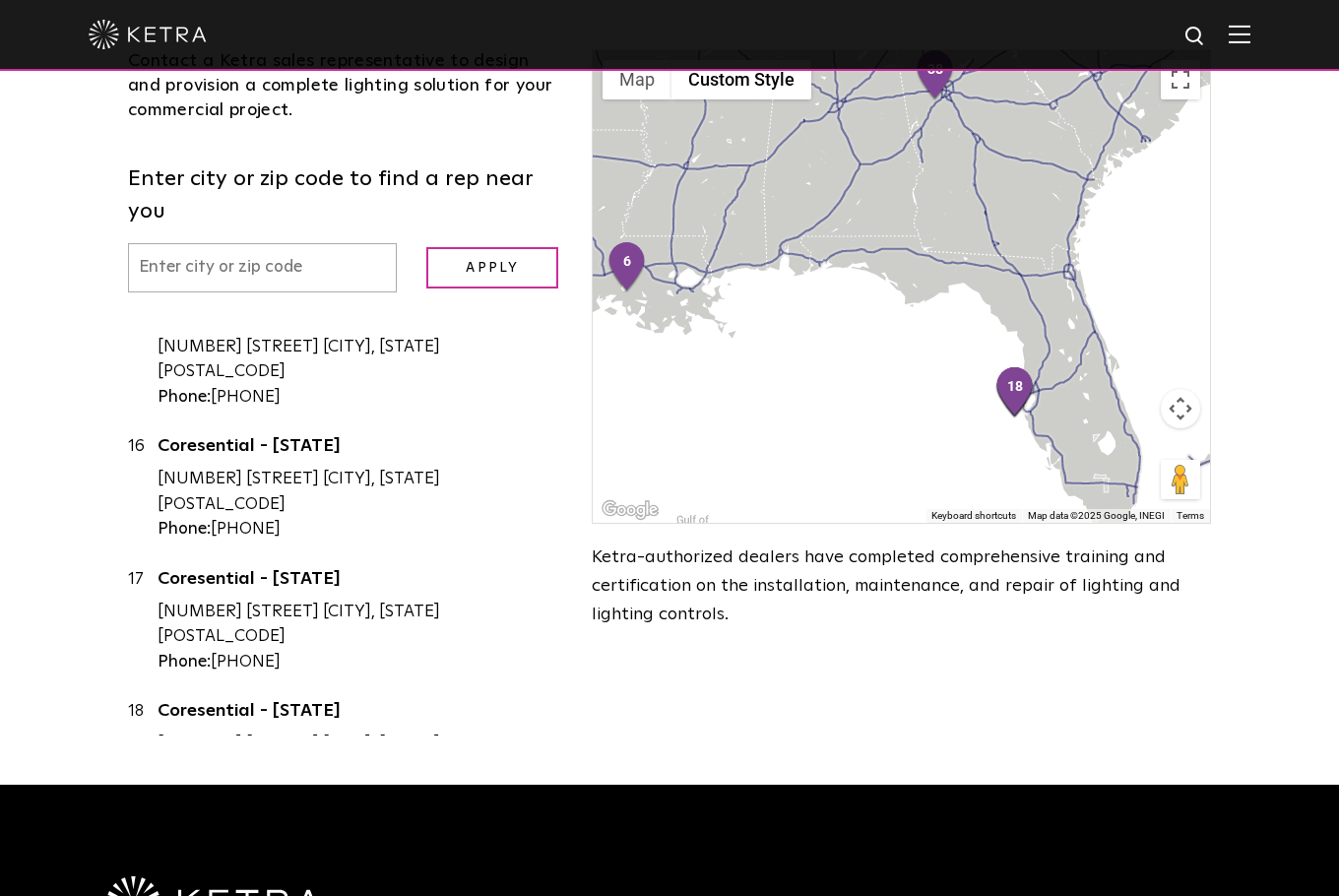click at bounding box center [901, 287] 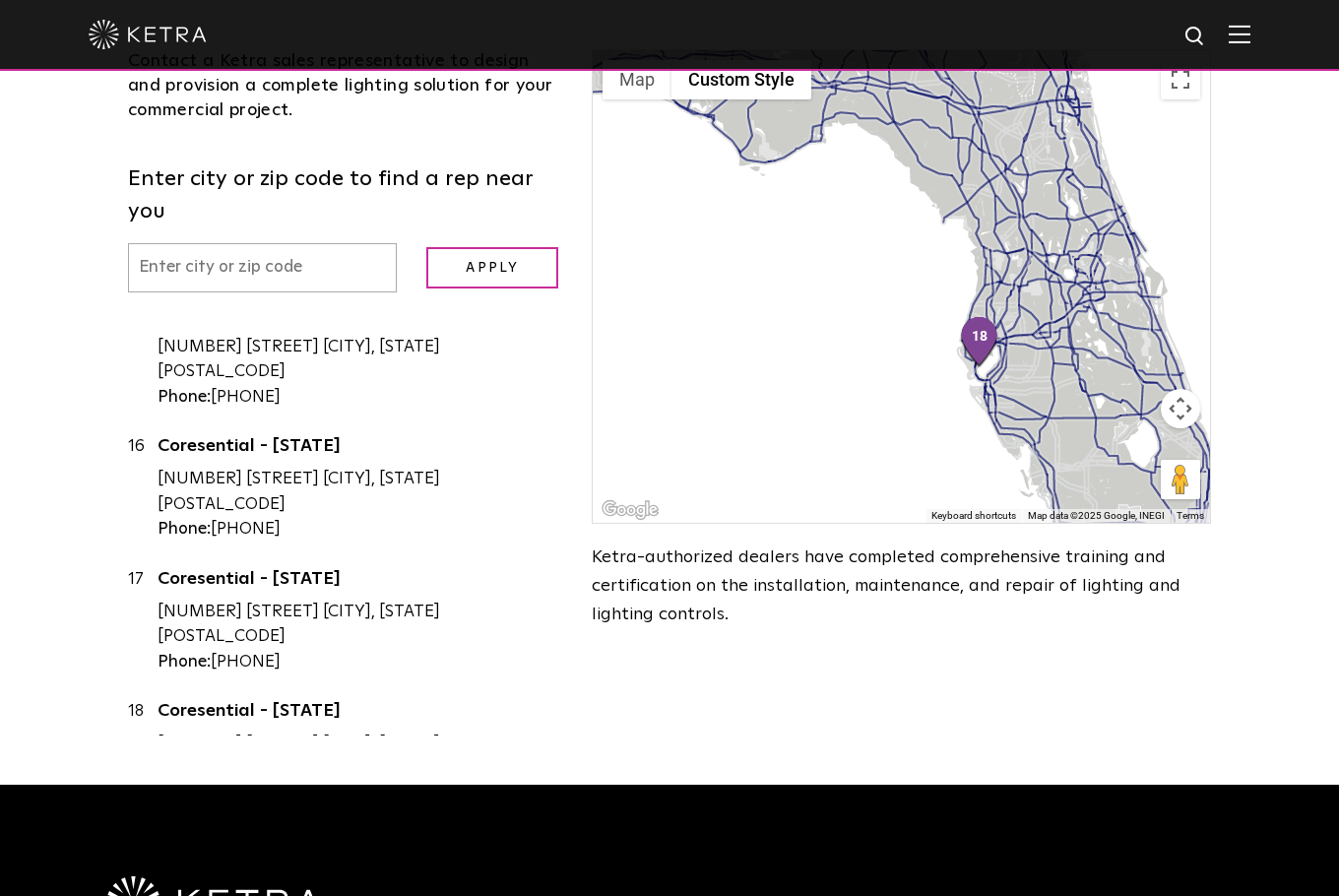 click at bounding box center [901, 287] 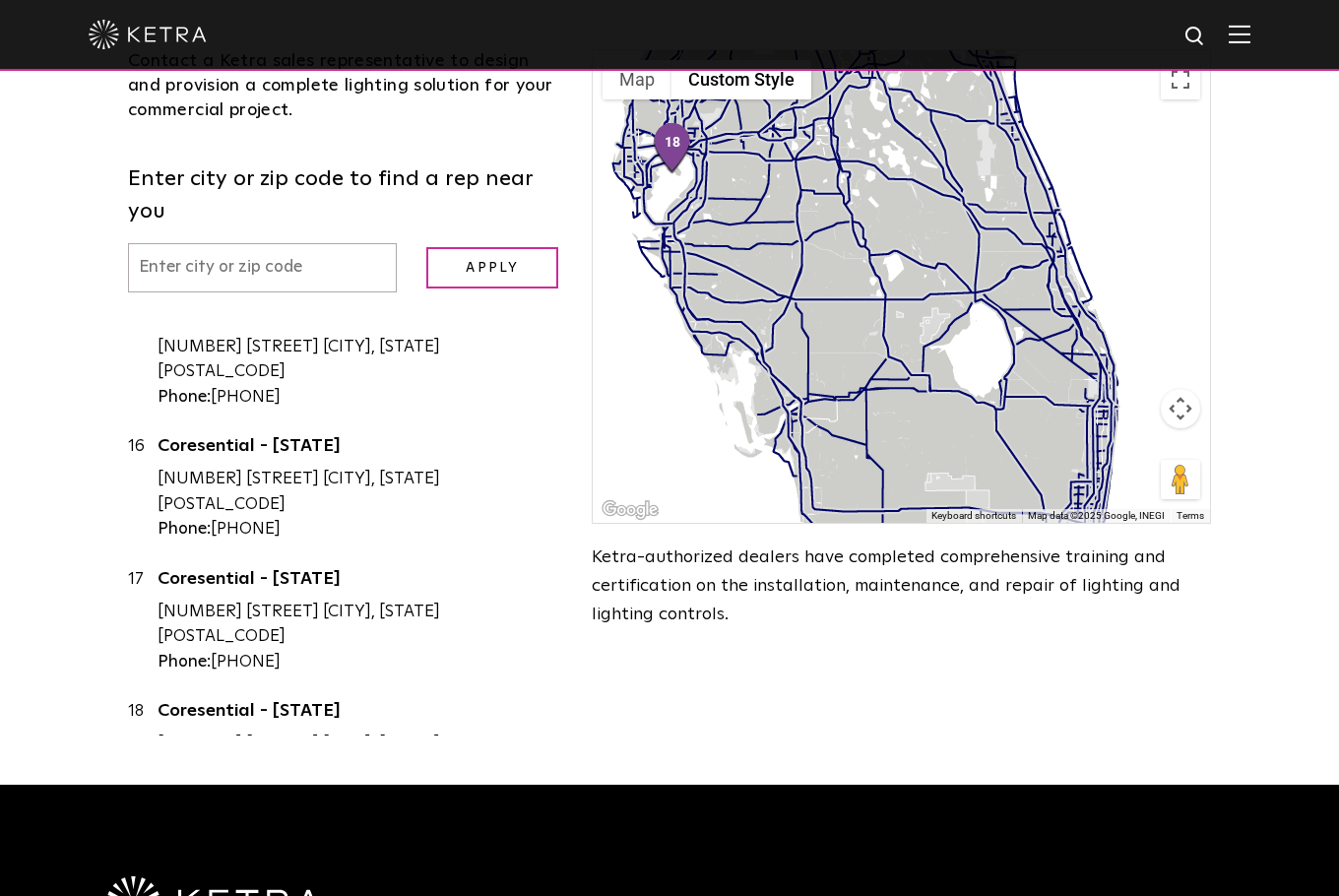 drag, startPoint x: 991, startPoint y: 259, endPoint x: 747, endPoint y: 157, distance: 264.46172 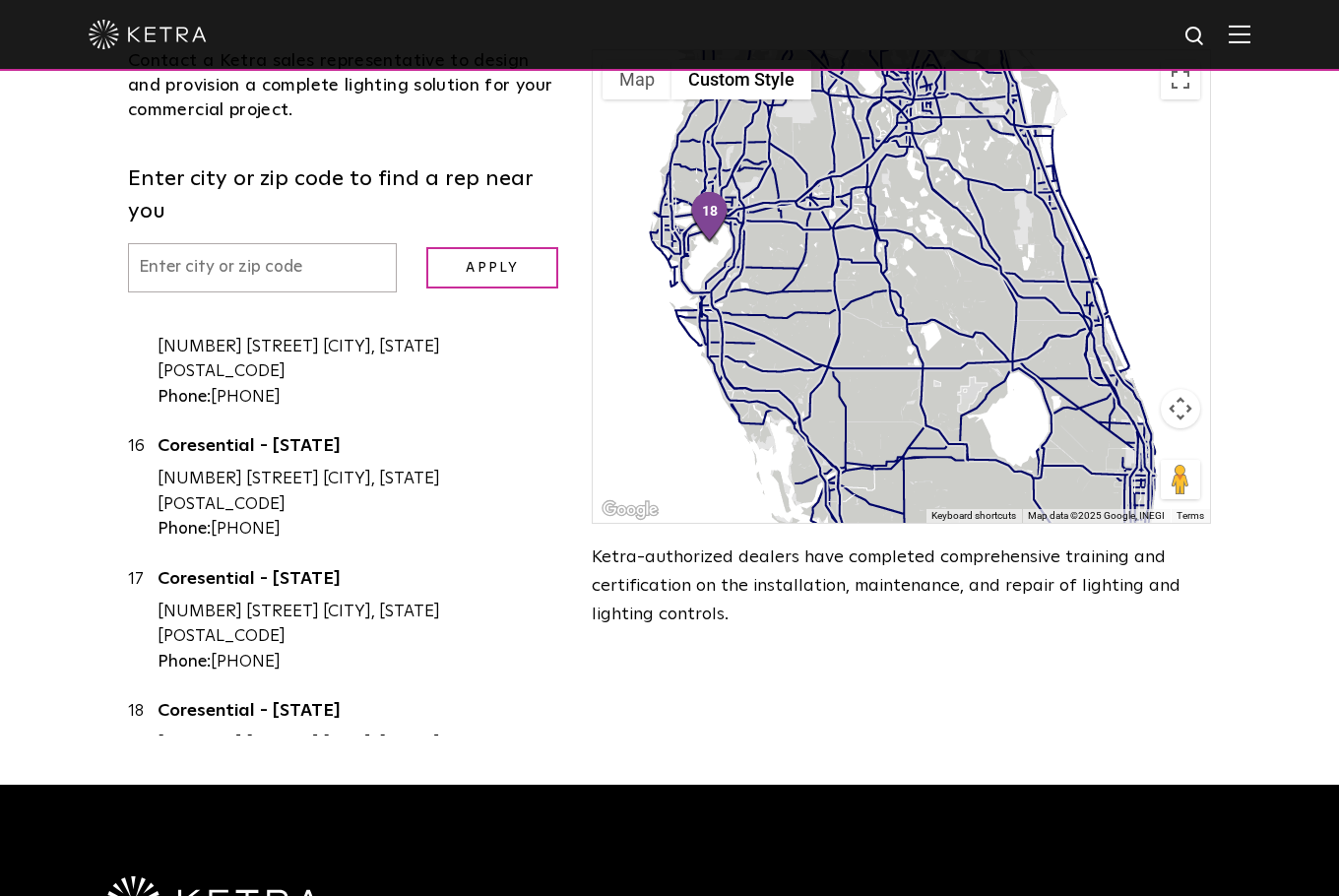 drag, startPoint x: 914, startPoint y: 436, endPoint x: 1019, endPoint y: 605, distance: 198.96231 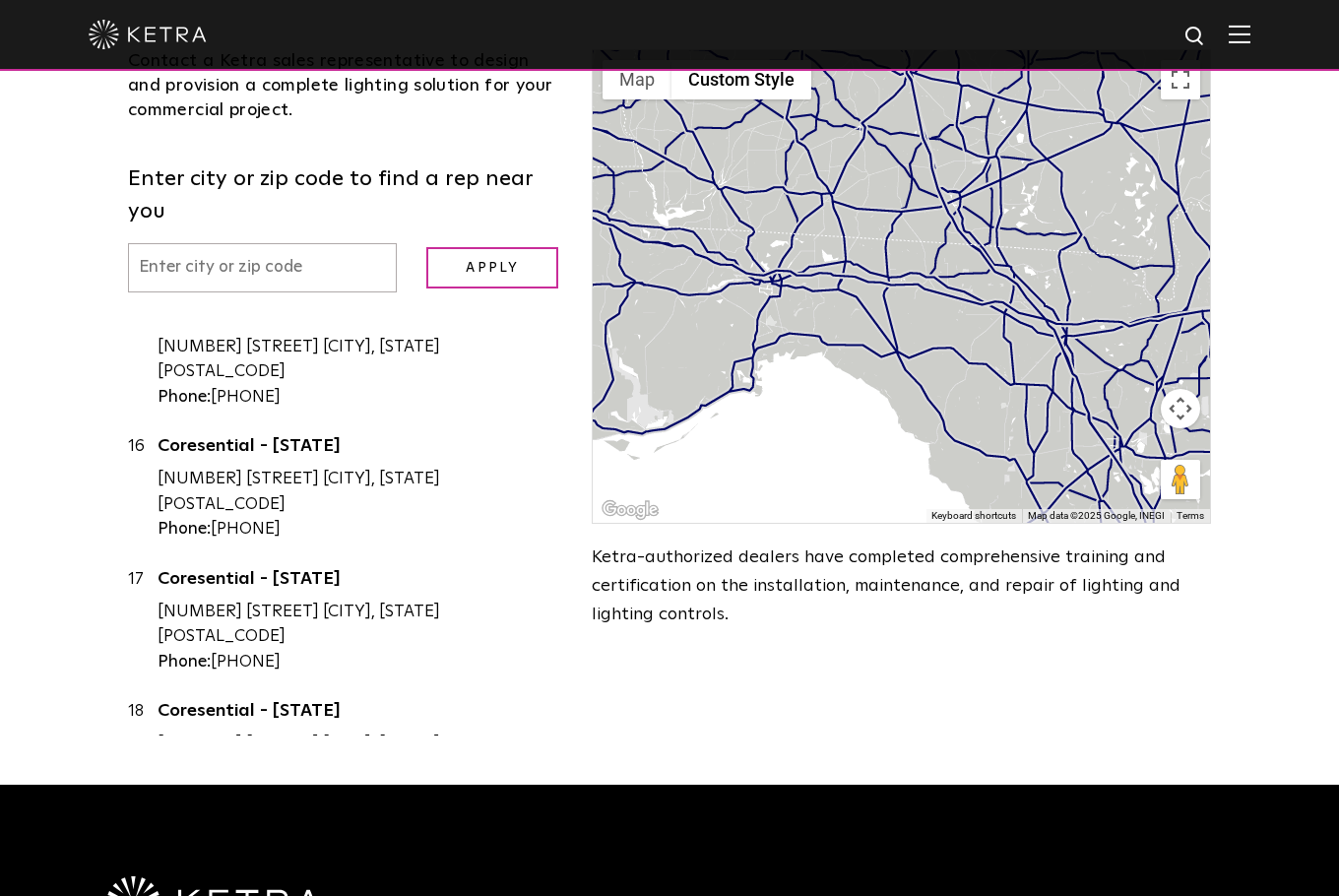 drag, startPoint x: 950, startPoint y: 402, endPoint x: 836, endPoint y: 209, distance: 224.15396 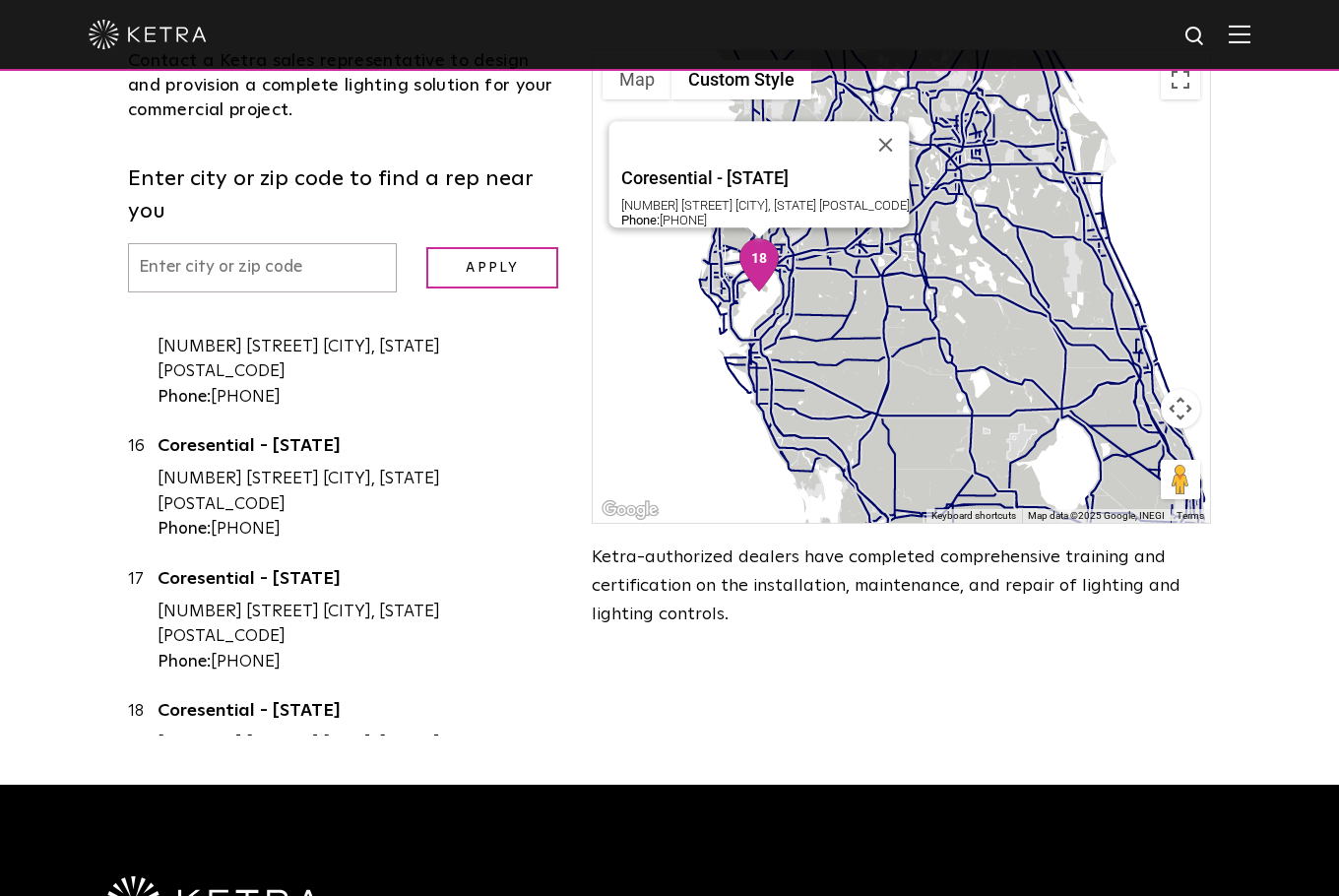 click at bounding box center [759, 265] 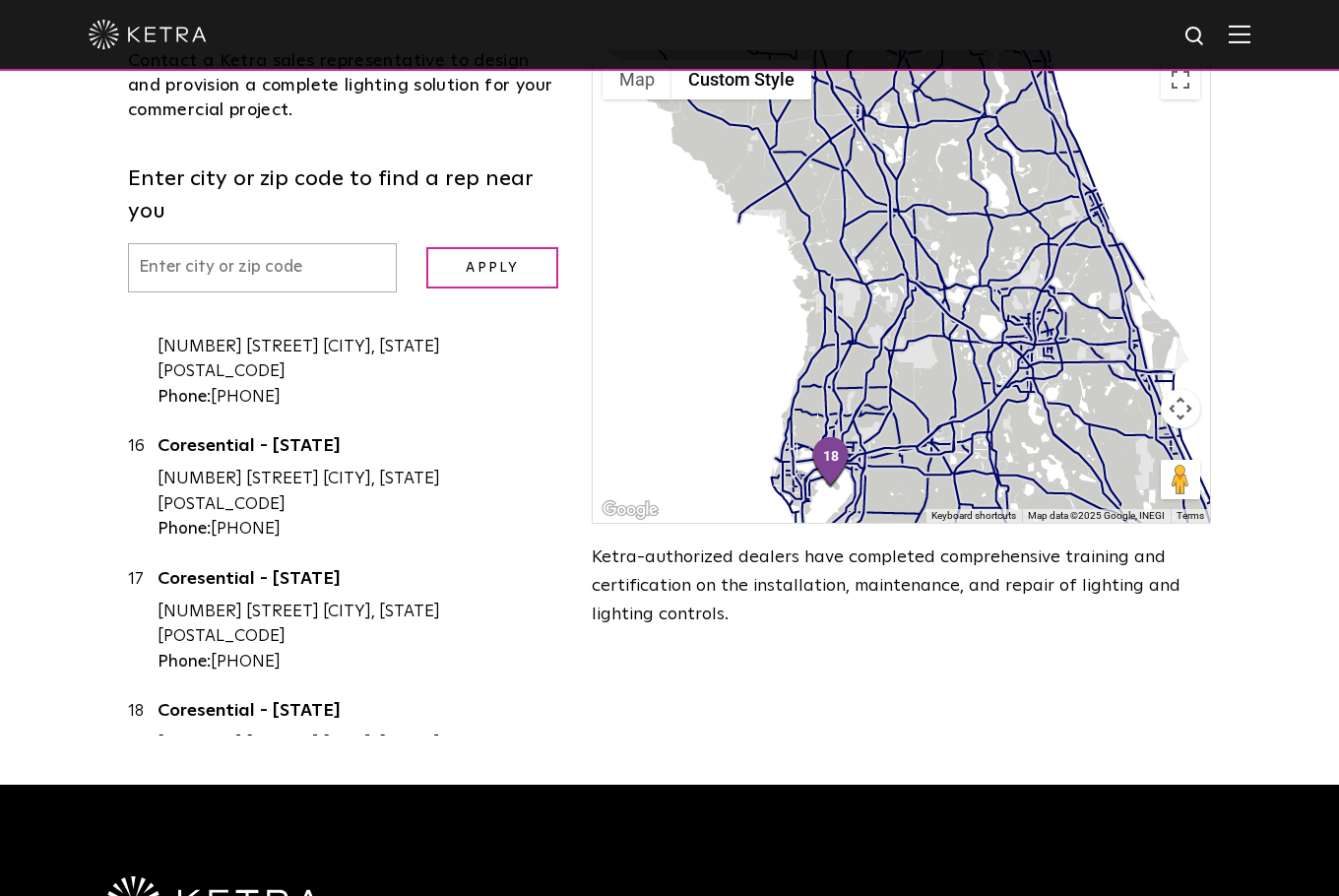 drag, startPoint x: 921, startPoint y: 373, endPoint x: 1067, endPoint y: 647, distance: 310.4706 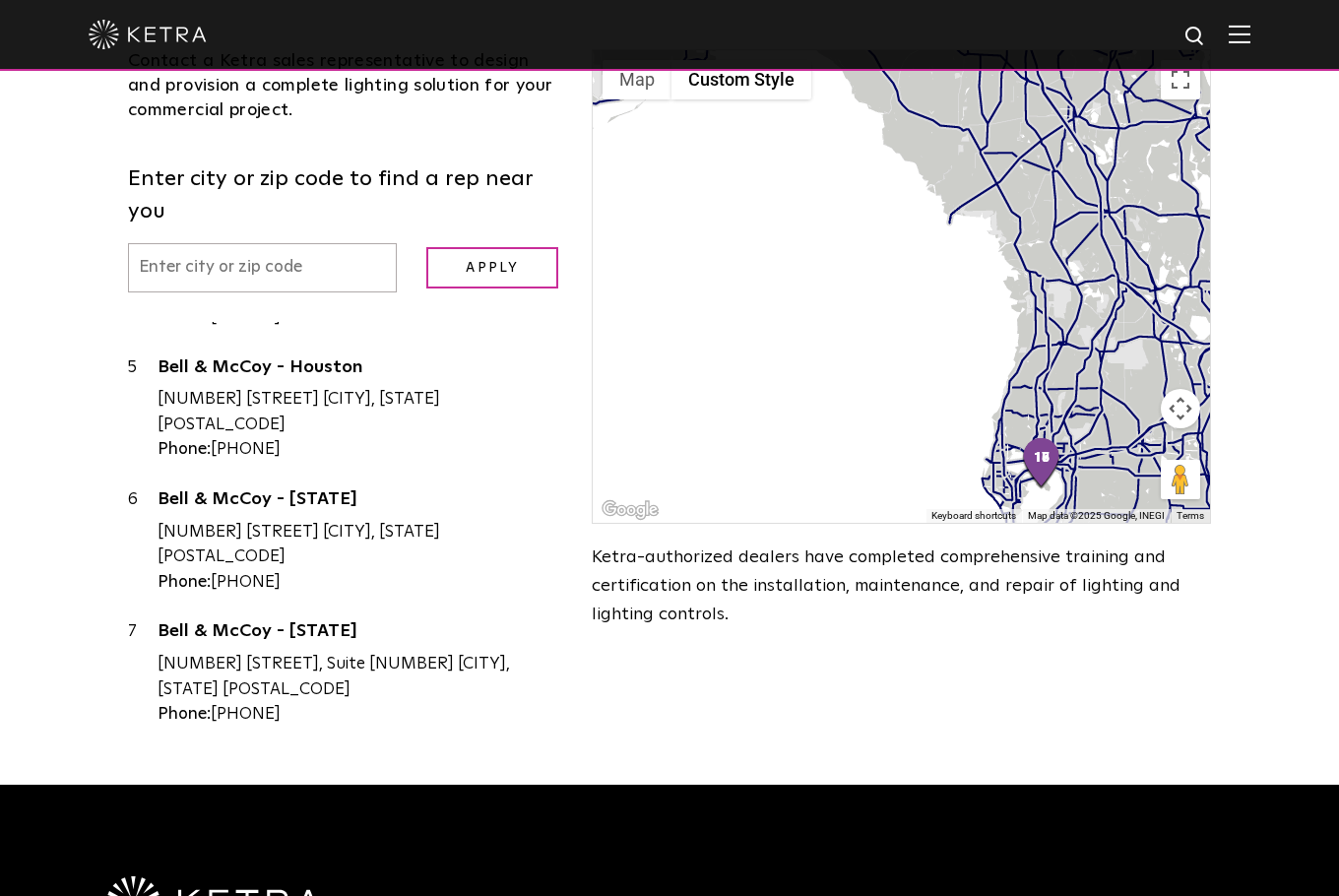 scroll, scrollTop: 468, scrollLeft: 0, axis: vertical 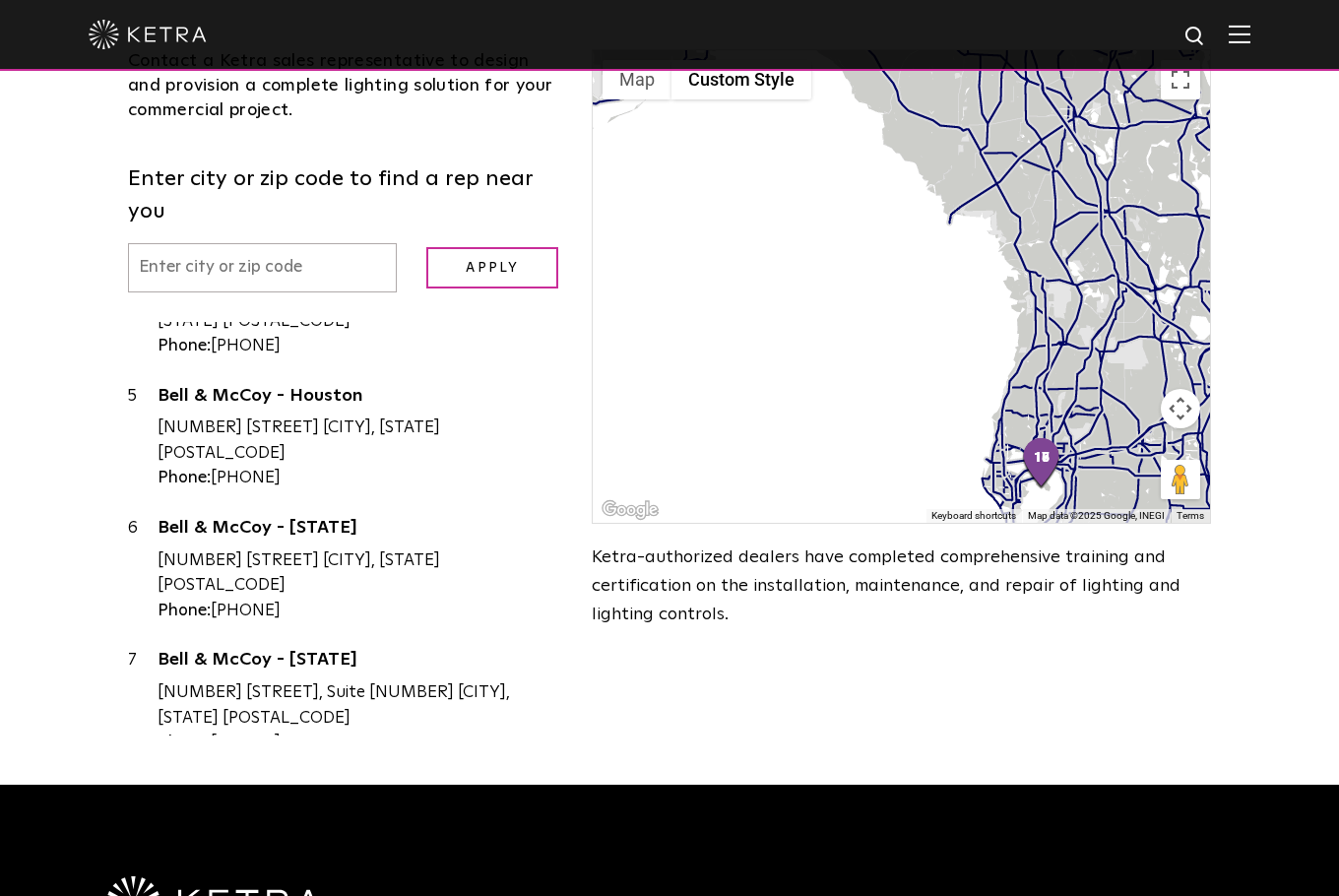 click at bounding box center (262, 268) 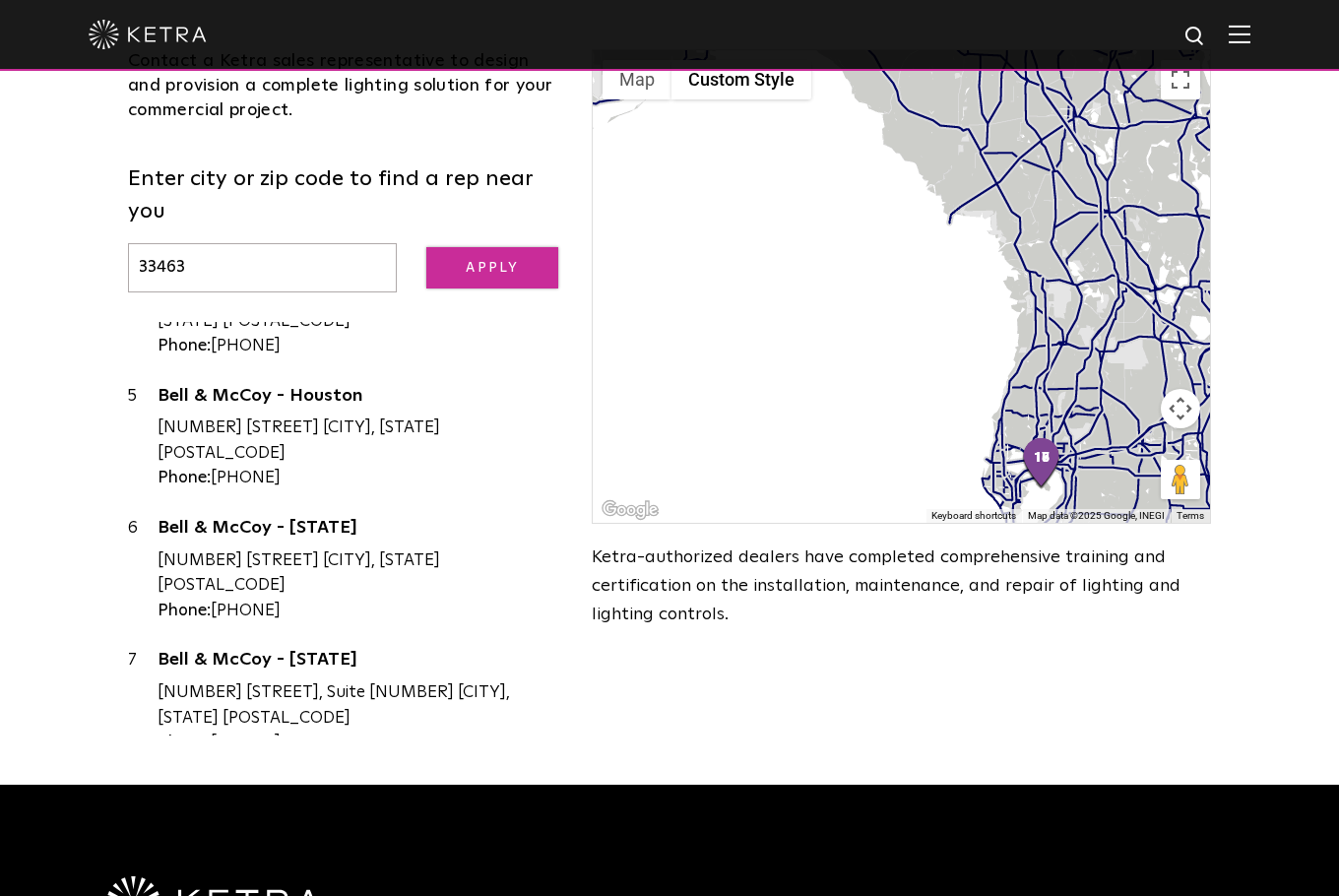 type on "33463" 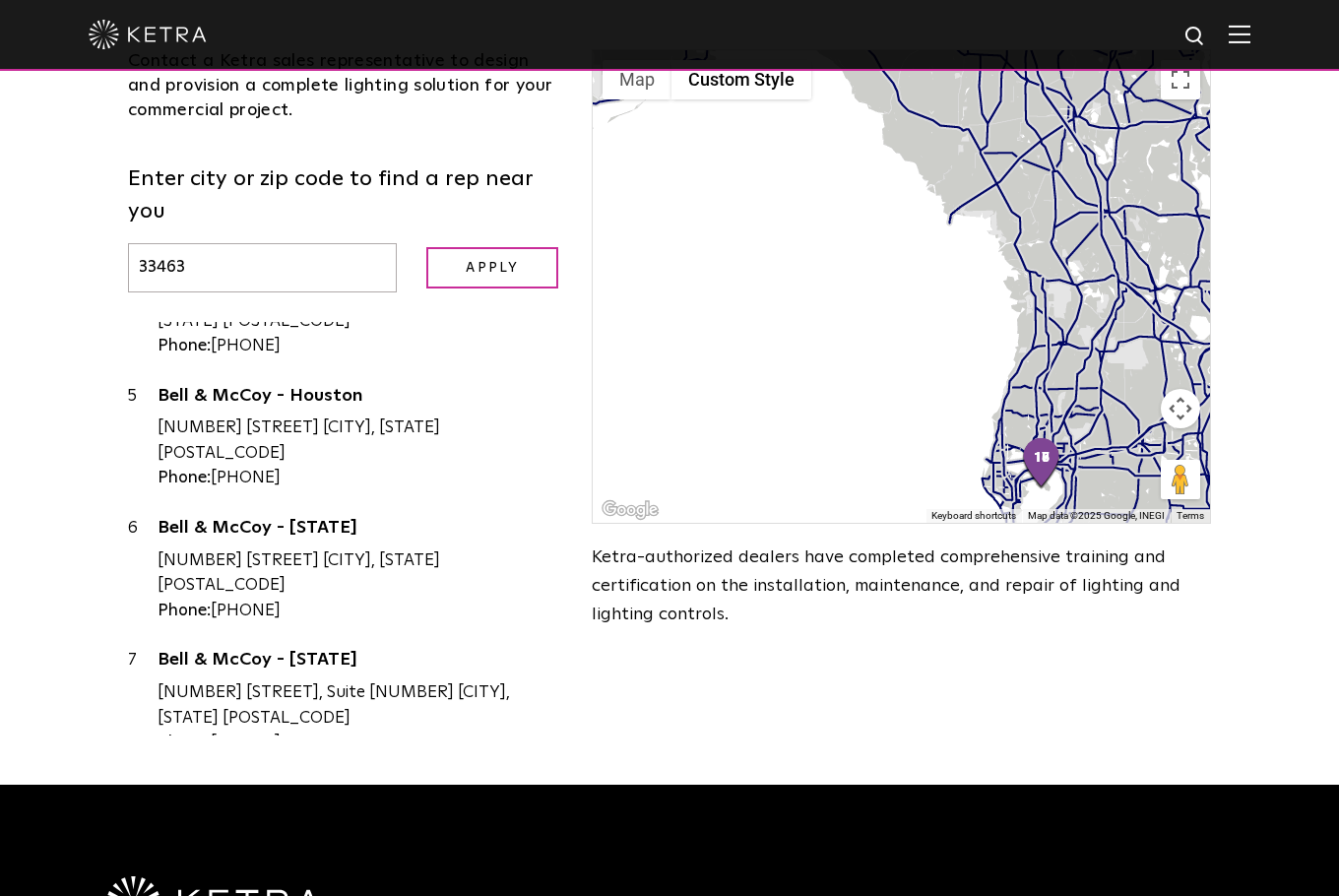 scroll, scrollTop: 0, scrollLeft: 0, axis: both 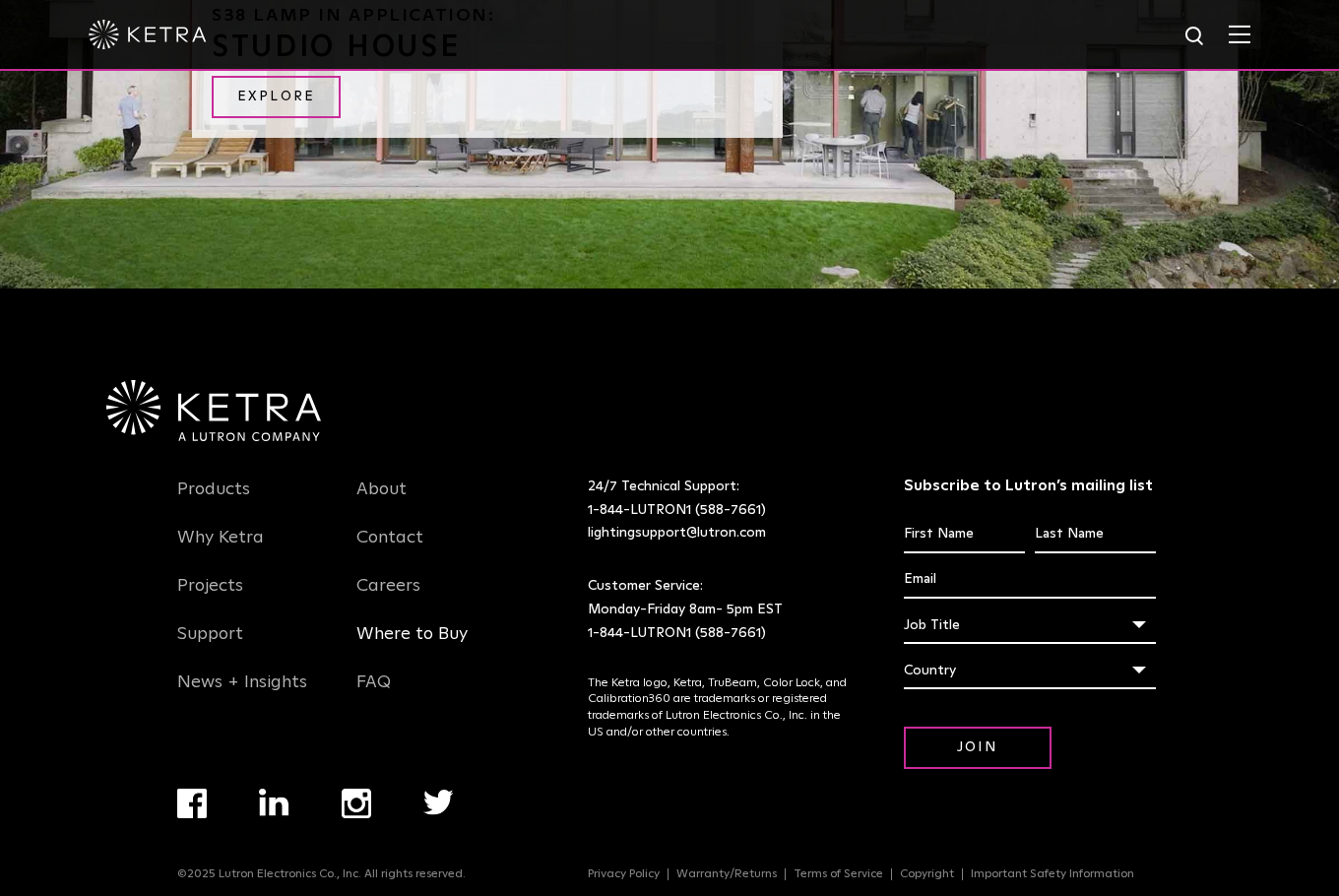 click on "Where to Buy" at bounding box center (412, 646) 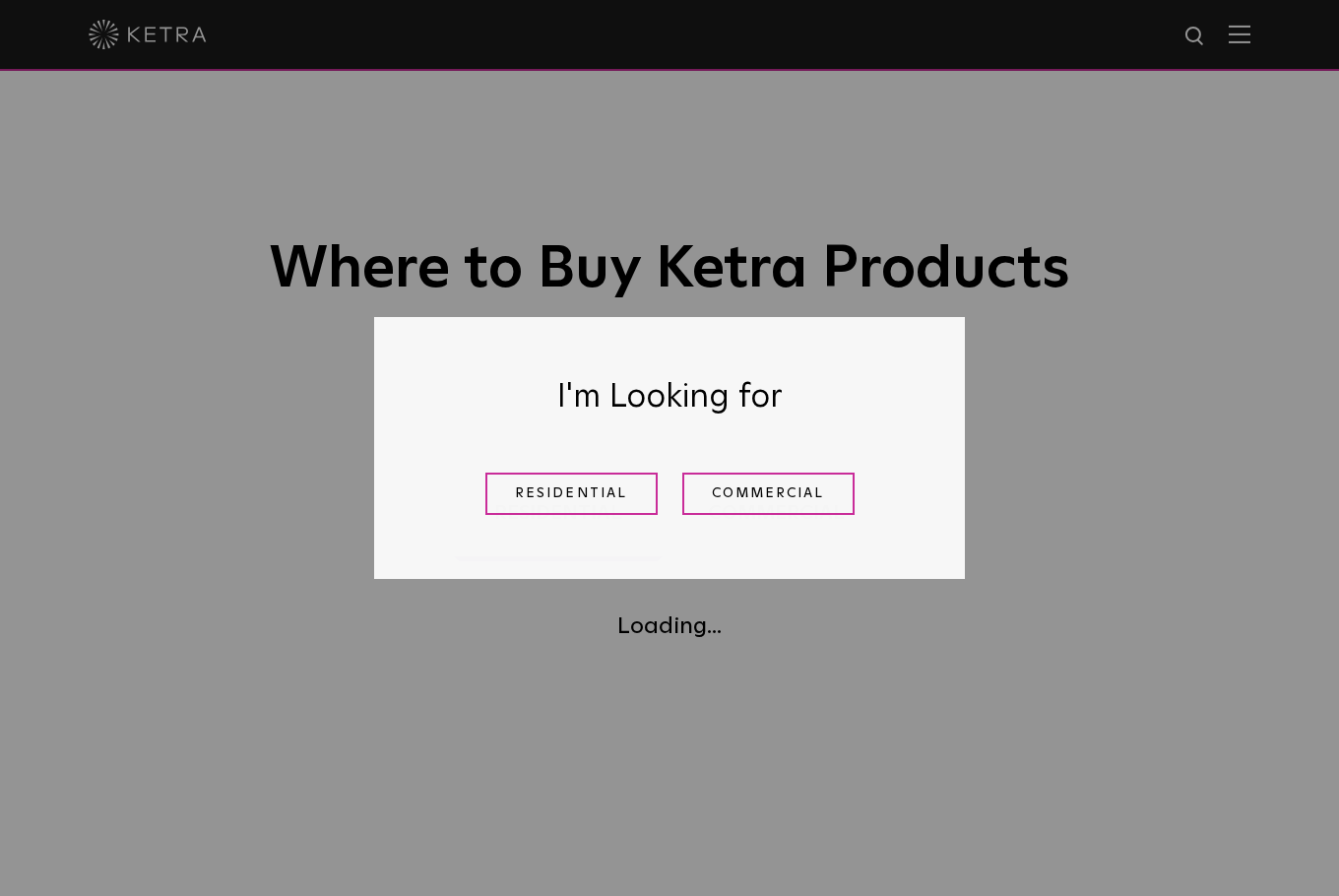 scroll, scrollTop: 0, scrollLeft: 0, axis: both 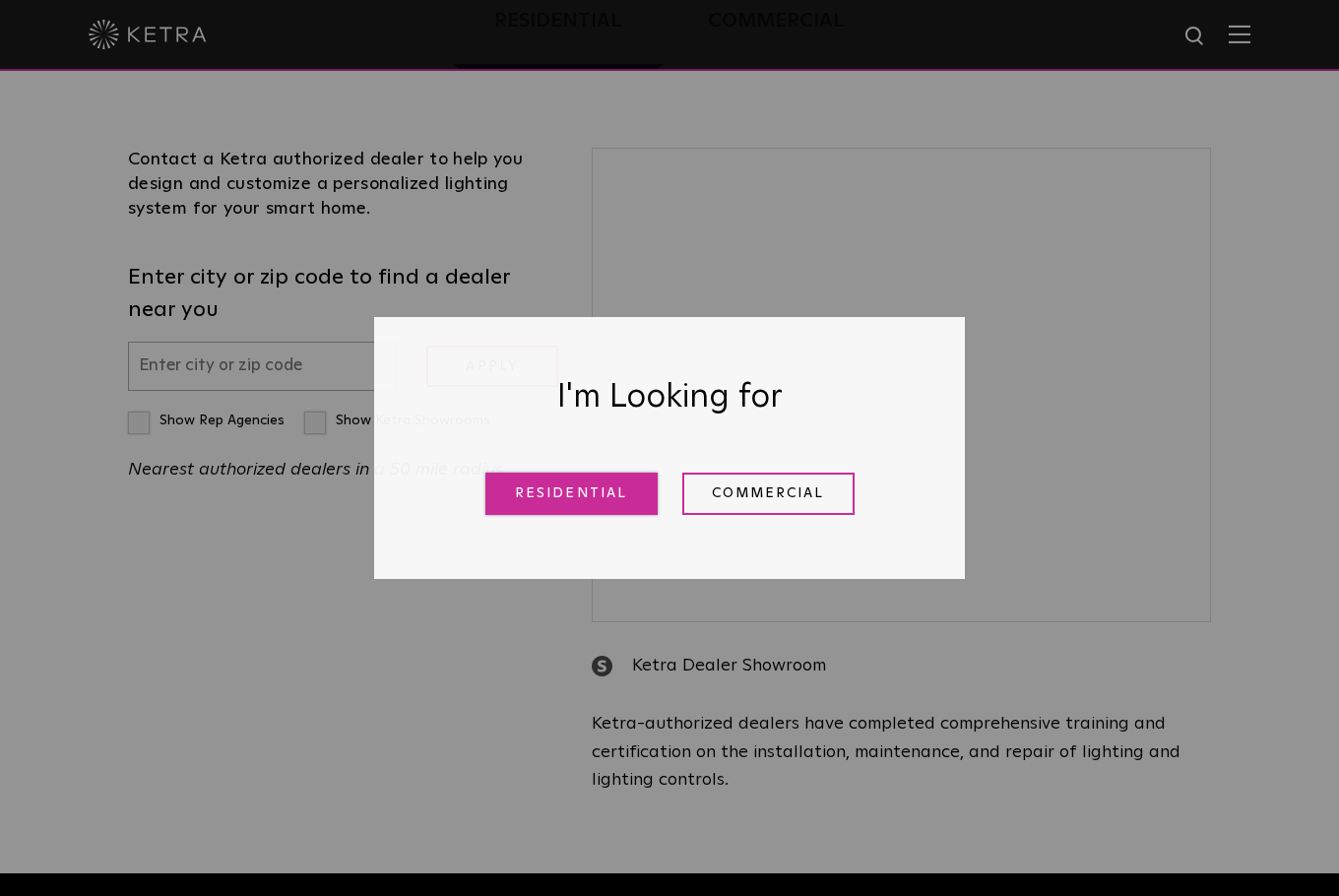 click on "Residential" at bounding box center (571, 493) 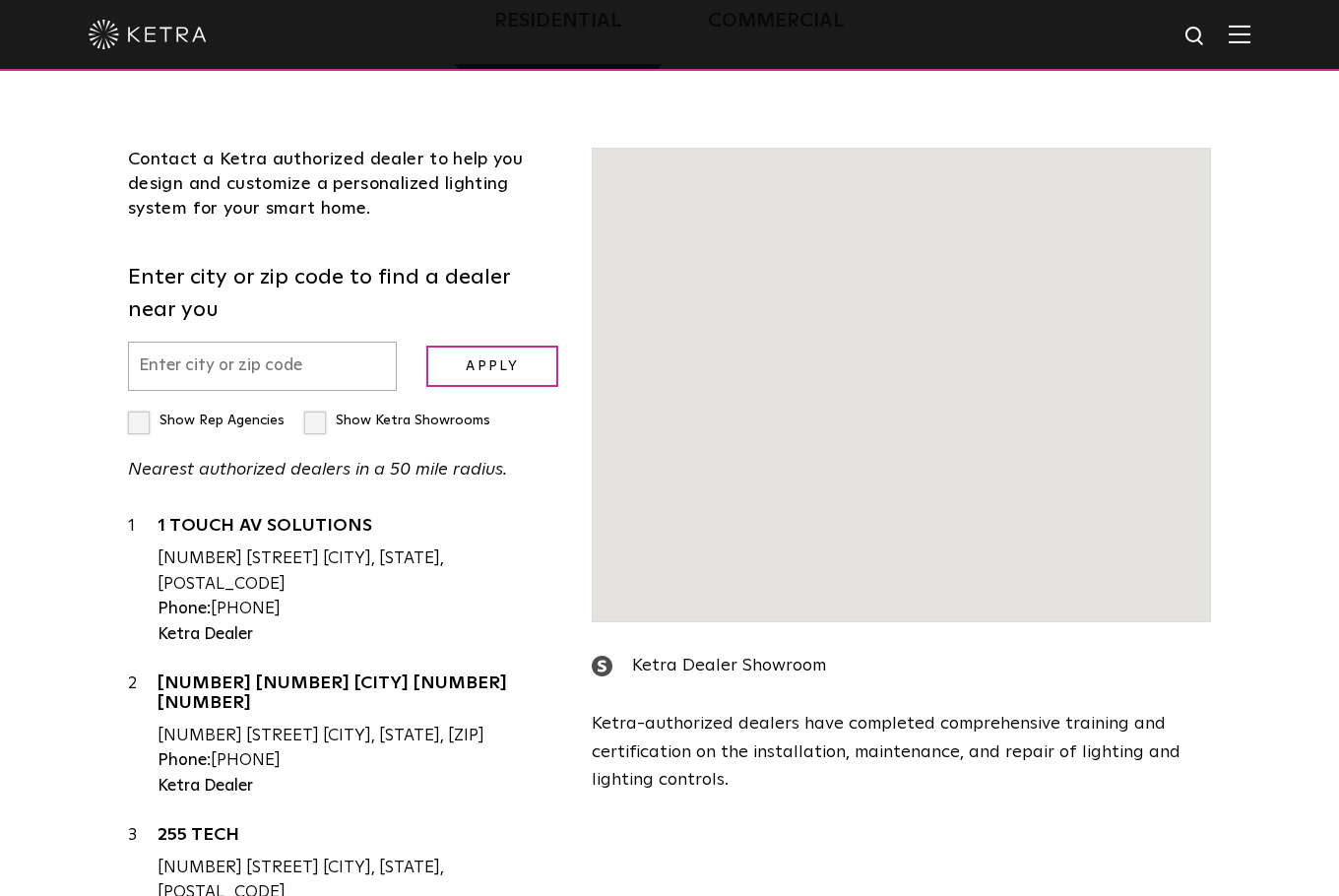 scroll, scrollTop: 502, scrollLeft: 0, axis: vertical 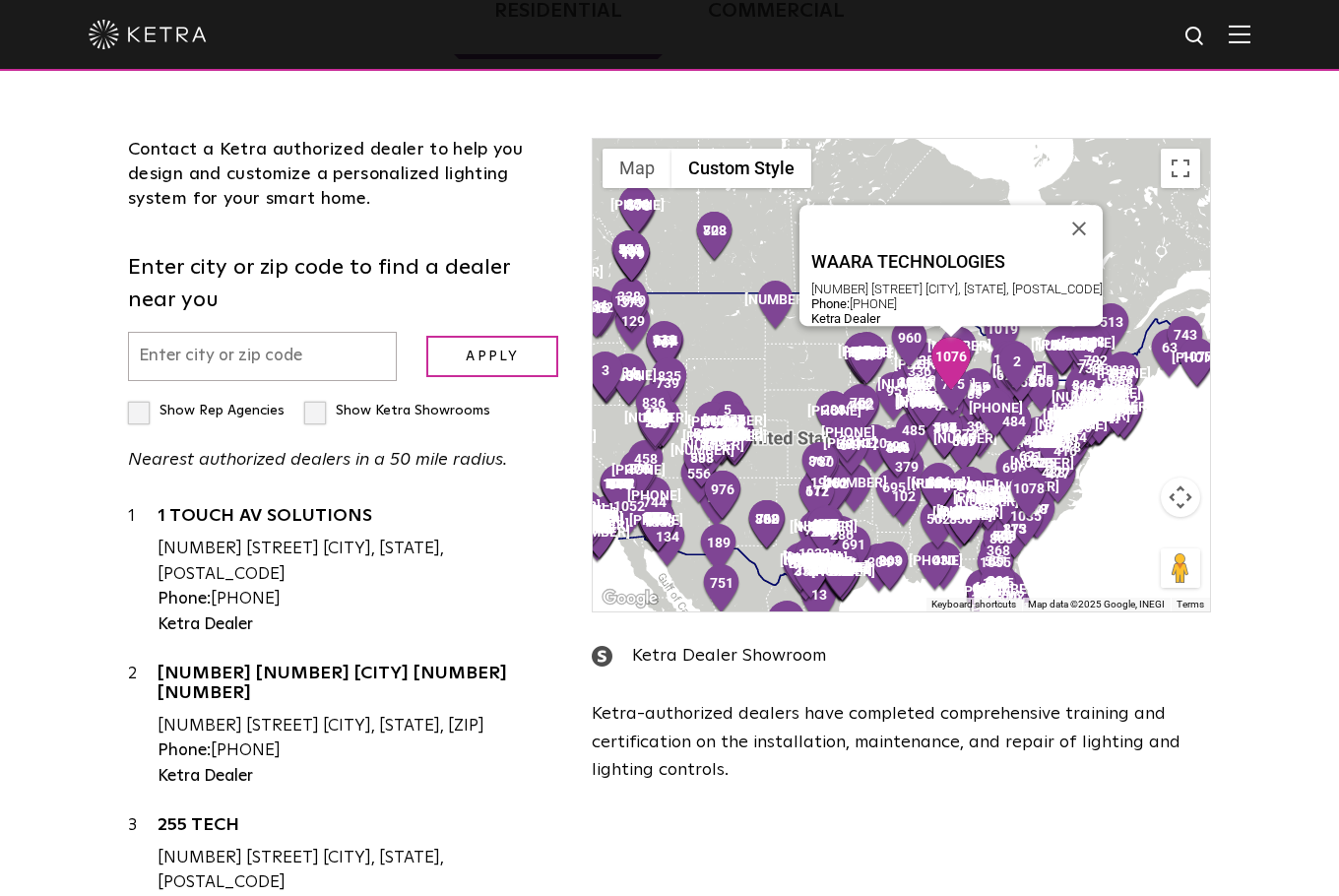 drag, startPoint x: 1028, startPoint y: 479, endPoint x: 1049, endPoint y: 536, distance: 60.74537 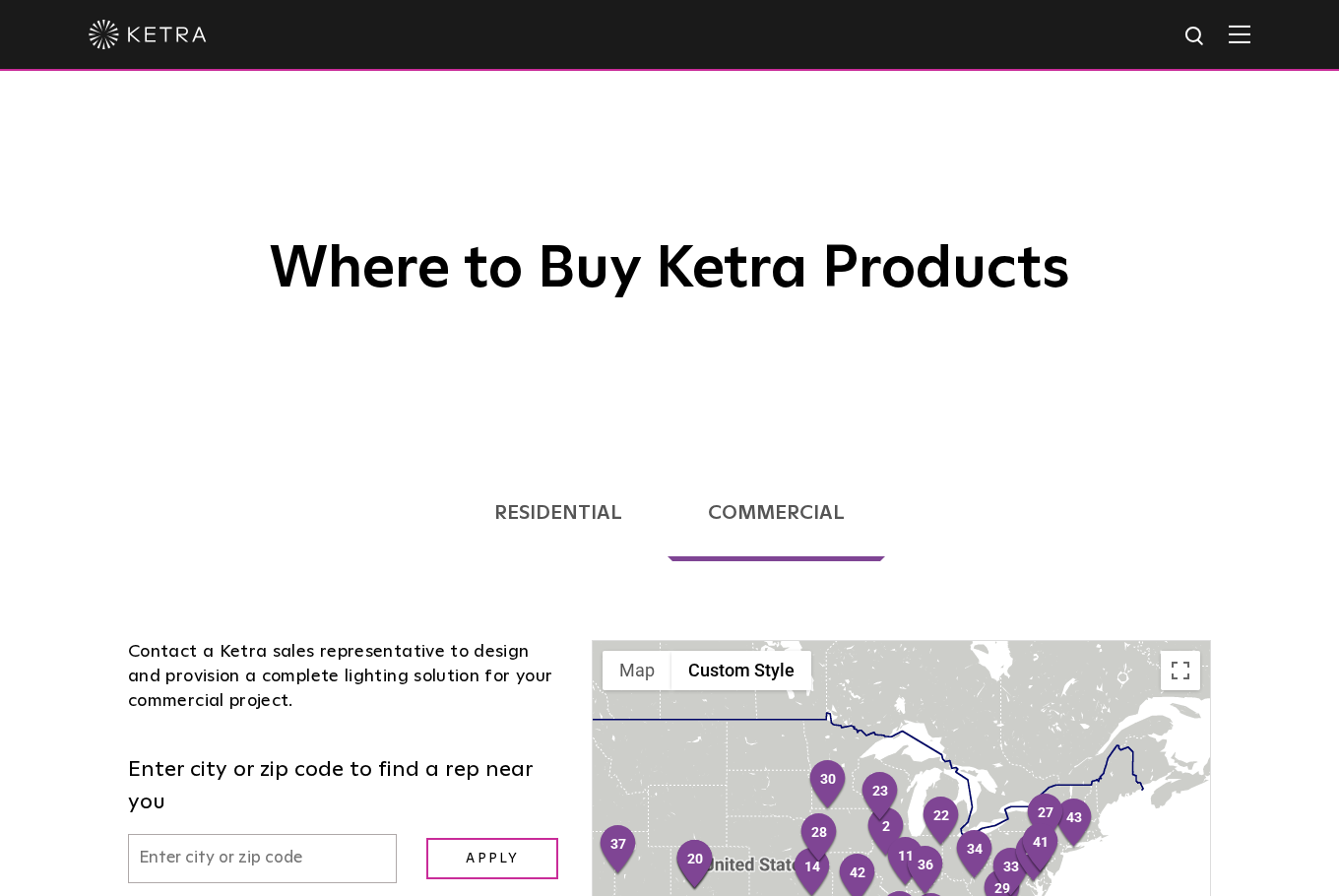 scroll, scrollTop: 395, scrollLeft: 0, axis: vertical 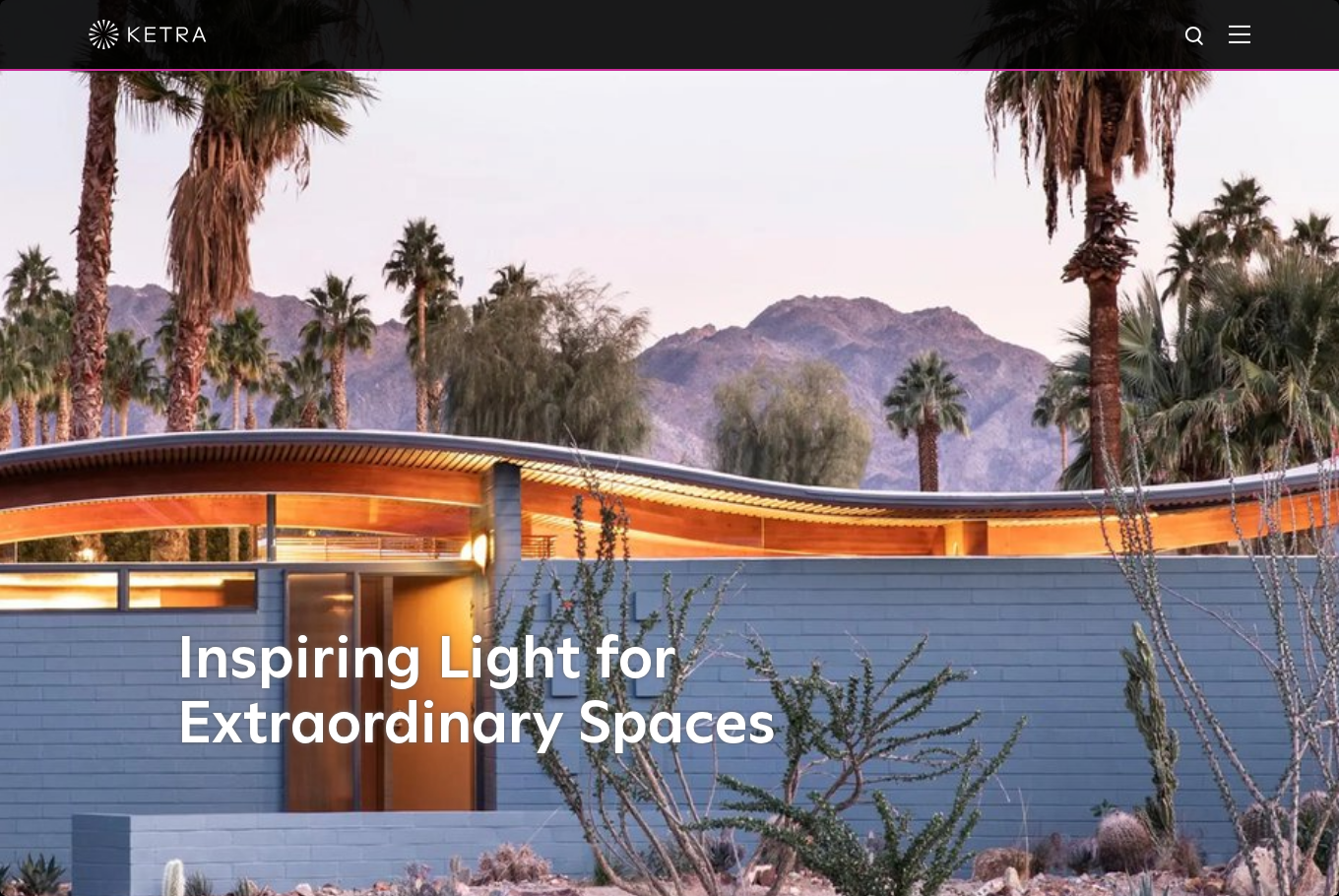 click at bounding box center (1240, 33) 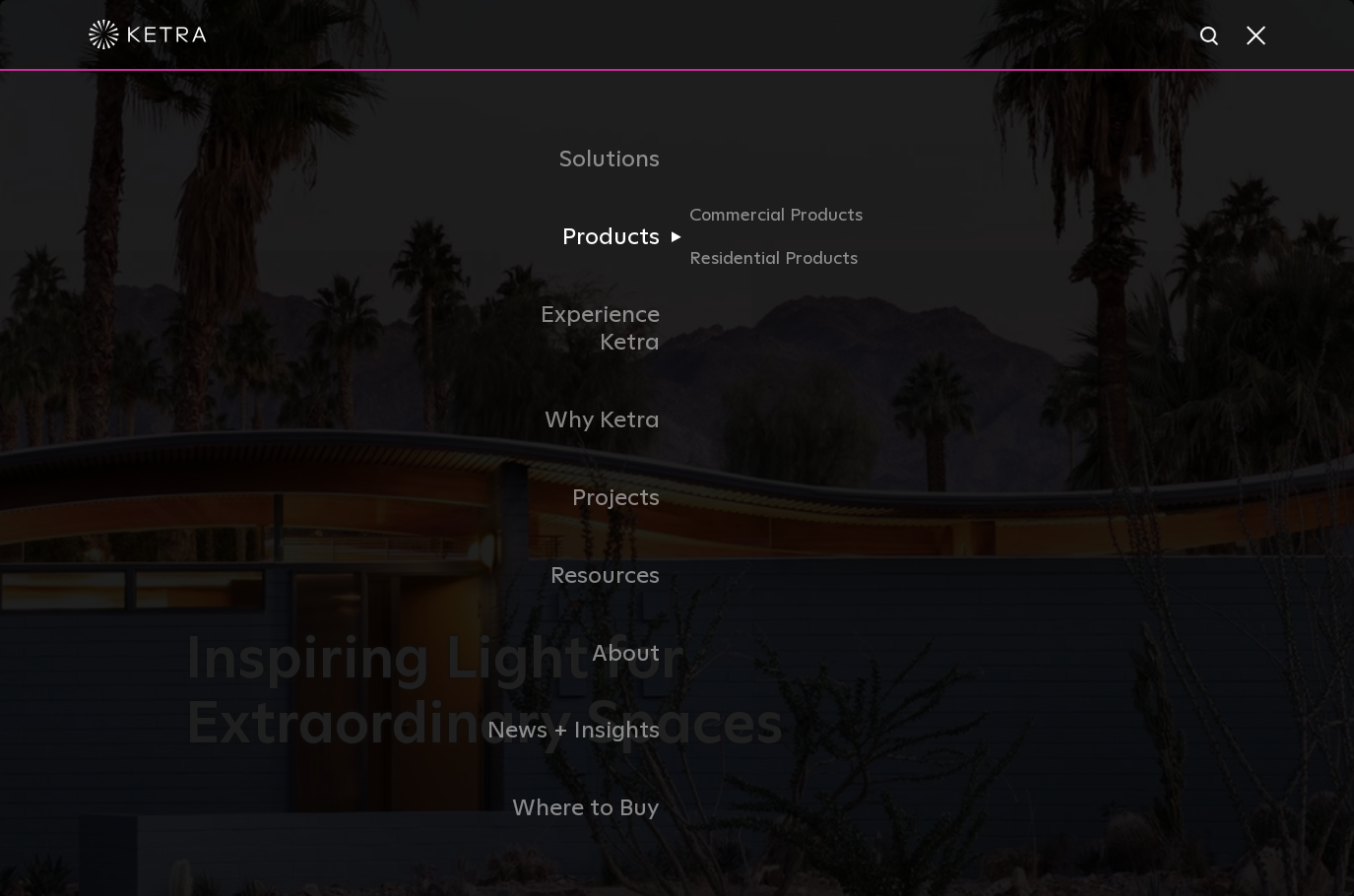 click on "Products" at bounding box center [576, 237] 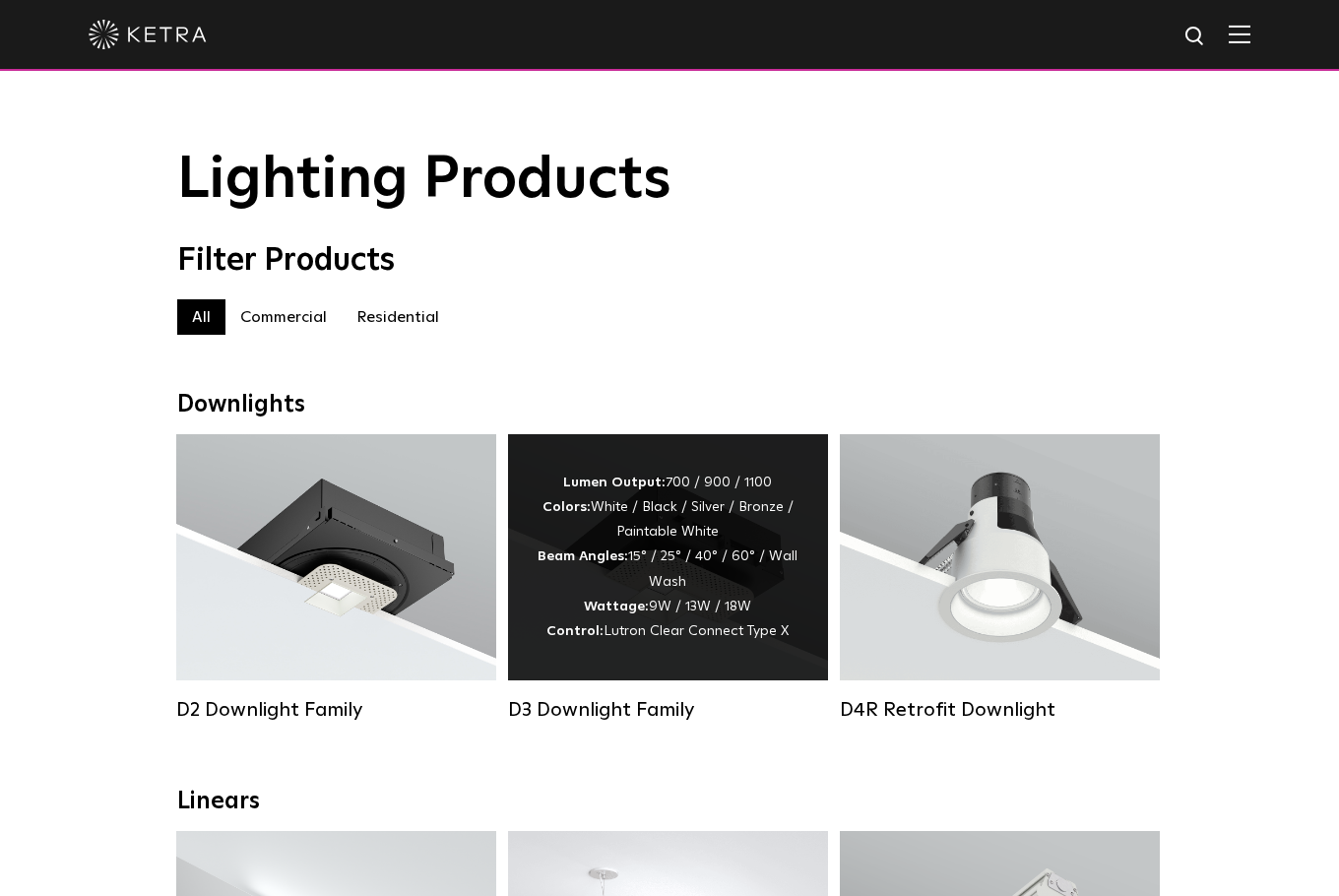 scroll, scrollTop: 0, scrollLeft: 0, axis: both 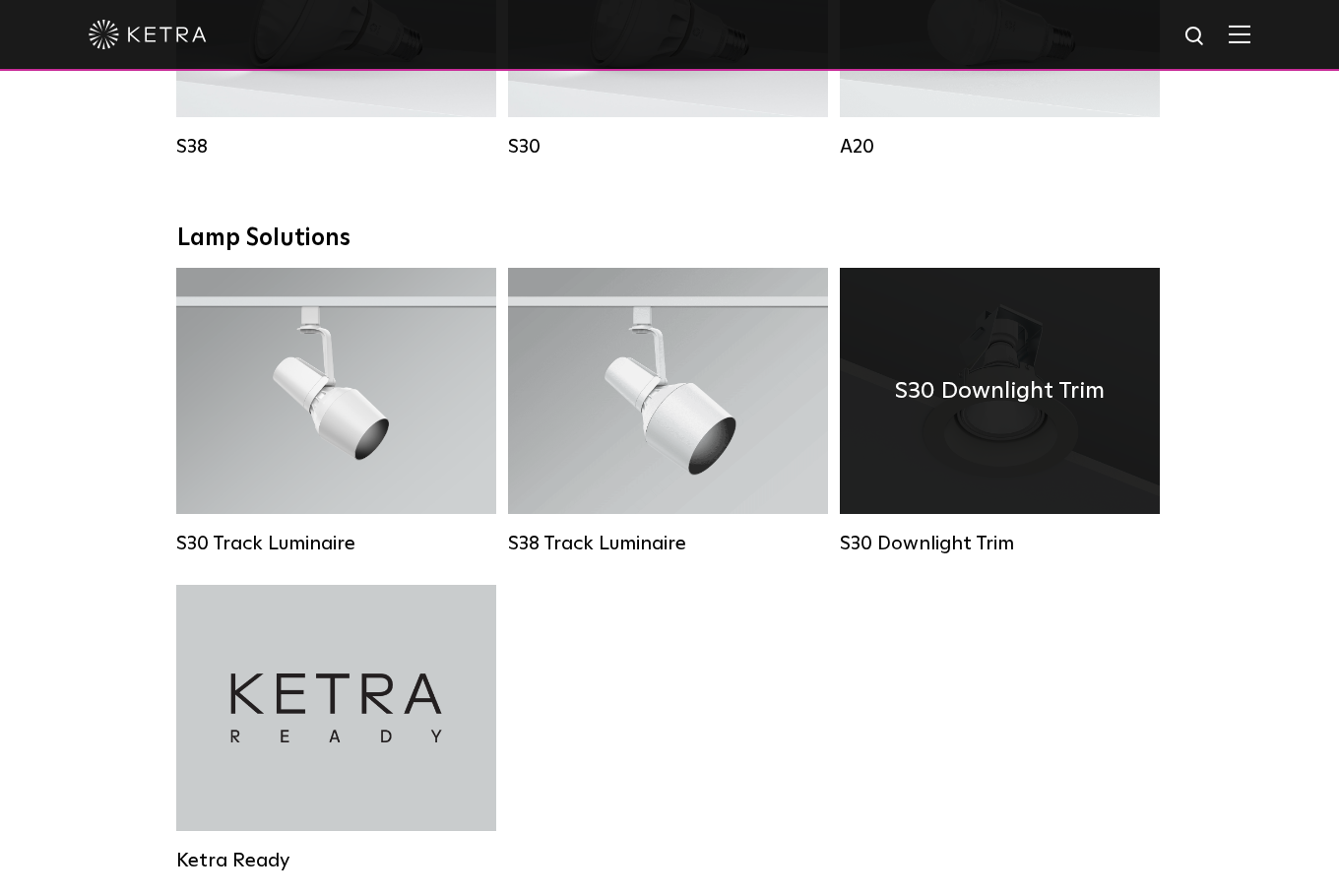 click on "S30 Downlight Trim" at bounding box center (999, 391) 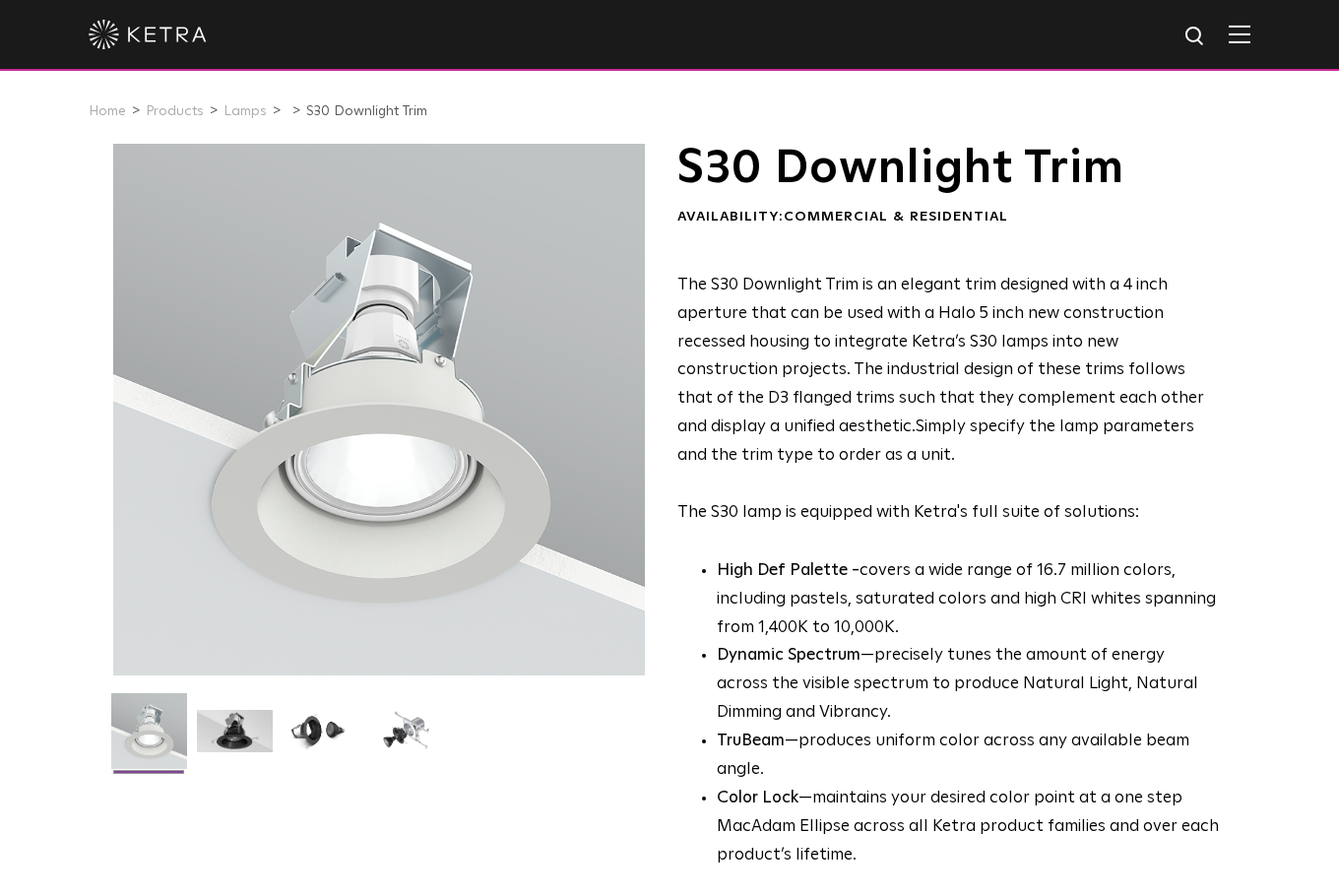 scroll, scrollTop: 0, scrollLeft: 0, axis: both 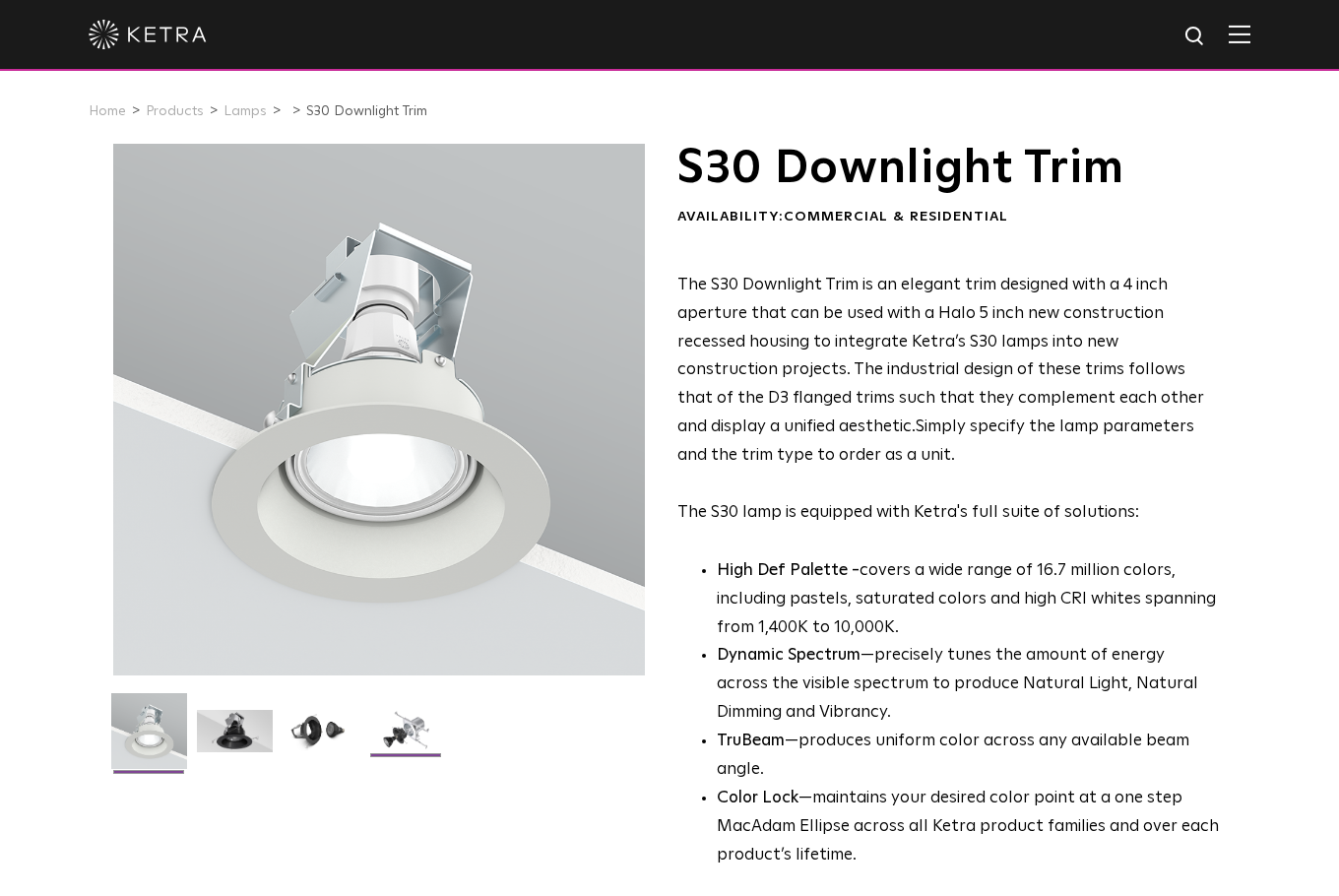 click at bounding box center [406, 738] 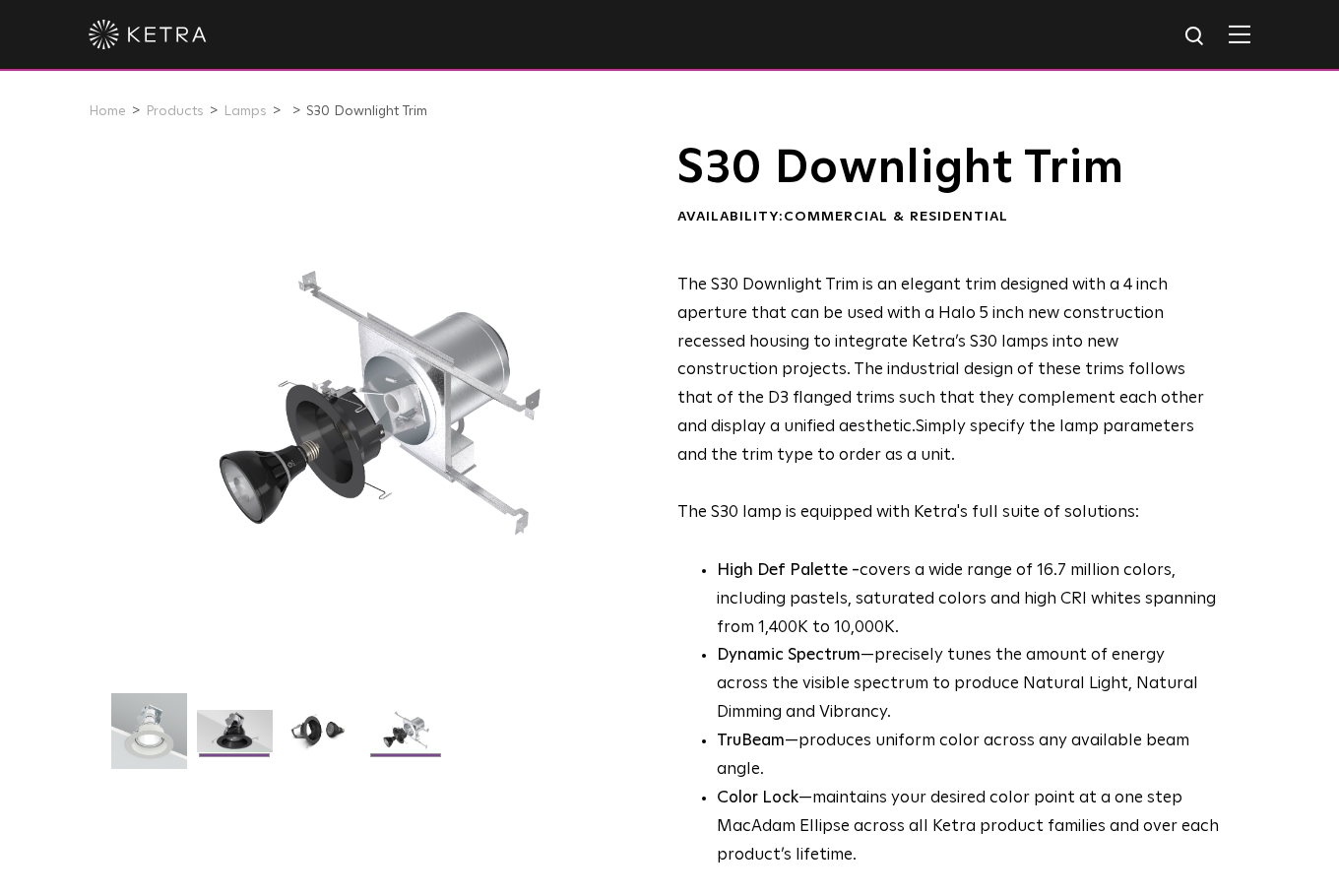 click at bounding box center [234, 738] 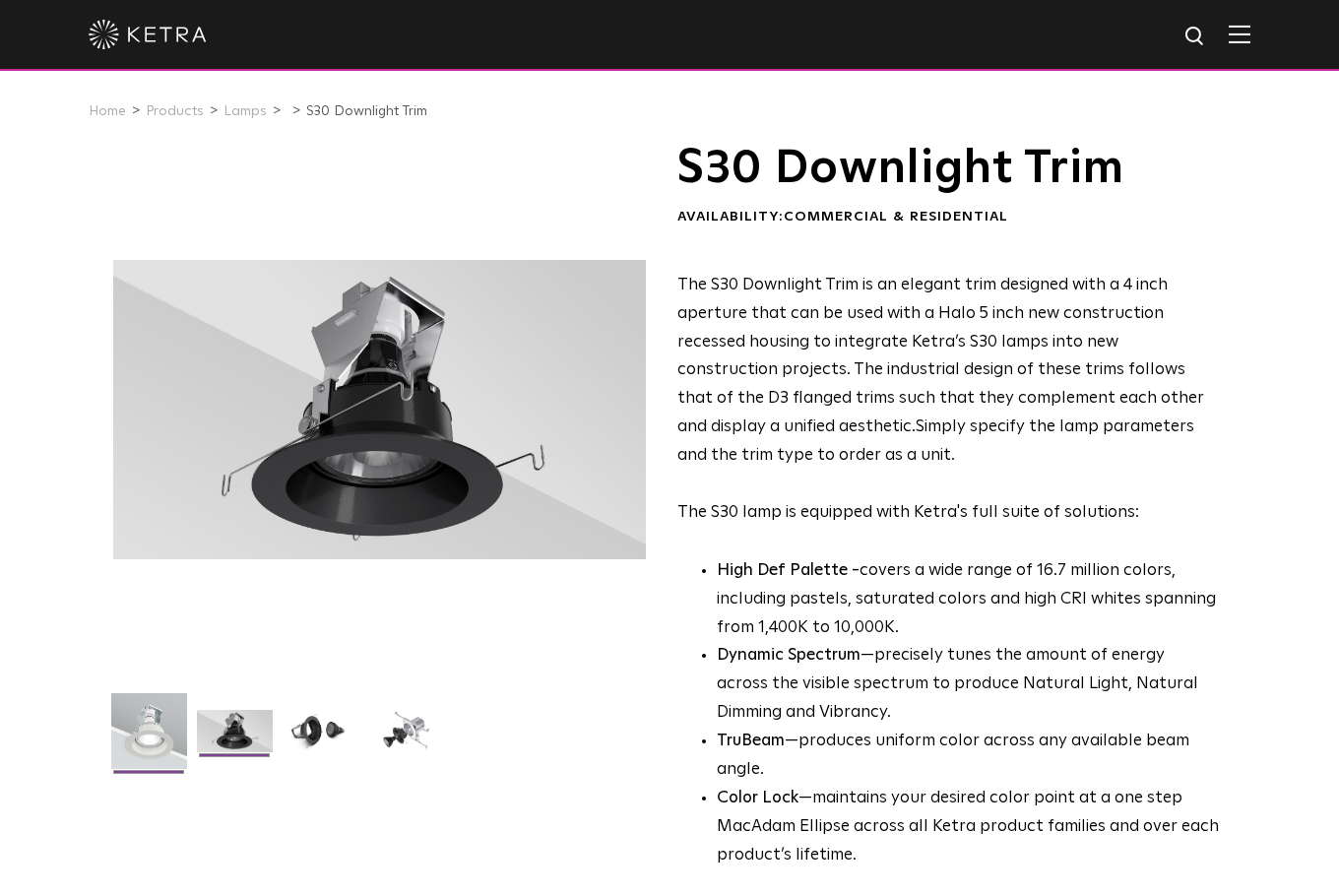 click at bounding box center (149, 738) 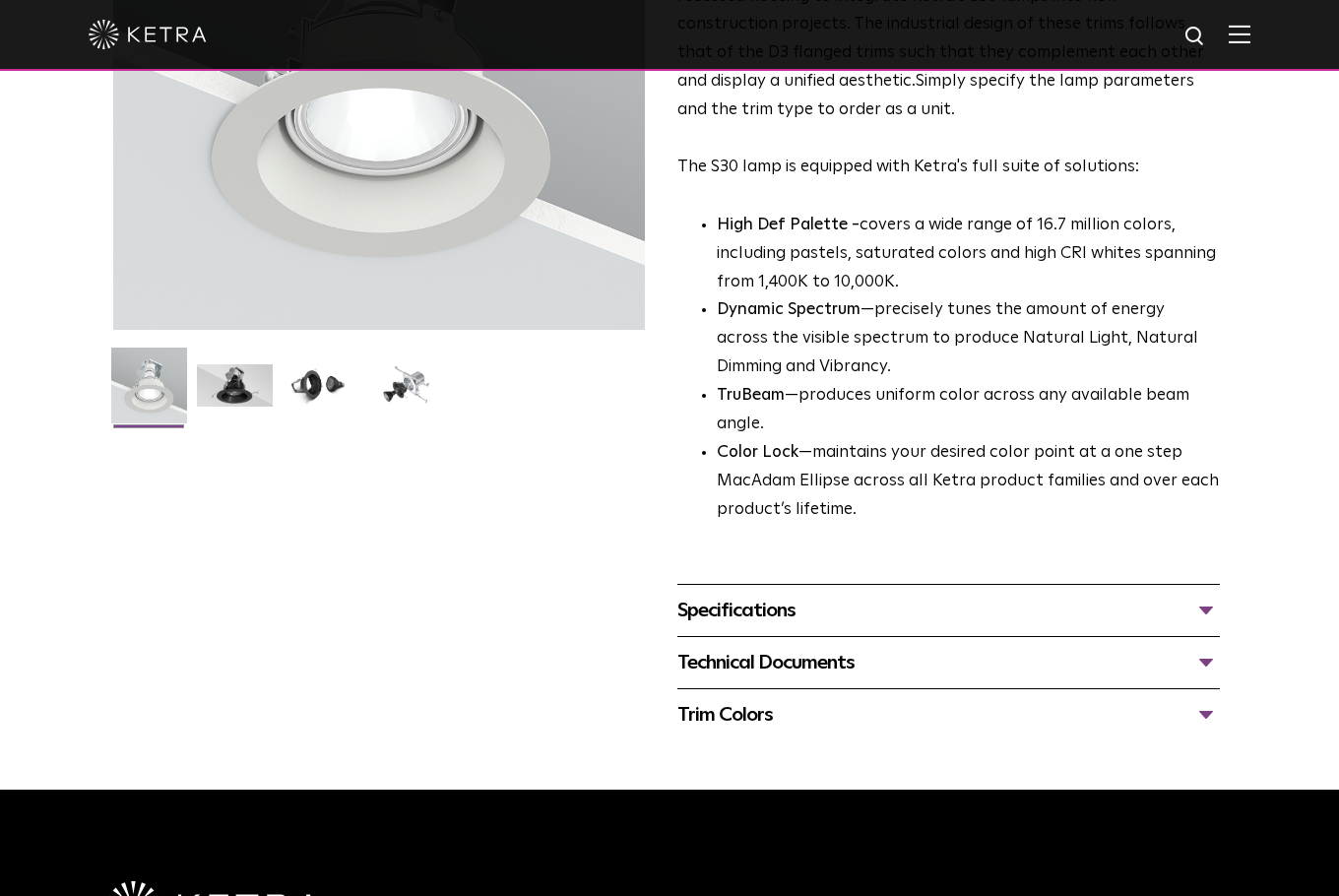 scroll, scrollTop: 394, scrollLeft: 0, axis: vertical 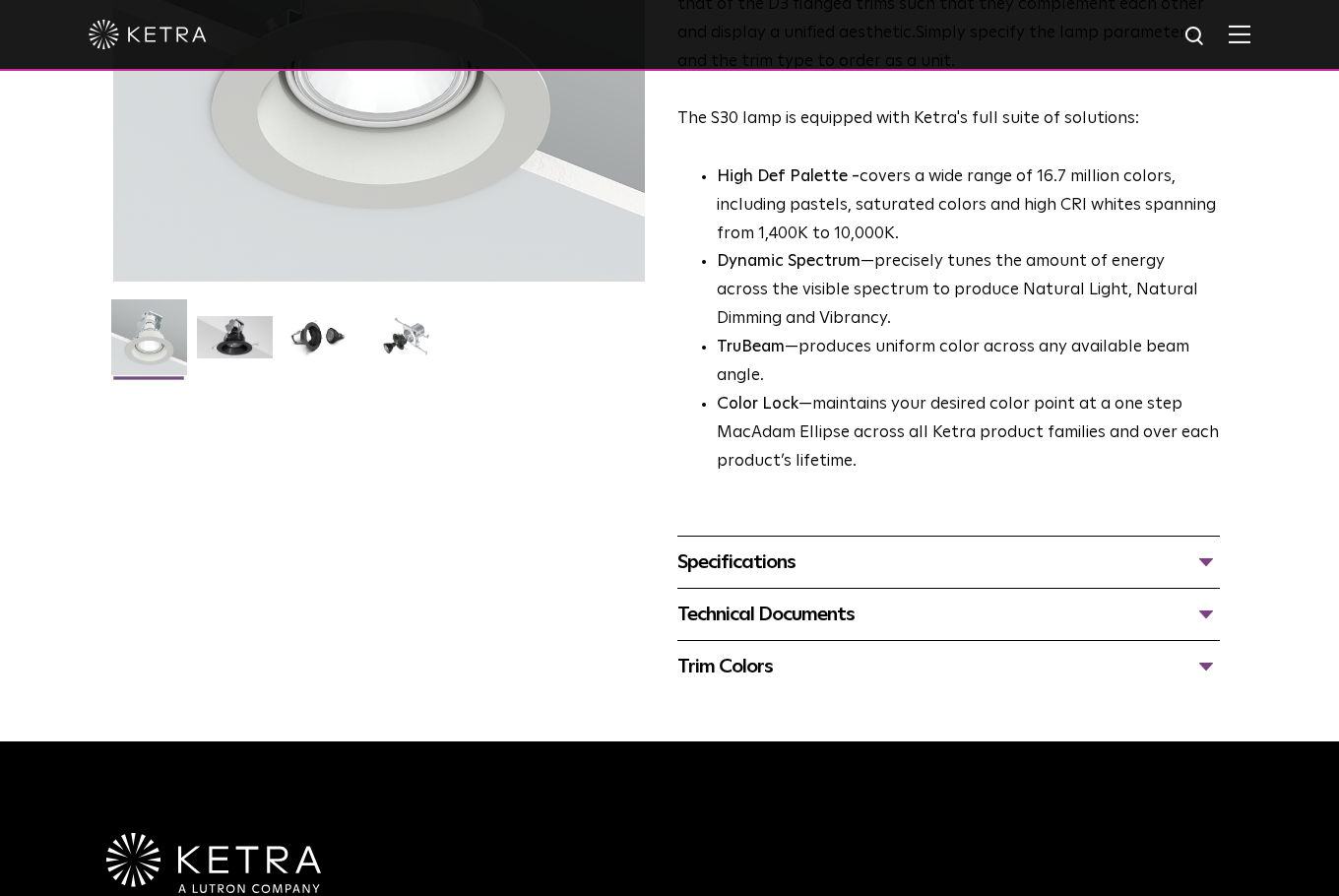 click on "Specifications" at bounding box center [948, 562] 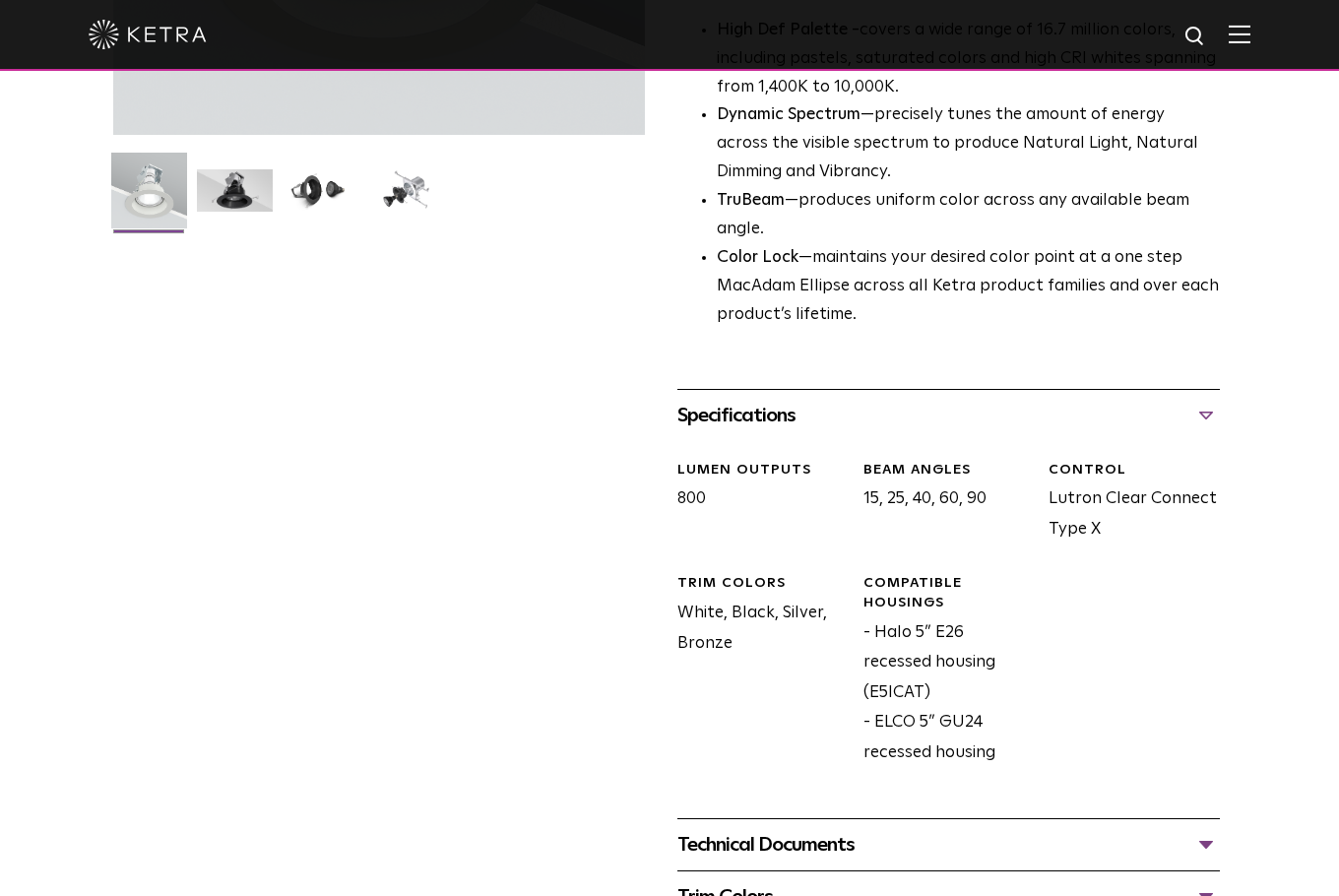 scroll, scrollTop: 788, scrollLeft: 0, axis: vertical 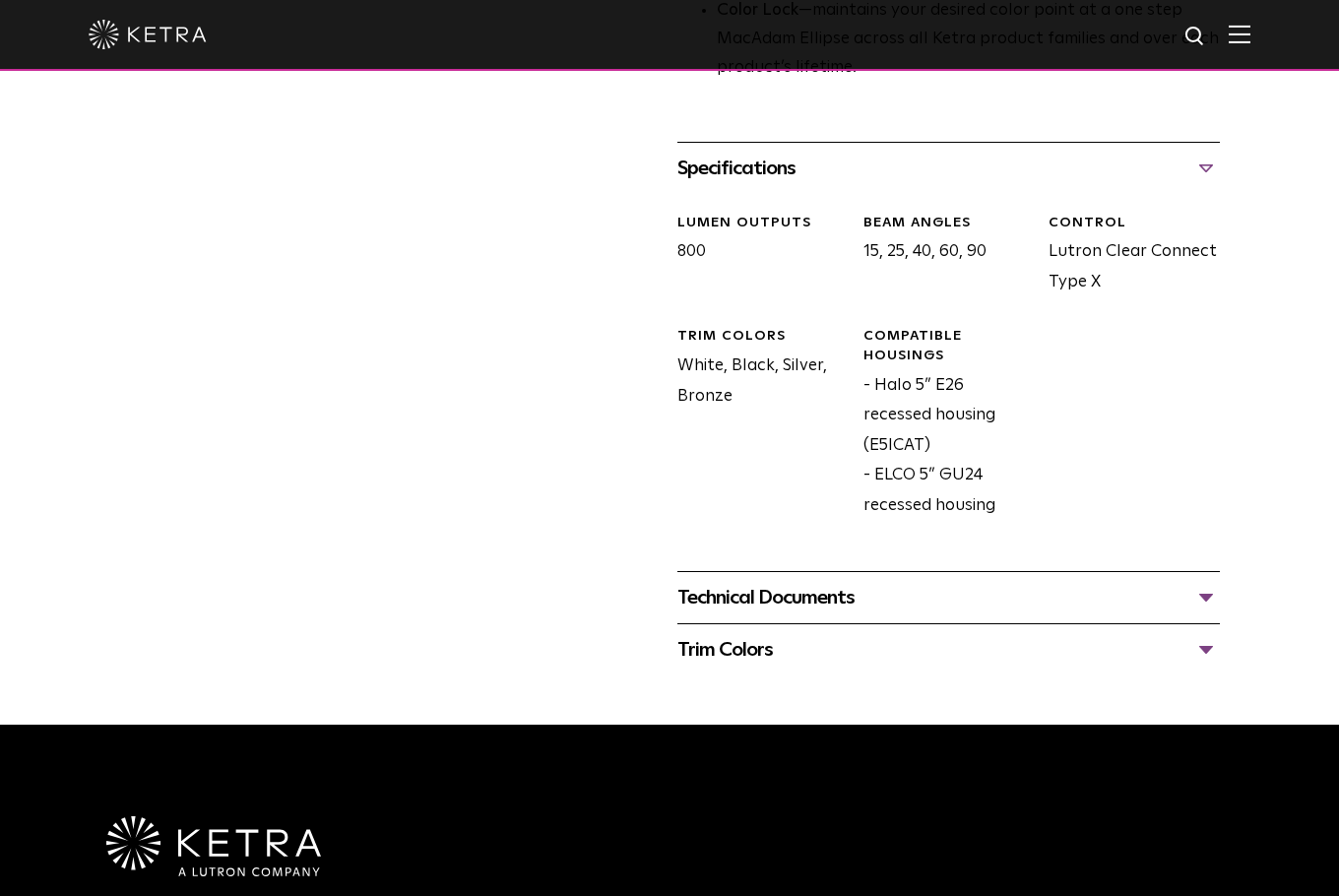 click on "Technical Documents" at bounding box center (948, 598) 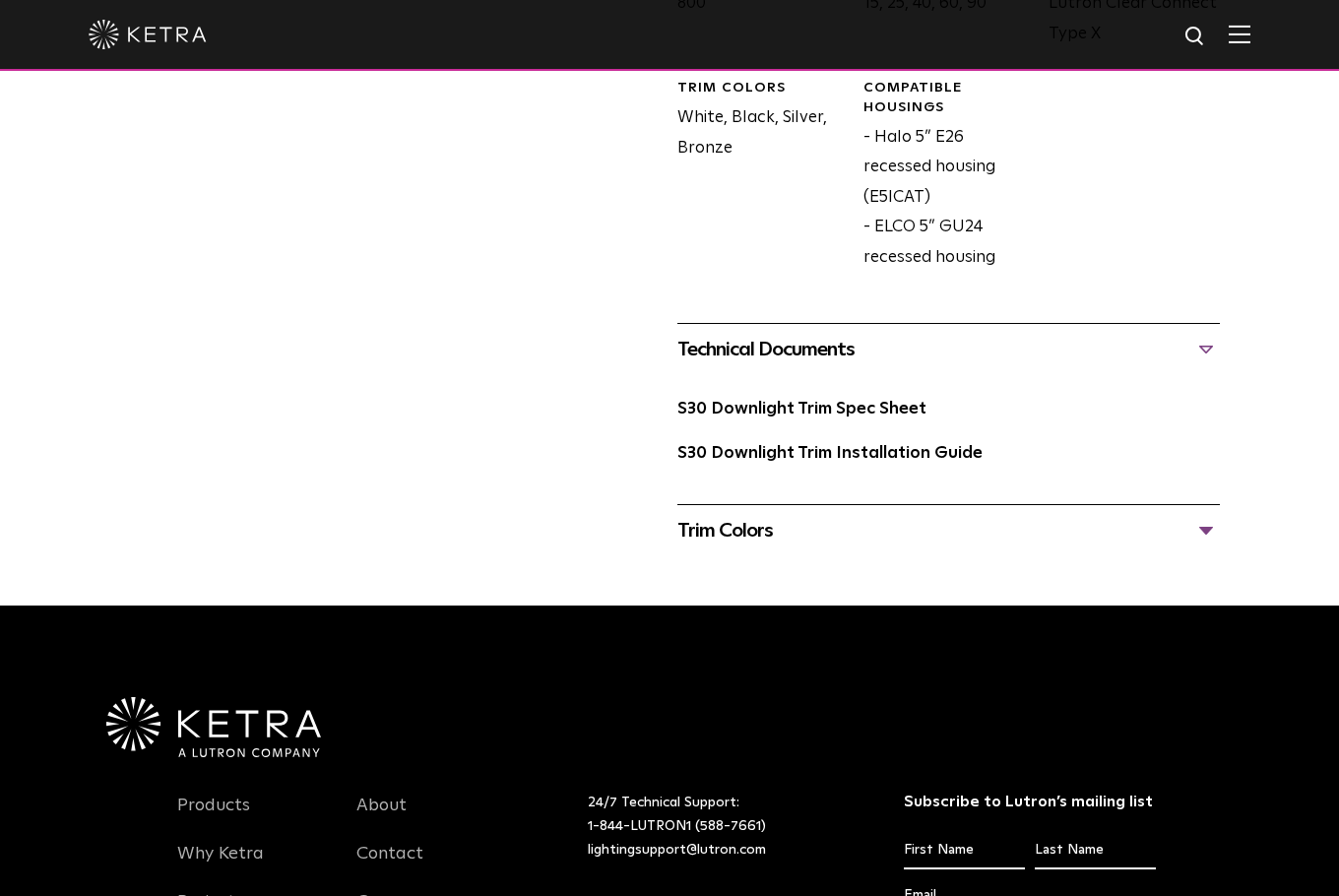 scroll, scrollTop: 1083, scrollLeft: 0, axis: vertical 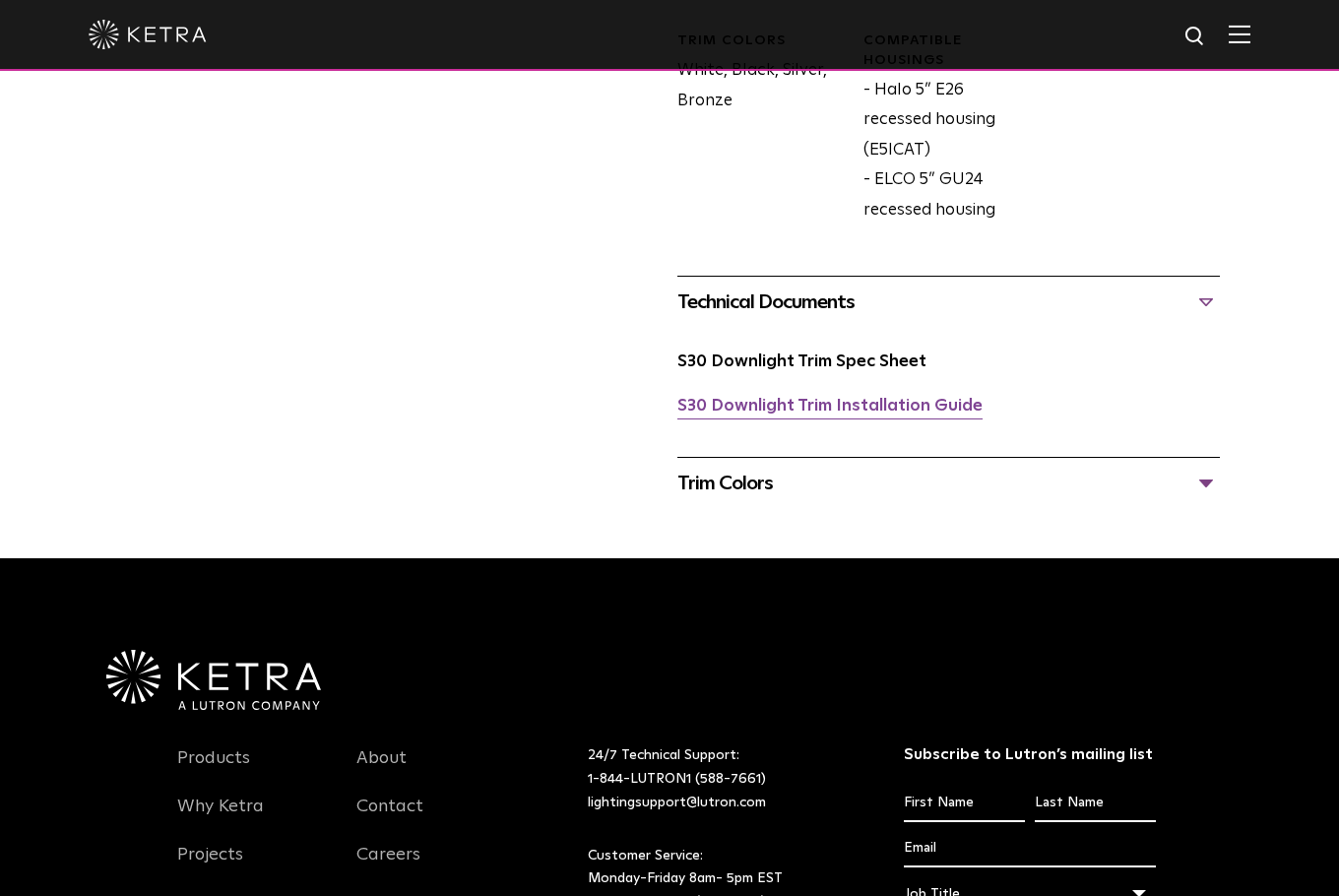 click on "S30 Downlight Trim Installation Guide" at bounding box center (830, 406) 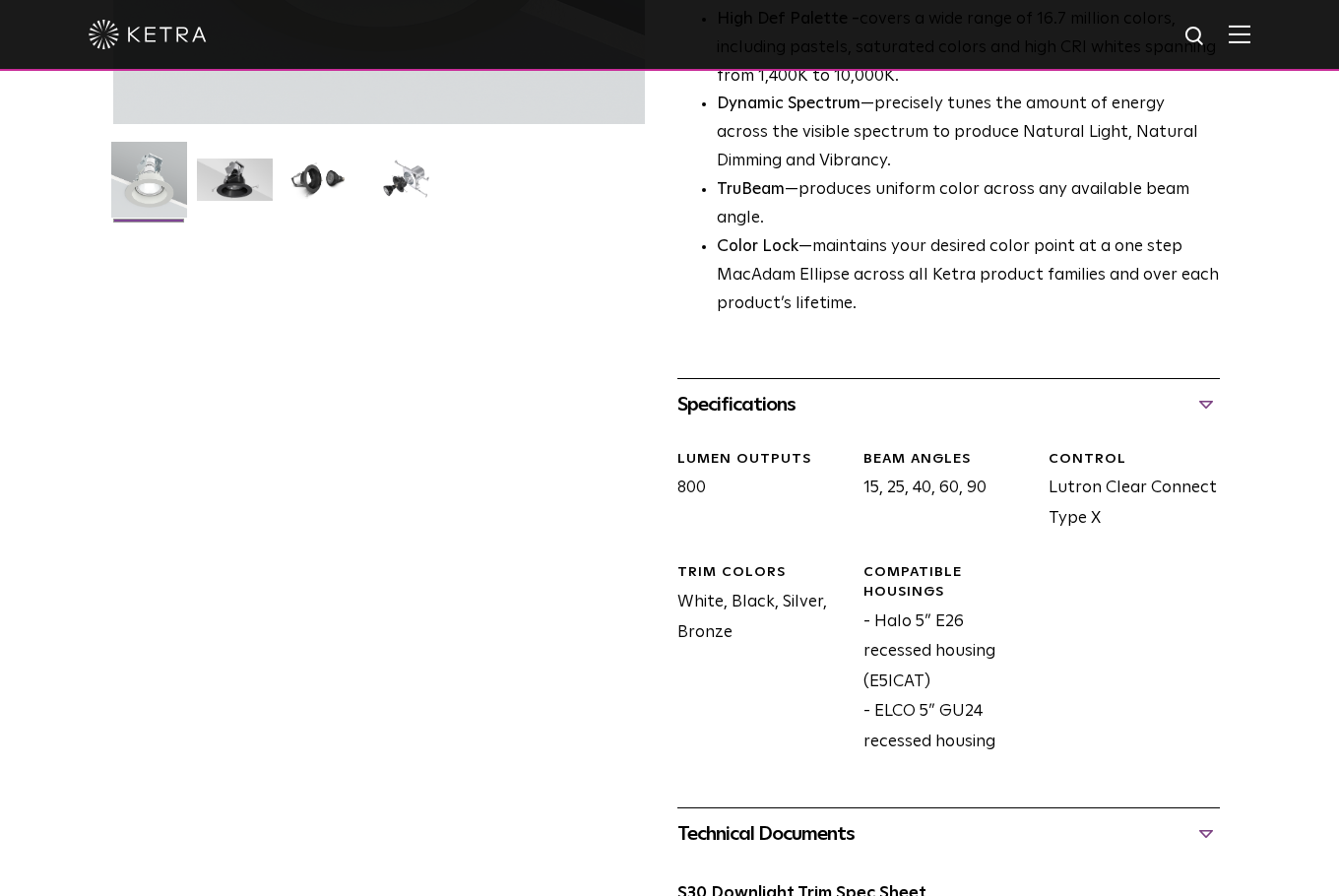 scroll, scrollTop: 788, scrollLeft: 0, axis: vertical 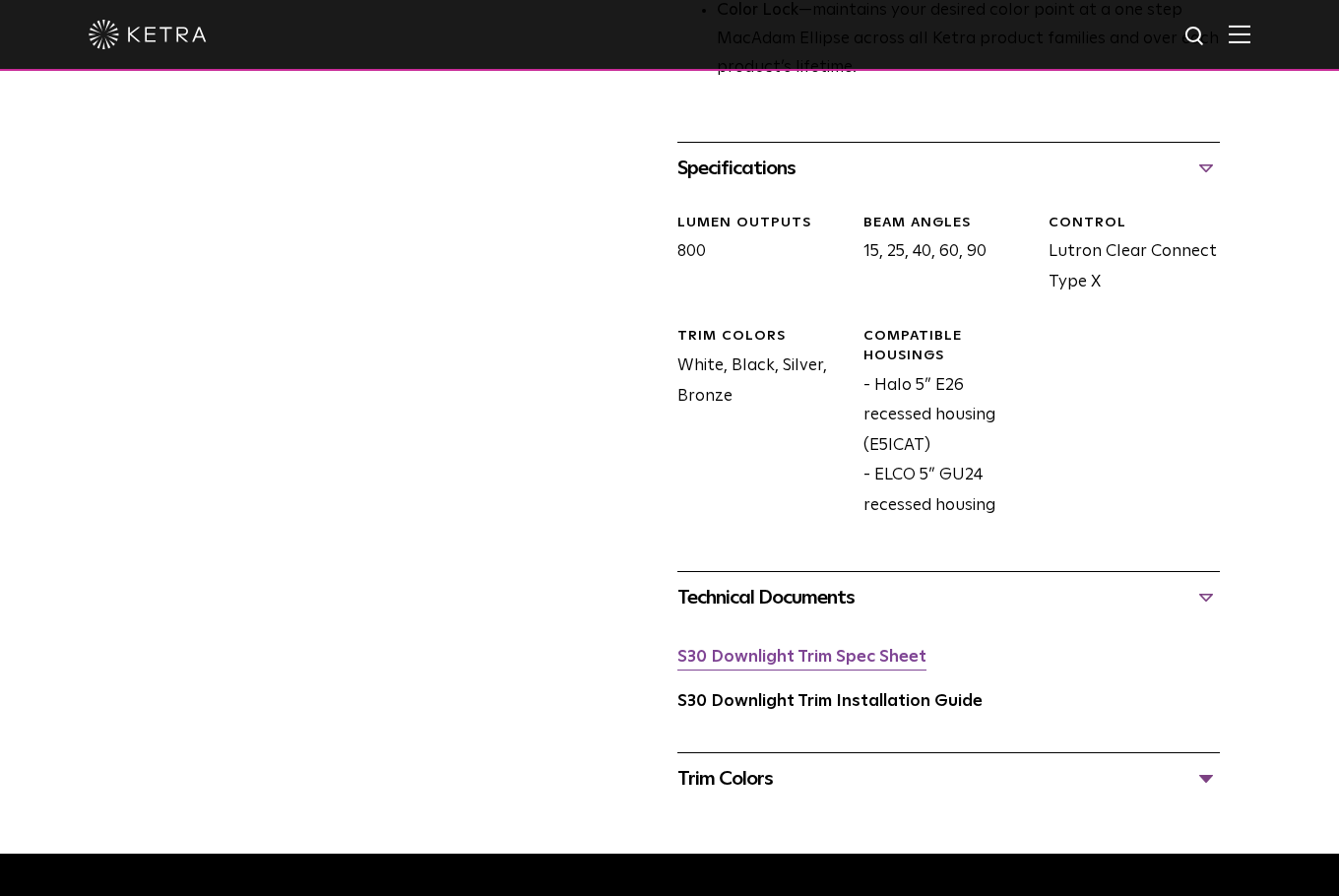 click on "S30 Downlight Trim Spec Sheet" at bounding box center (801, 657) 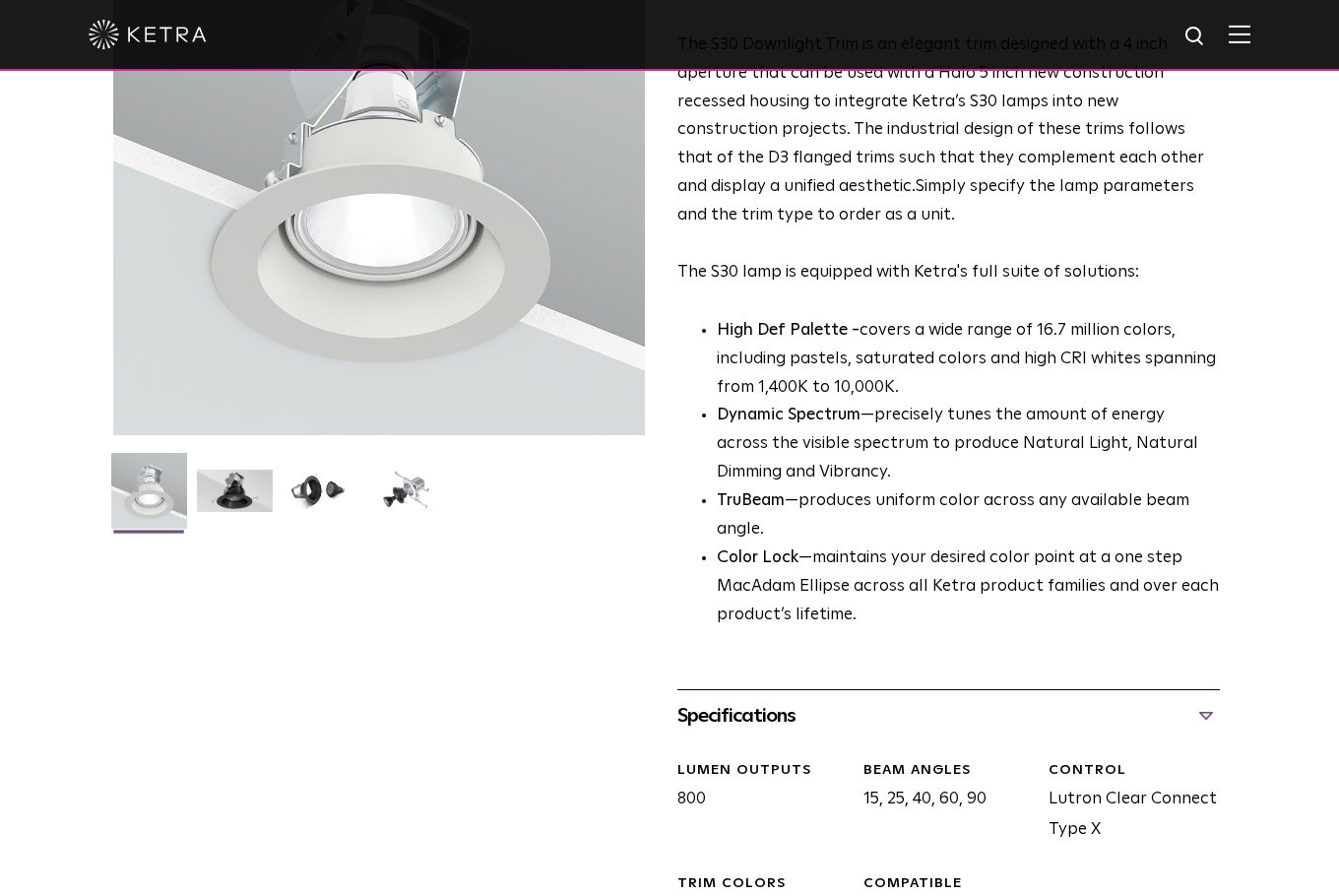 scroll, scrollTop: 0, scrollLeft: 0, axis: both 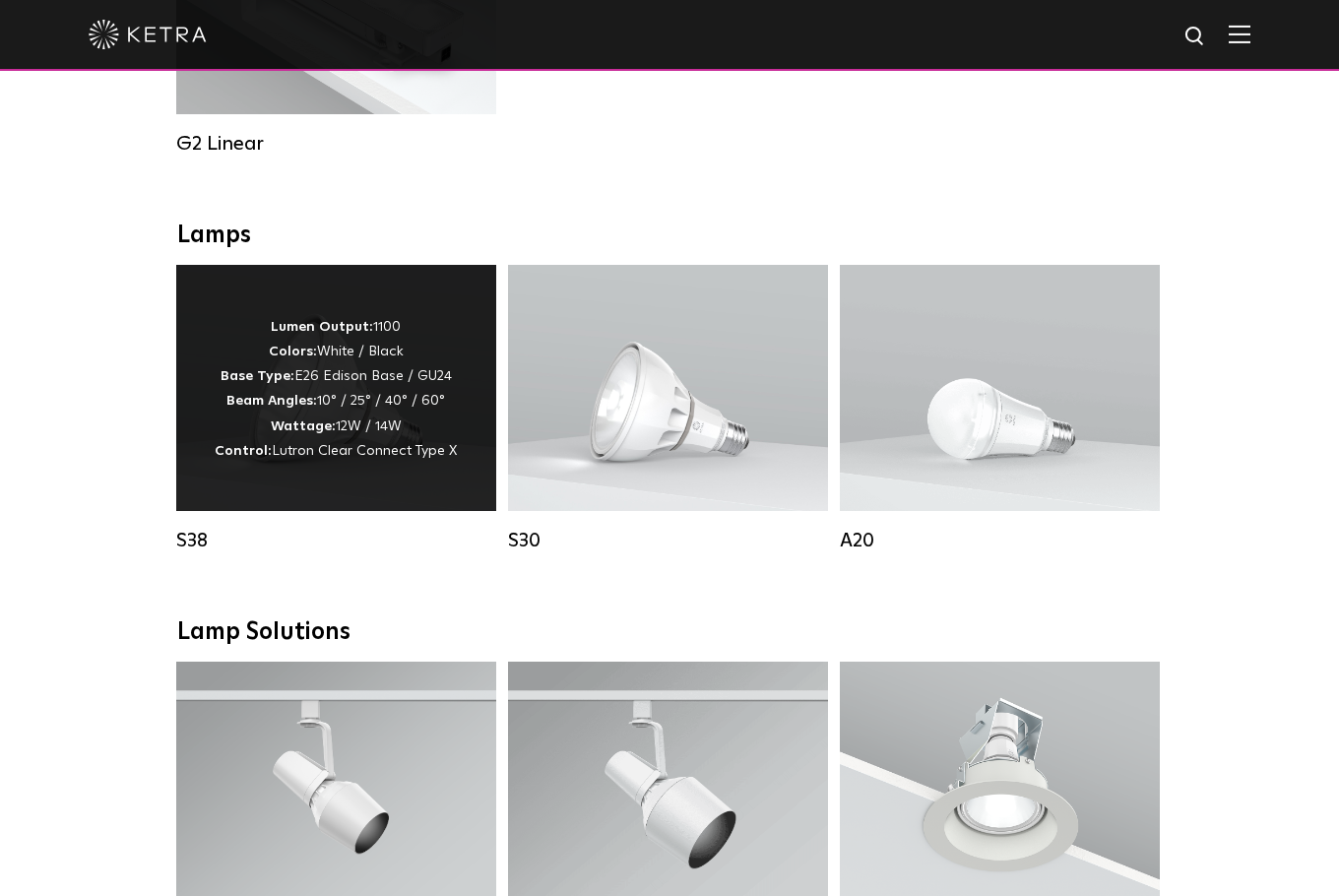 click on "Lumen Output:   1100 Colors:  White / Black Base Type:  E26 Edison Base / GU24 Beam Angles:  10° / 25° / 40° / 60° Wattage:  12W / 14W Control:  Lutron Clear Connect Type X" at bounding box center [336, 389] 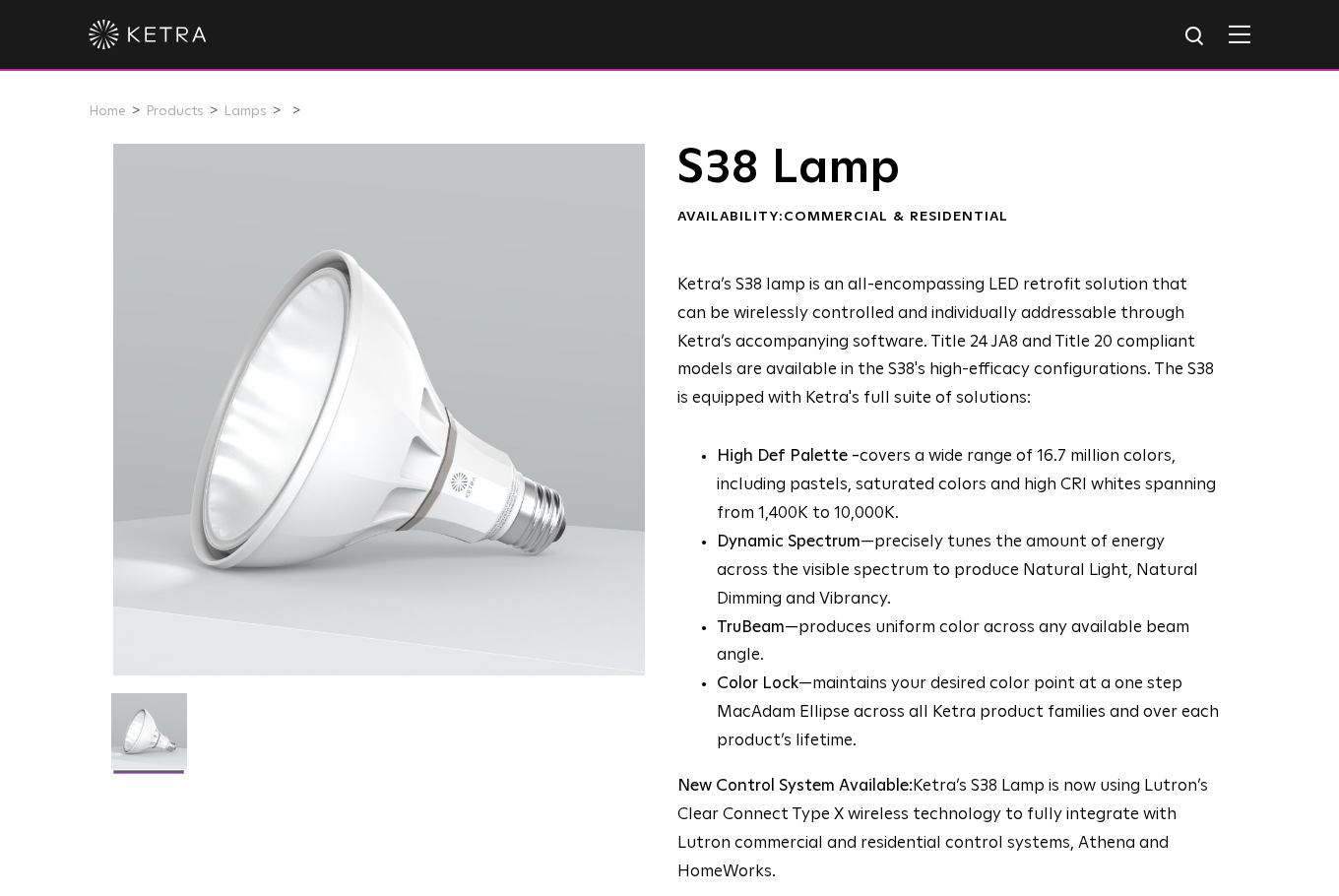 scroll, scrollTop: 0, scrollLeft: 0, axis: both 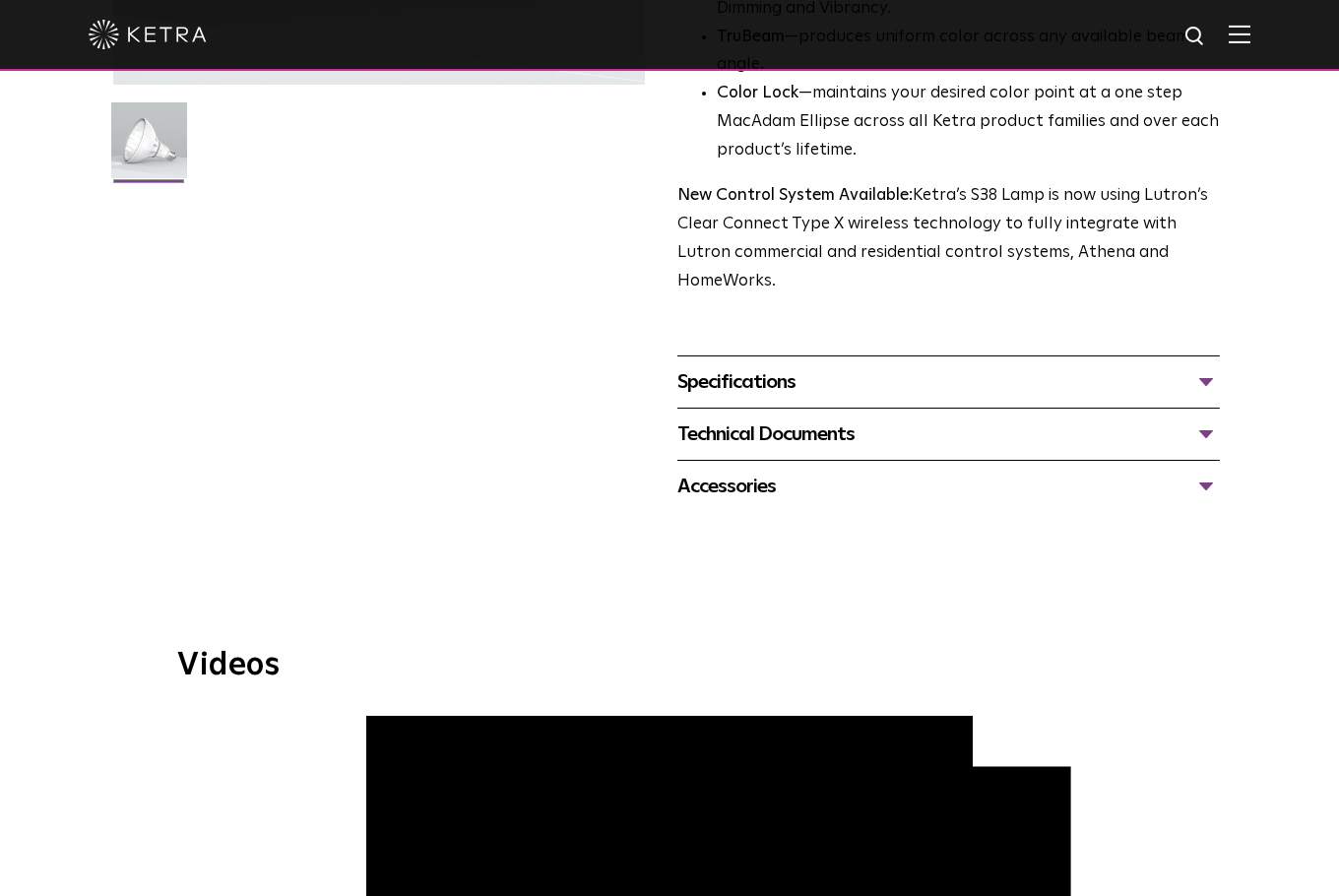 click on "Specifications" at bounding box center [948, 382] 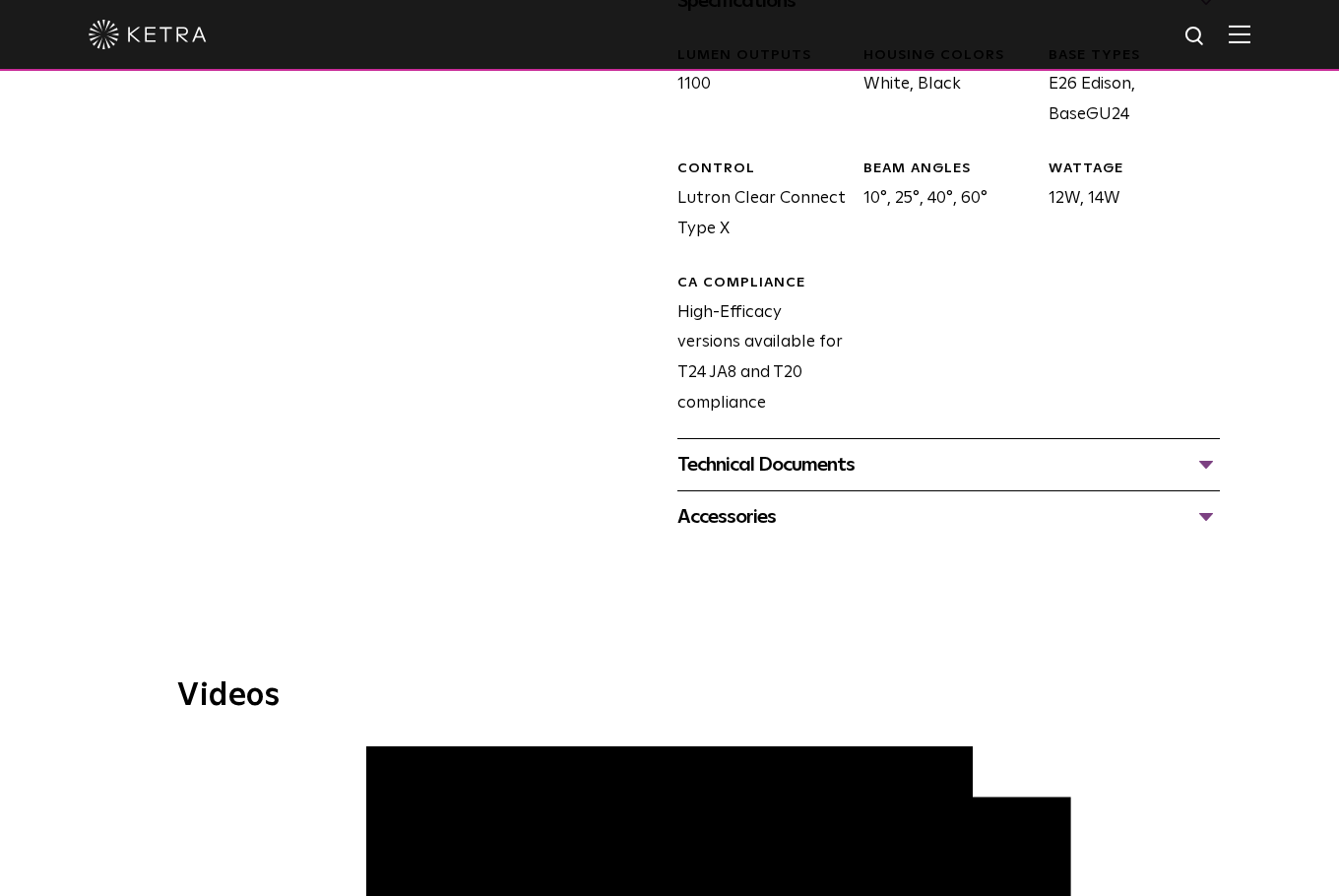 scroll, scrollTop: 985, scrollLeft: 0, axis: vertical 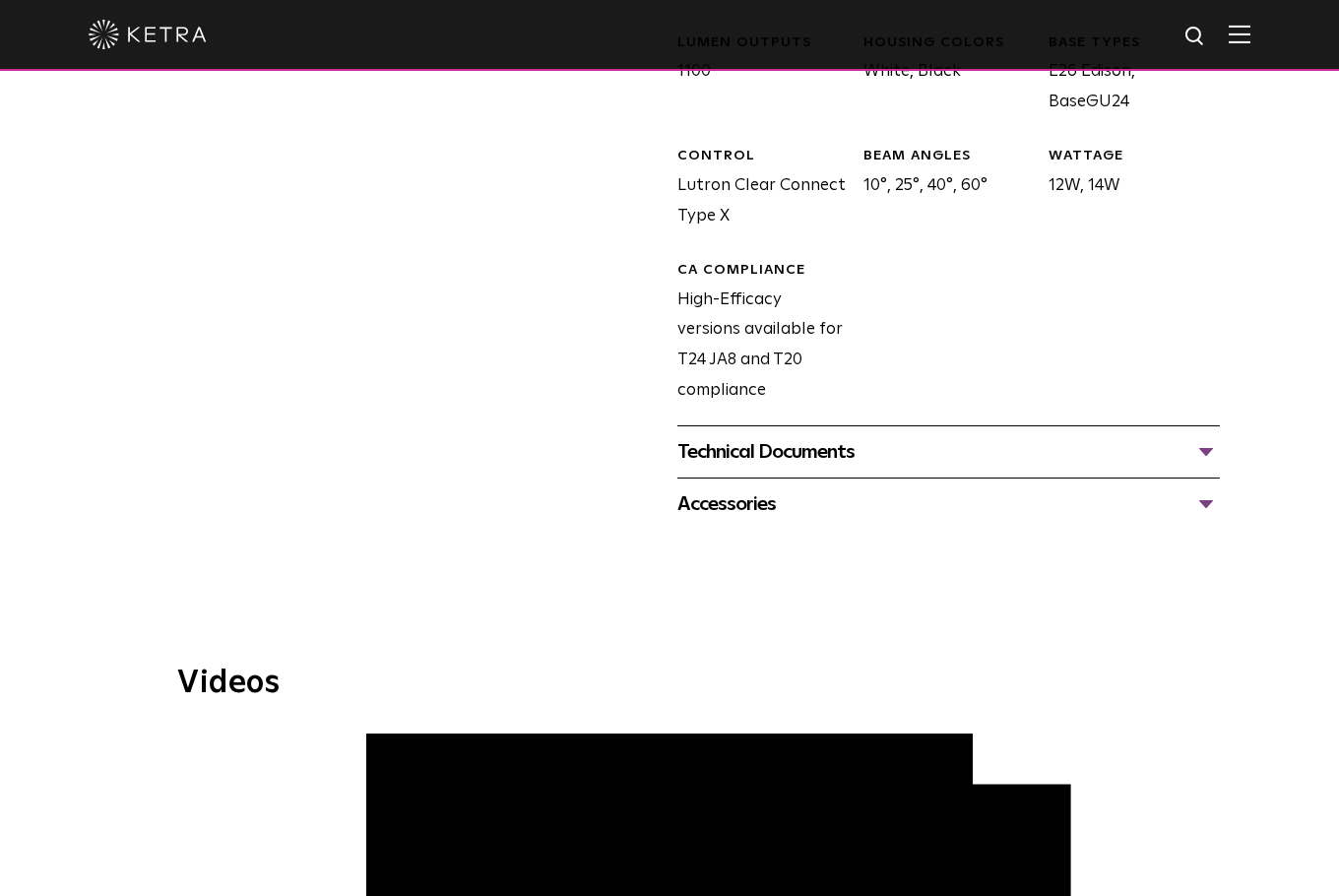 click on "Technical Documents" at bounding box center (948, 452) 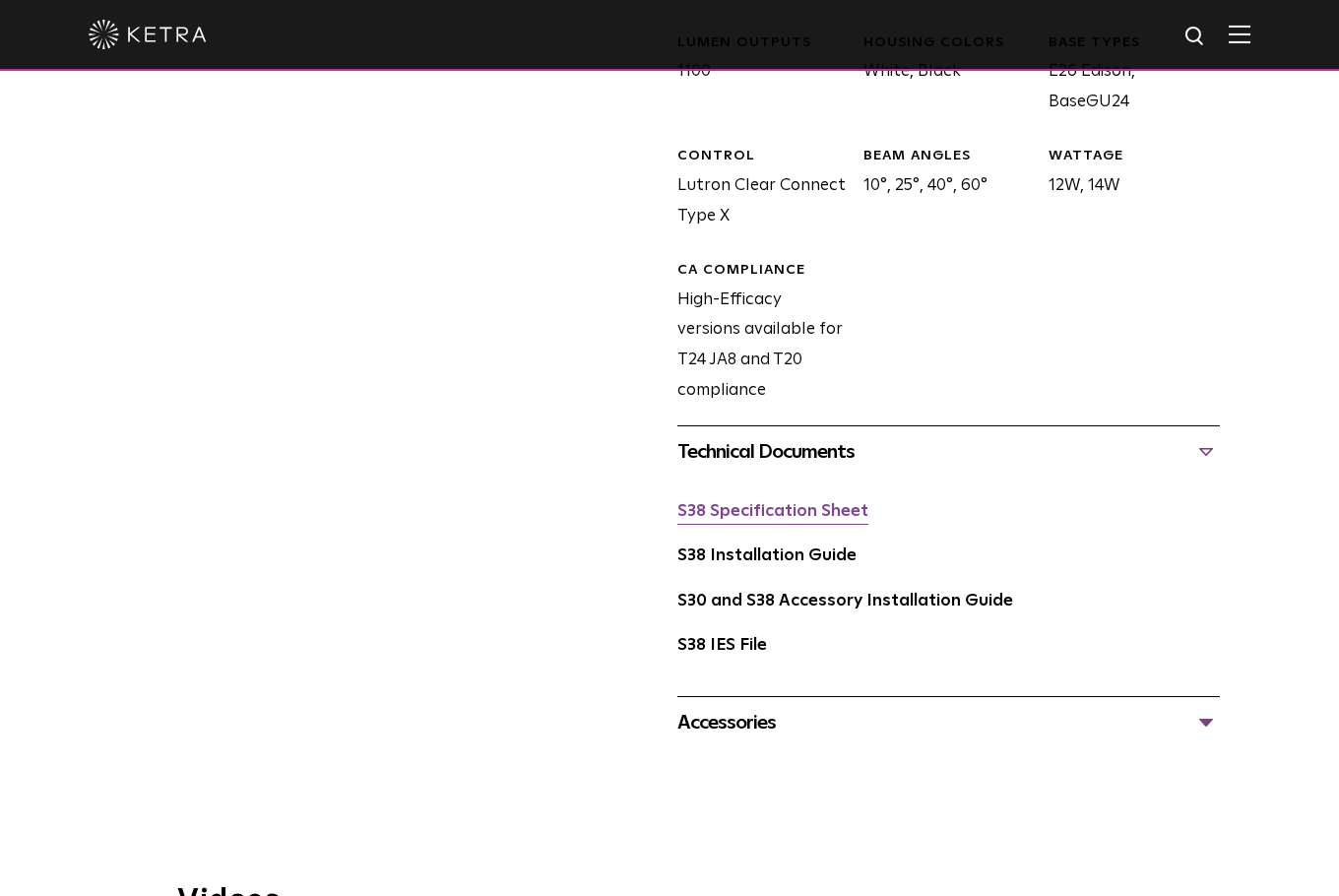 click on "S38 Specification Sheet" at bounding box center [773, 511] 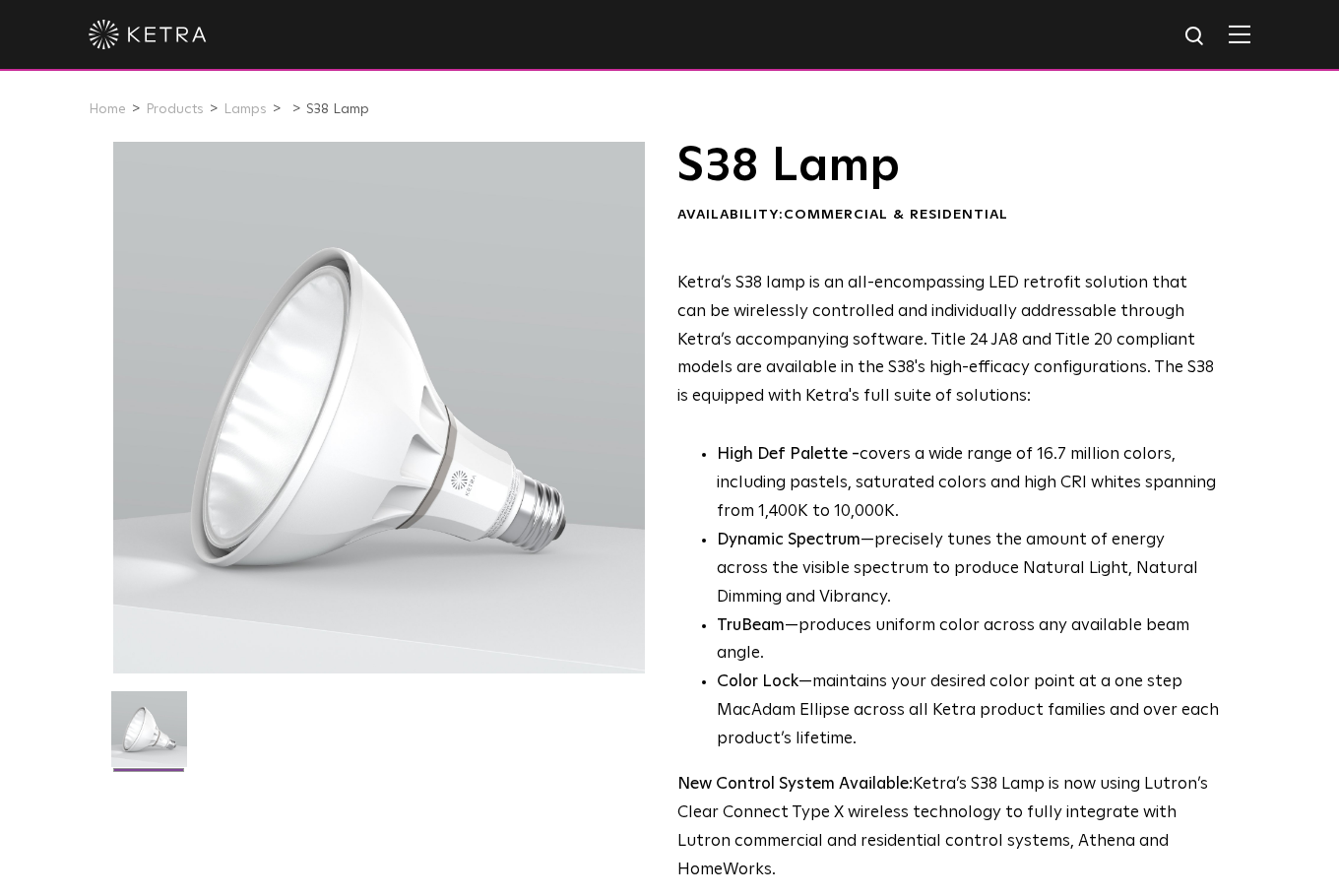 scroll, scrollTop: 0, scrollLeft: 0, axis: both 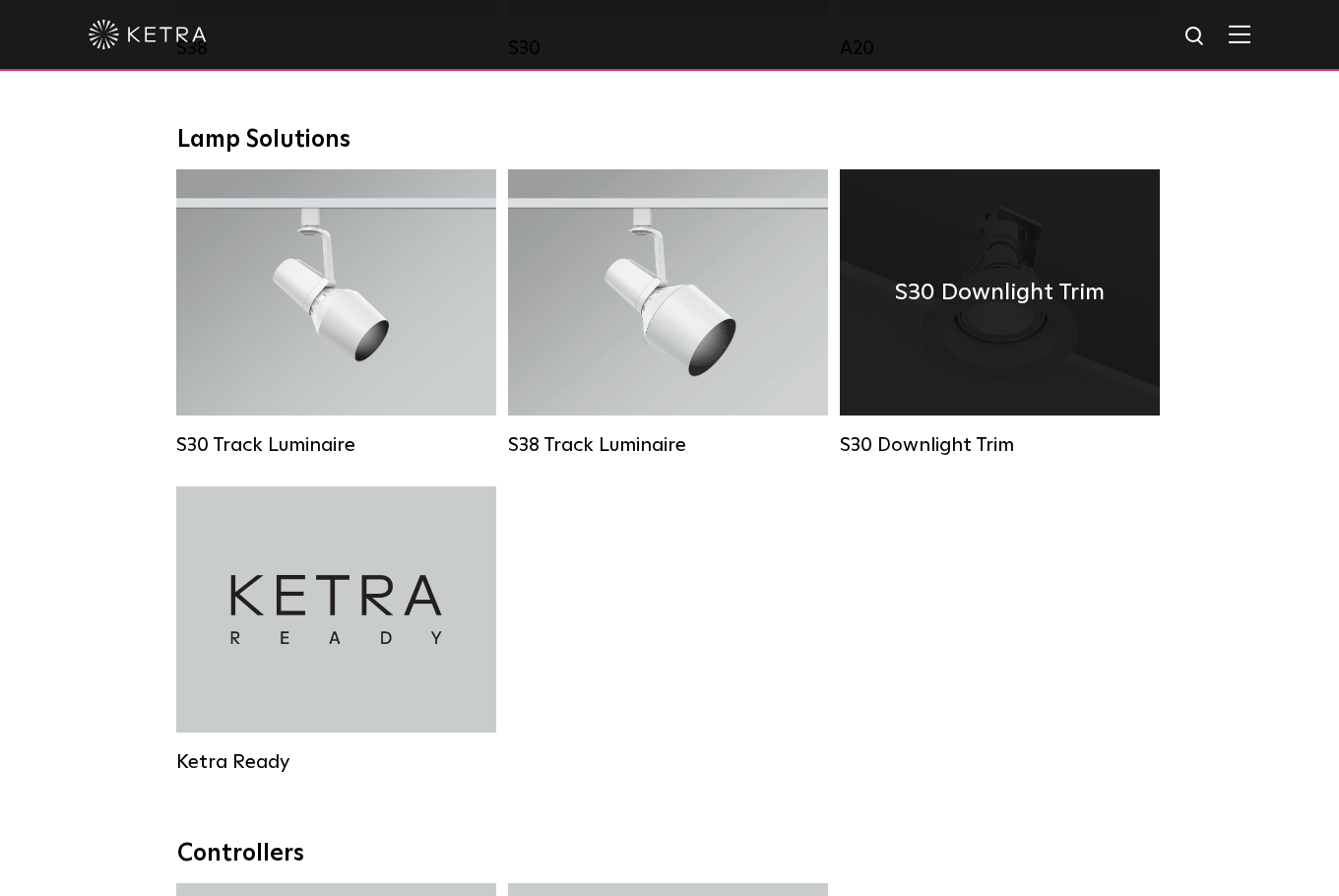 click on "S30 Downlight Trim" at bounding box center [999, 292] 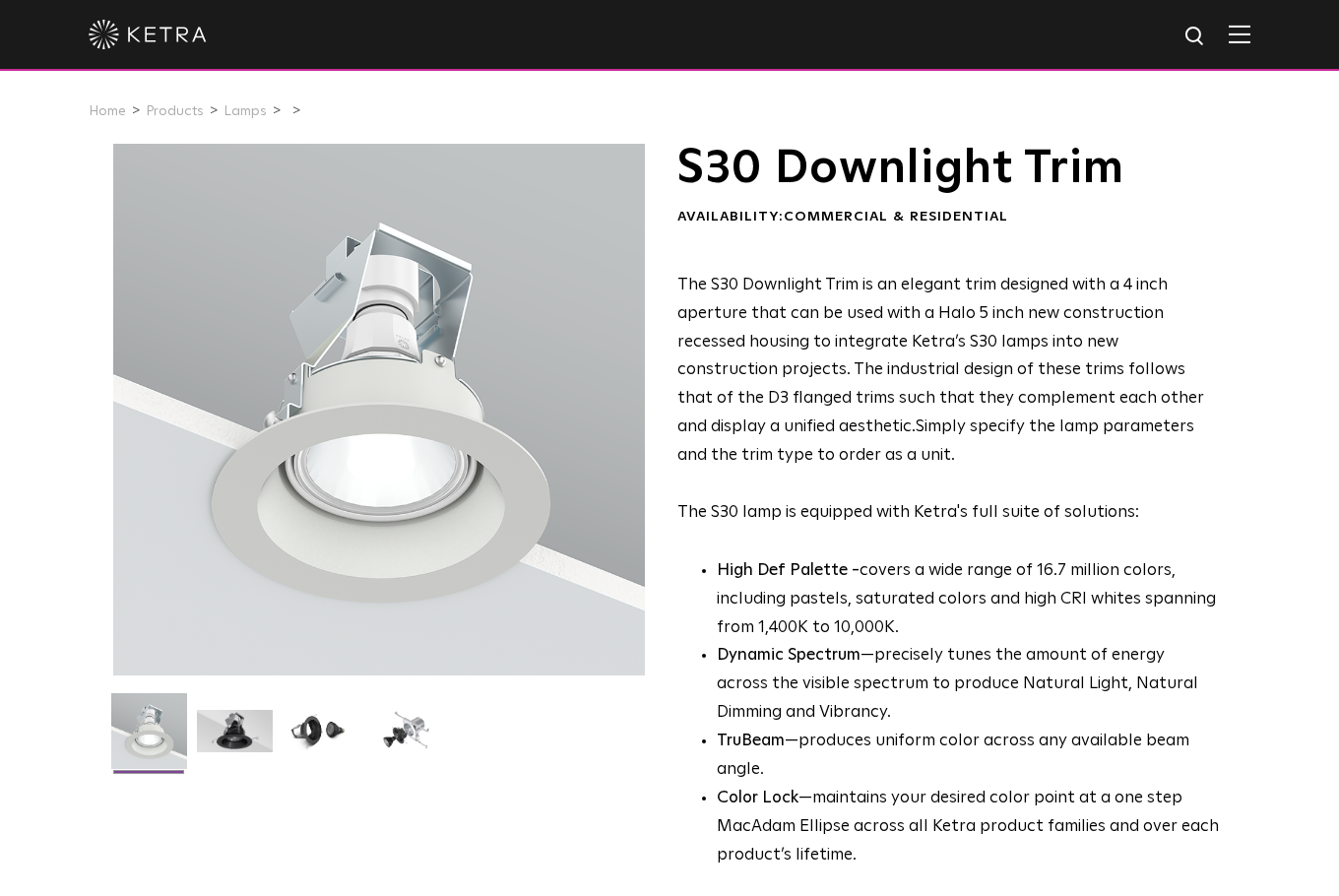 scroll, scrollTop: 0, scrollLeft: 0, axis: both 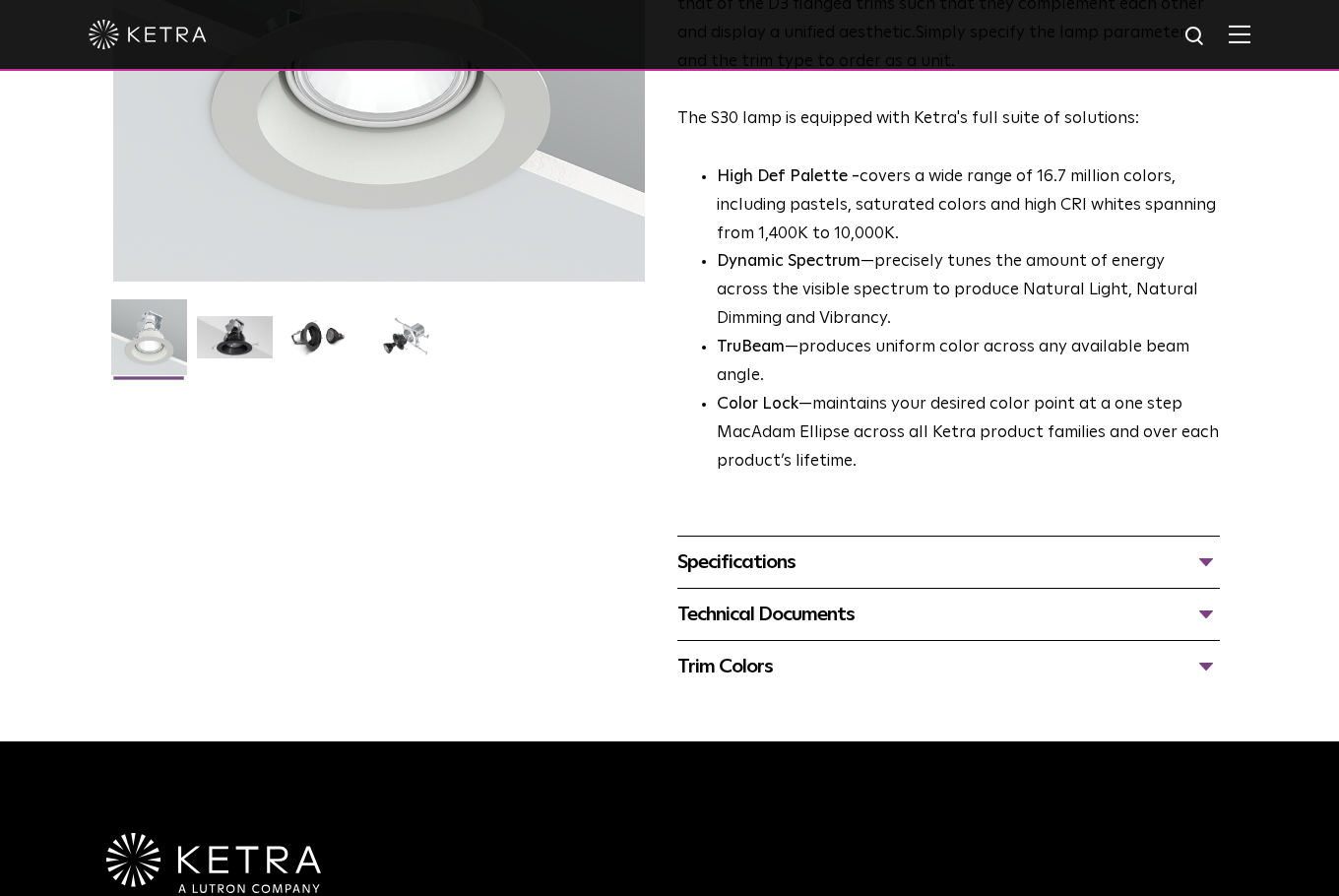 click on "Specifications" at bounding box center (948, 562) 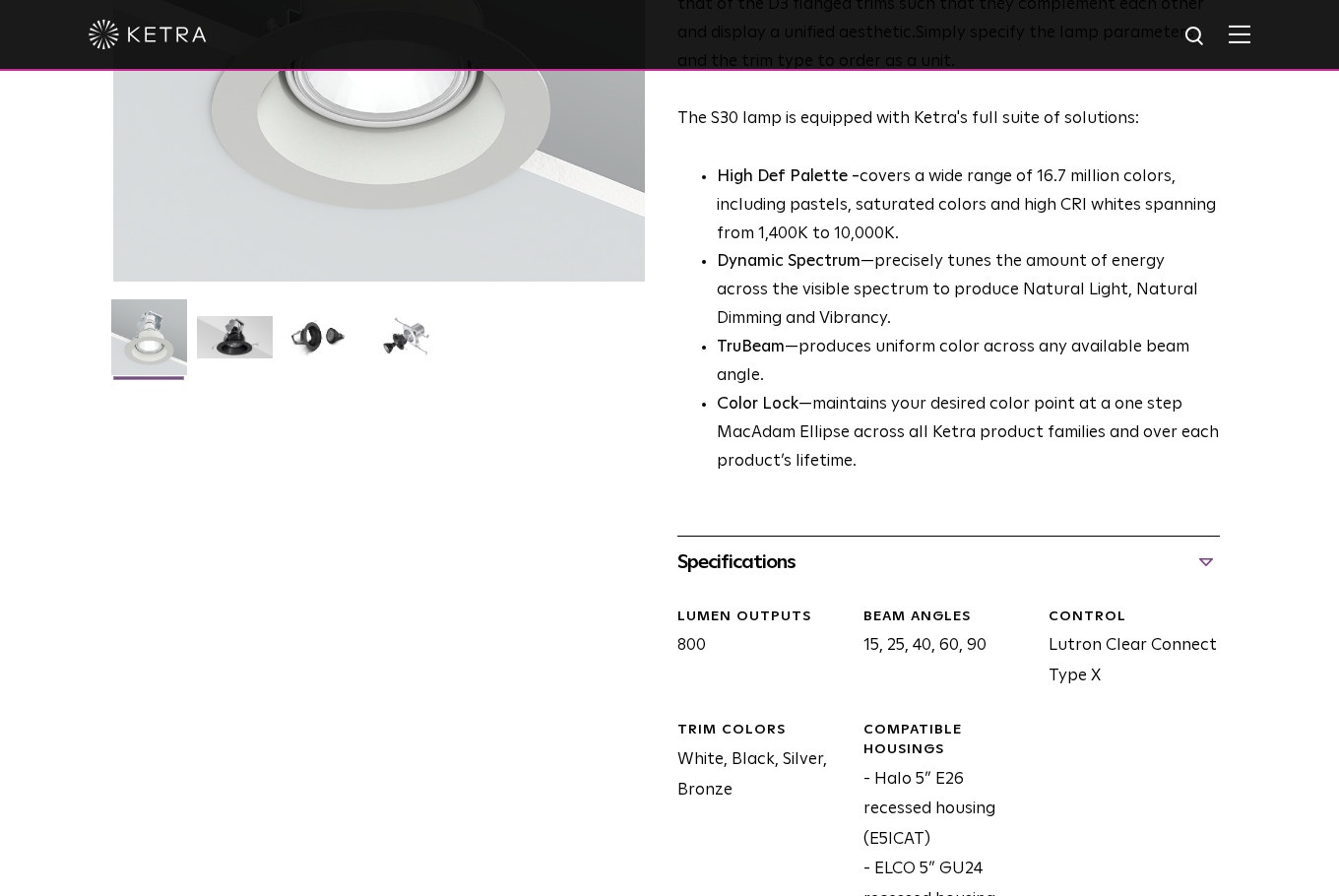 click on "Specifications" at bounding box center (948, 562) 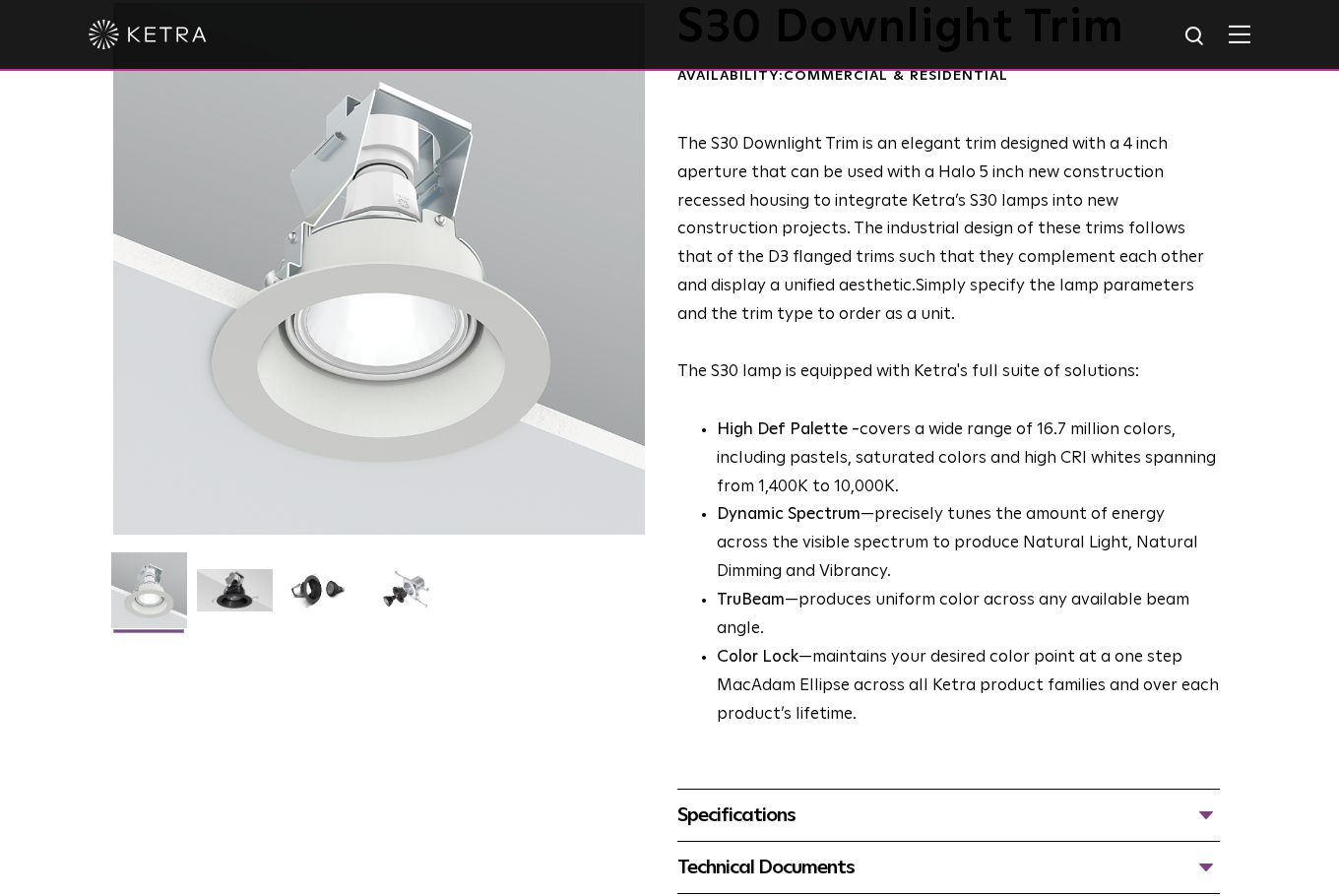scroll, scrollTop: 98, scrollLeft: 0, axis: vertical 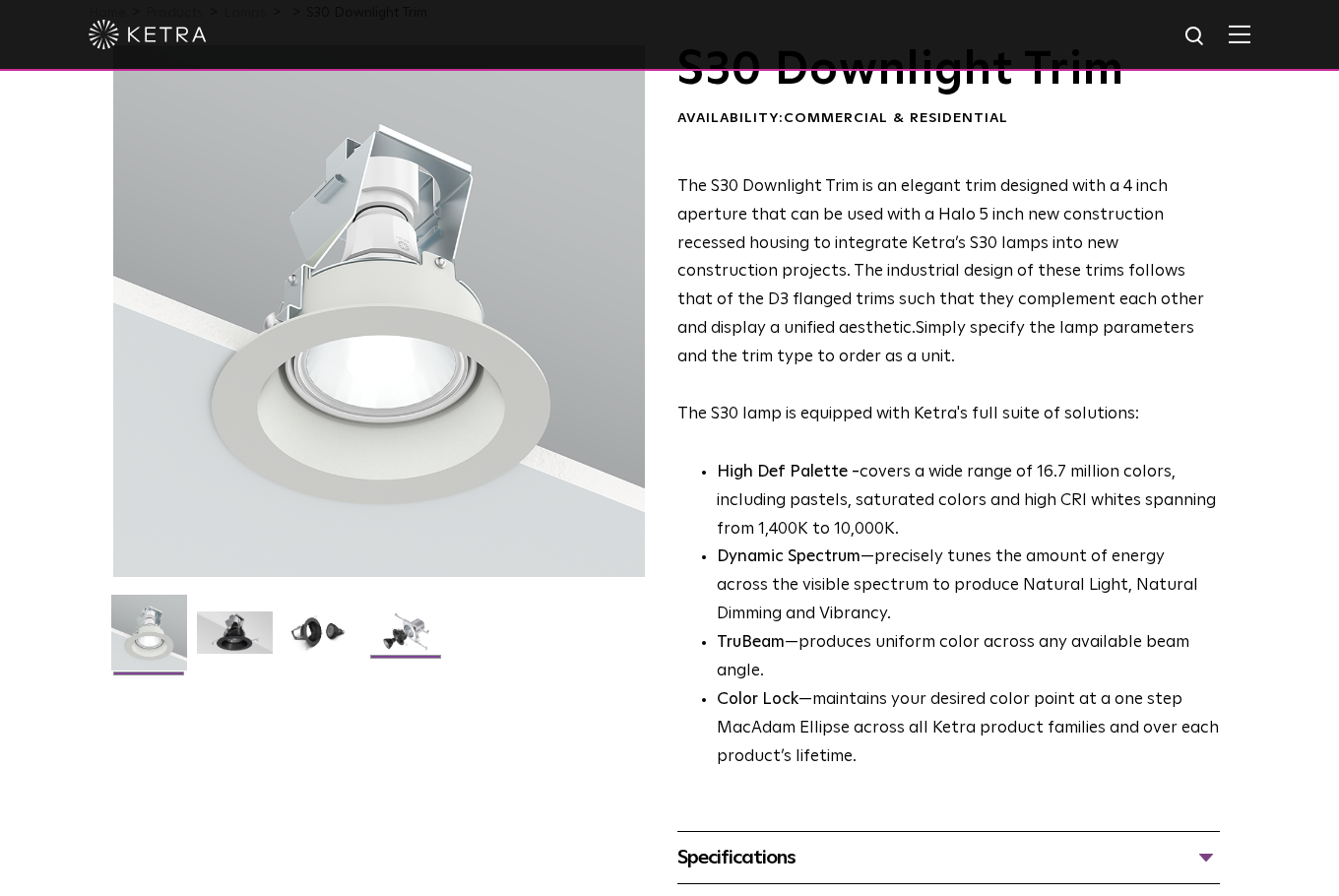 click at bounding box center [406, 640] 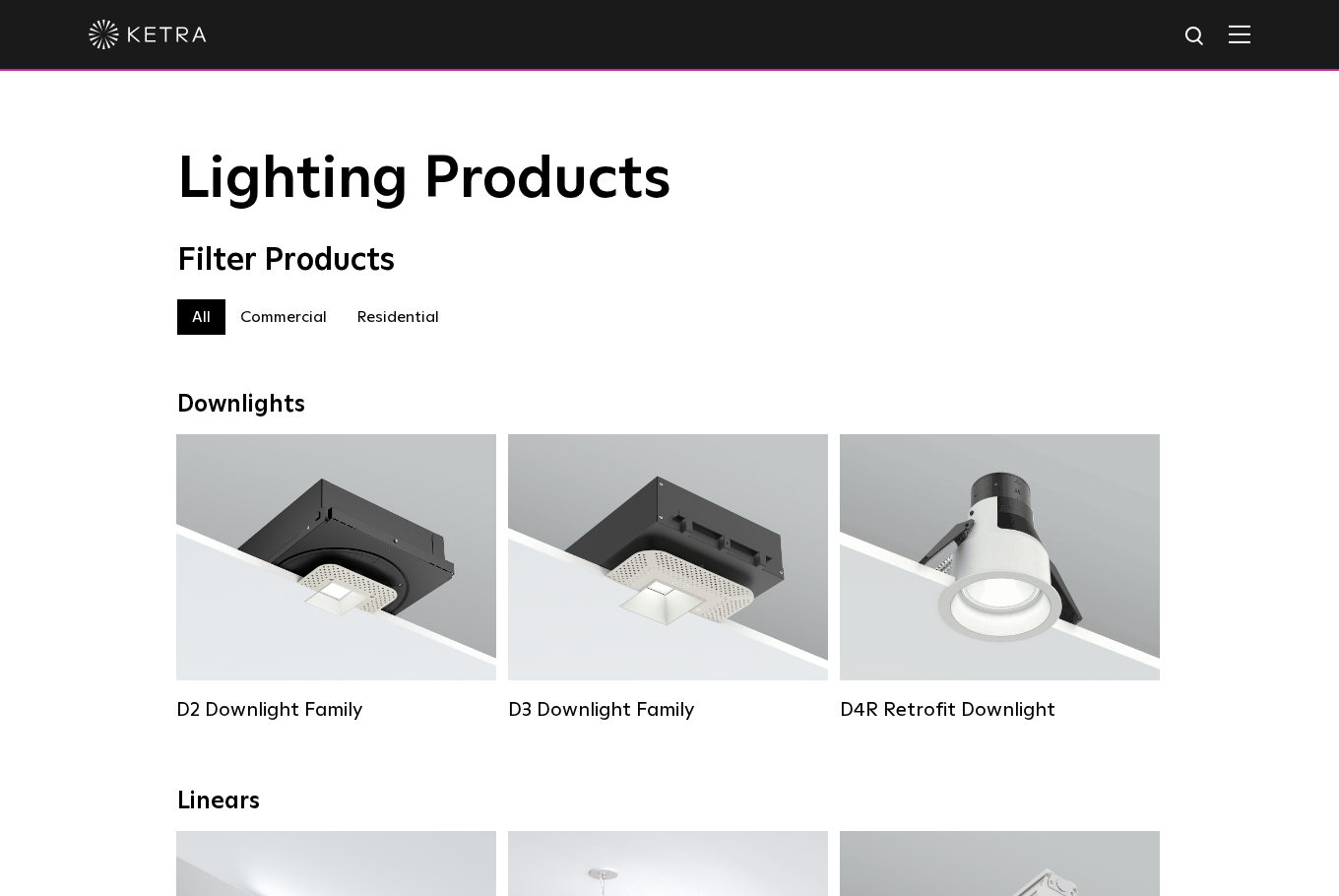 scroll, scrollTop: 1772, scrollLeft: 0, axis: vertical 